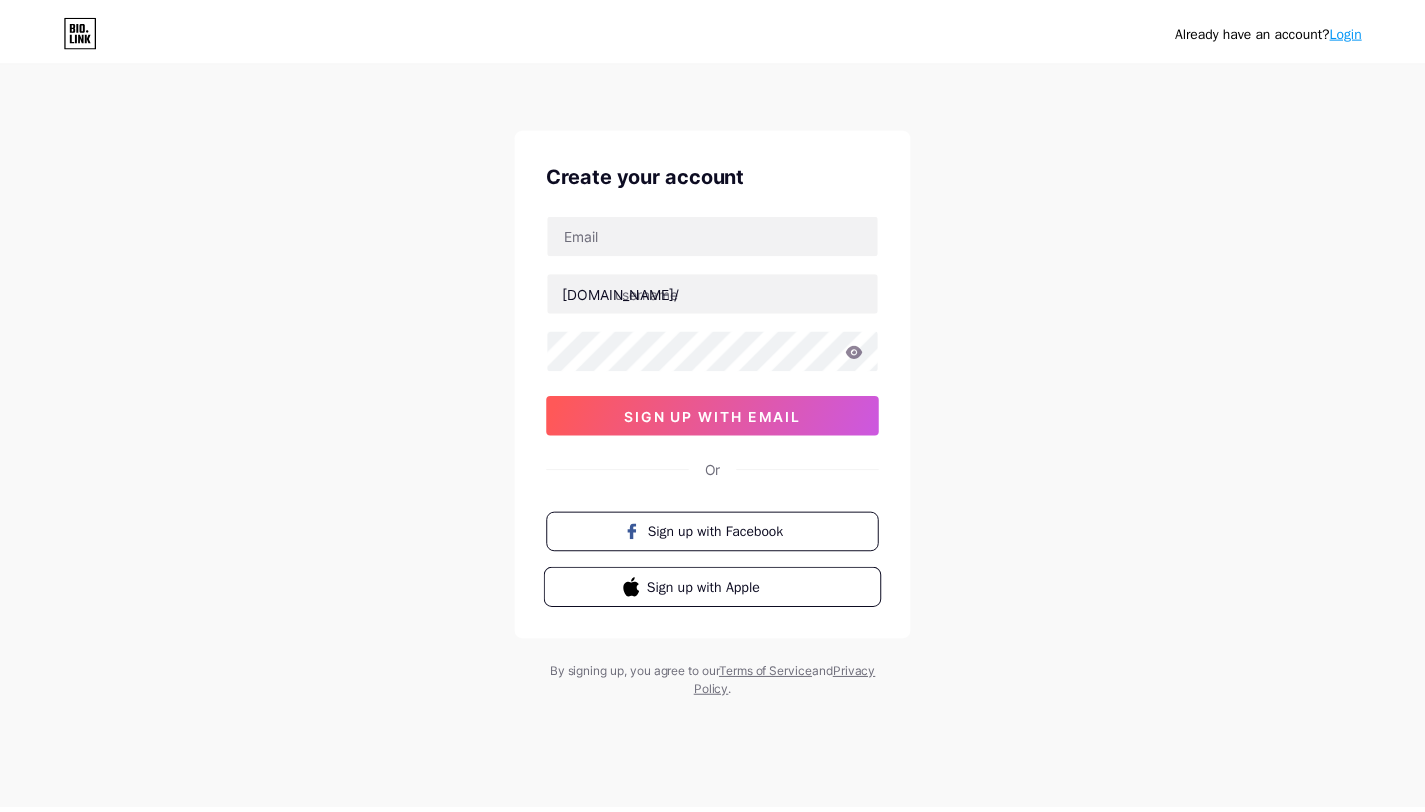 scroll, scrollTop: 0, scrollLeft: 0, axis: both 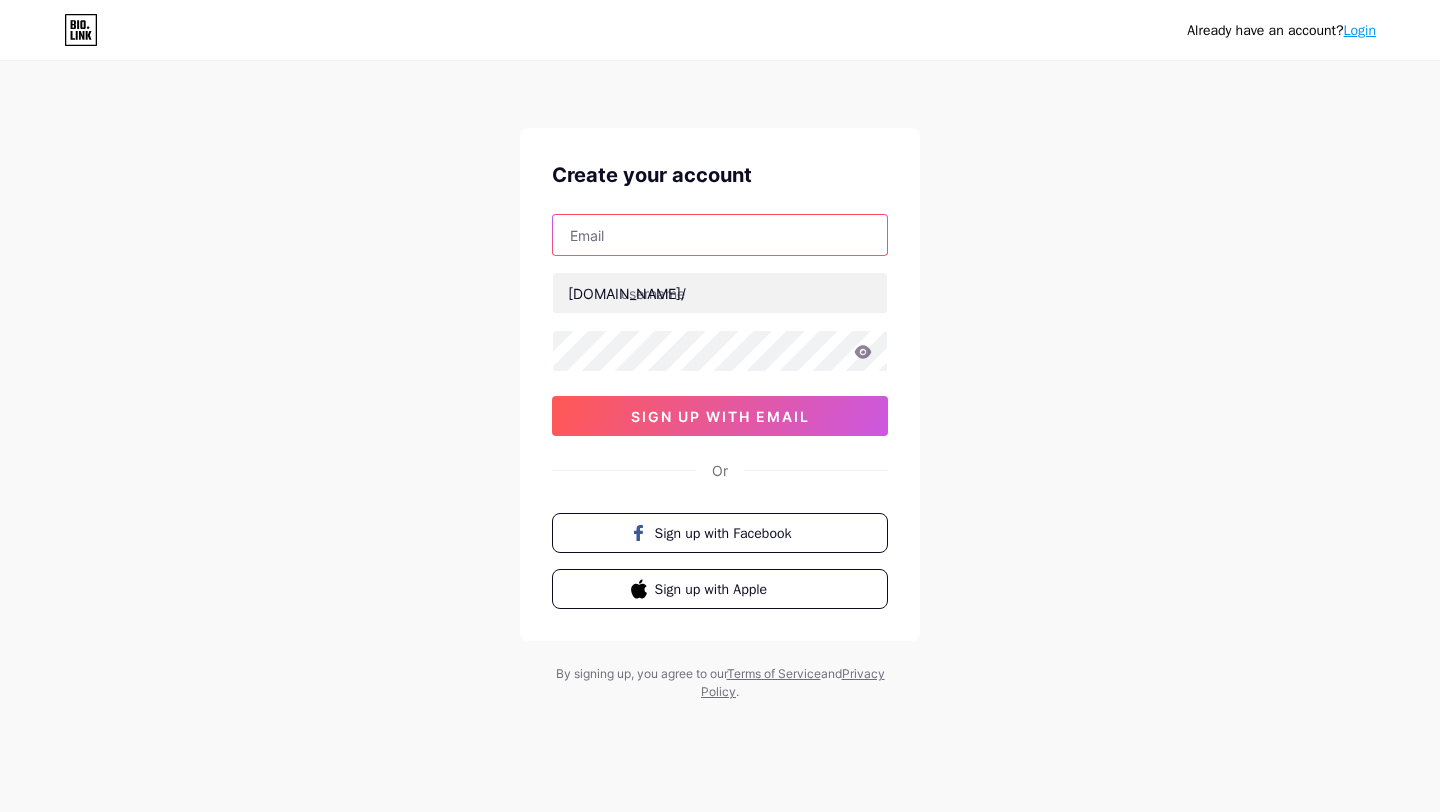 click at bounding box center (720, 235) 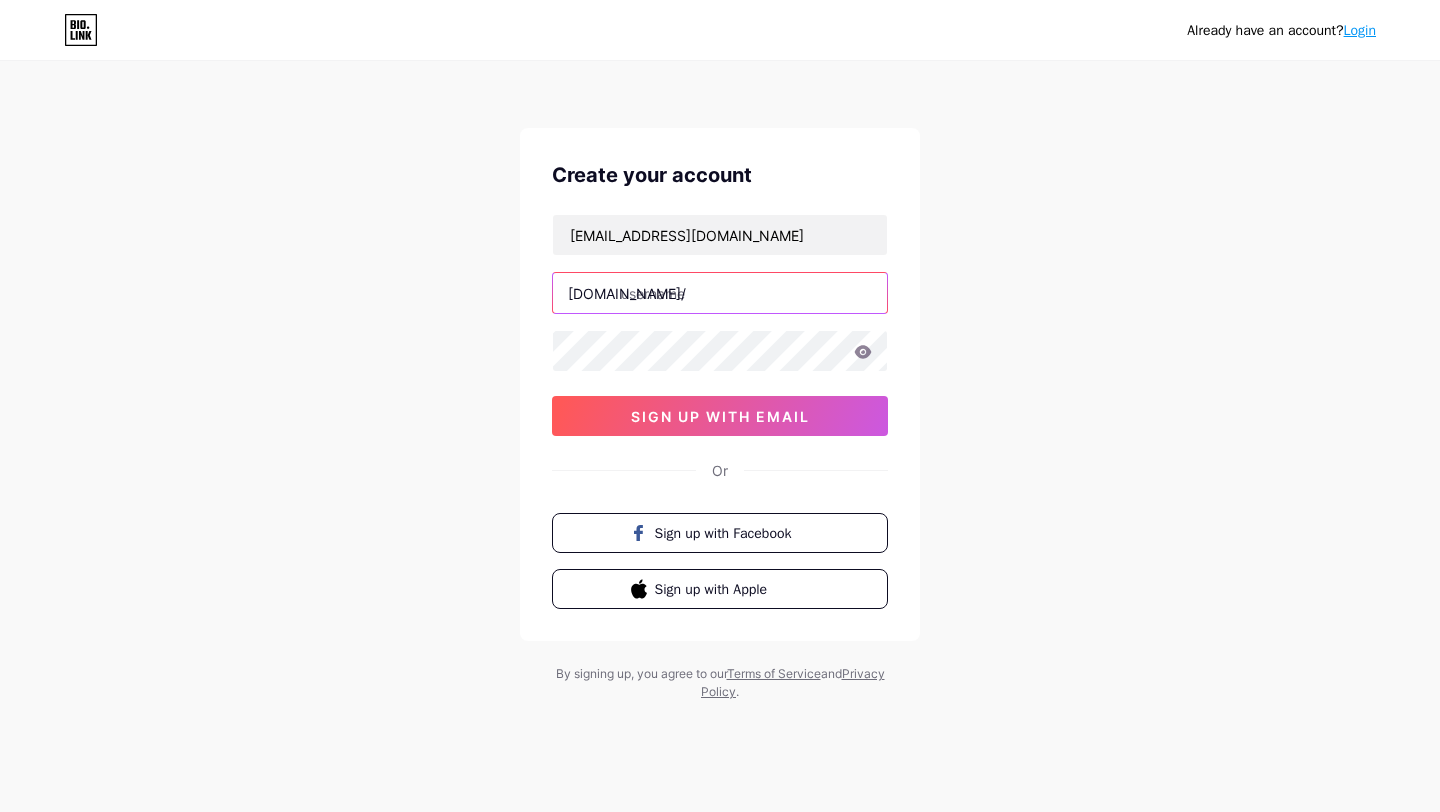 click at bounding box center (720, 293) 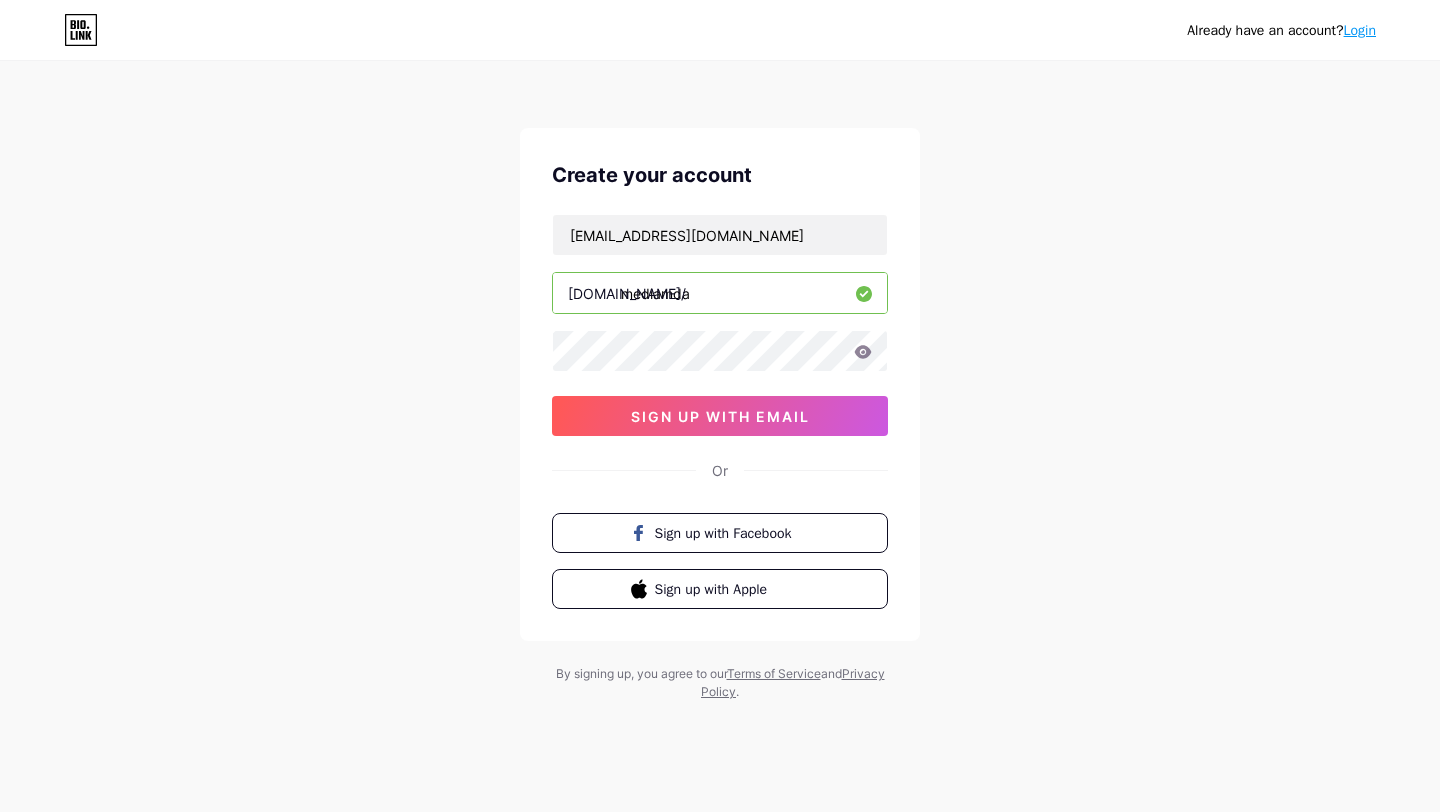 drag, startPoint x: 693, startPoint y: 295, endPoint x: 622, endPoint y: 289, distance: 71.25307 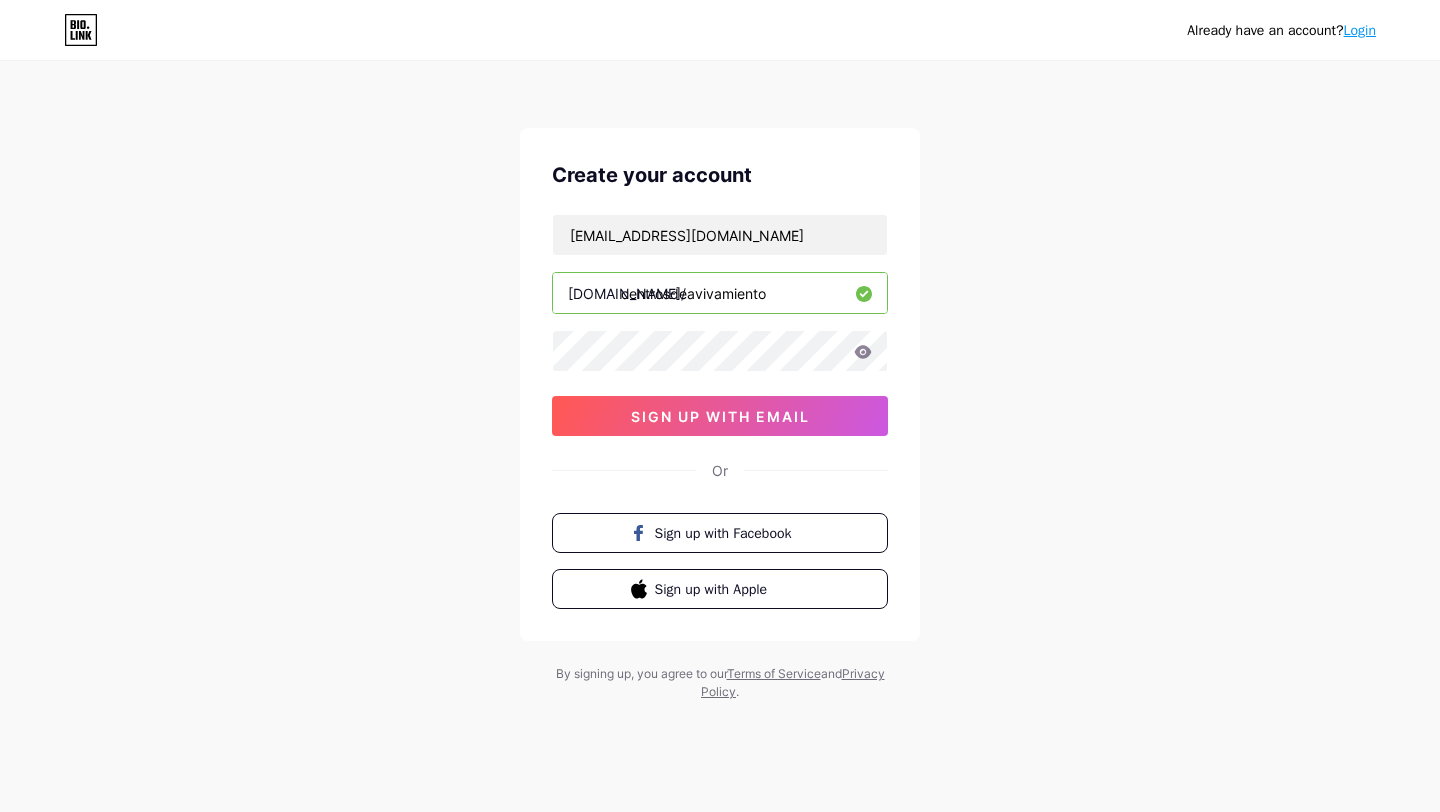 type on "centrosdeavivamiento" 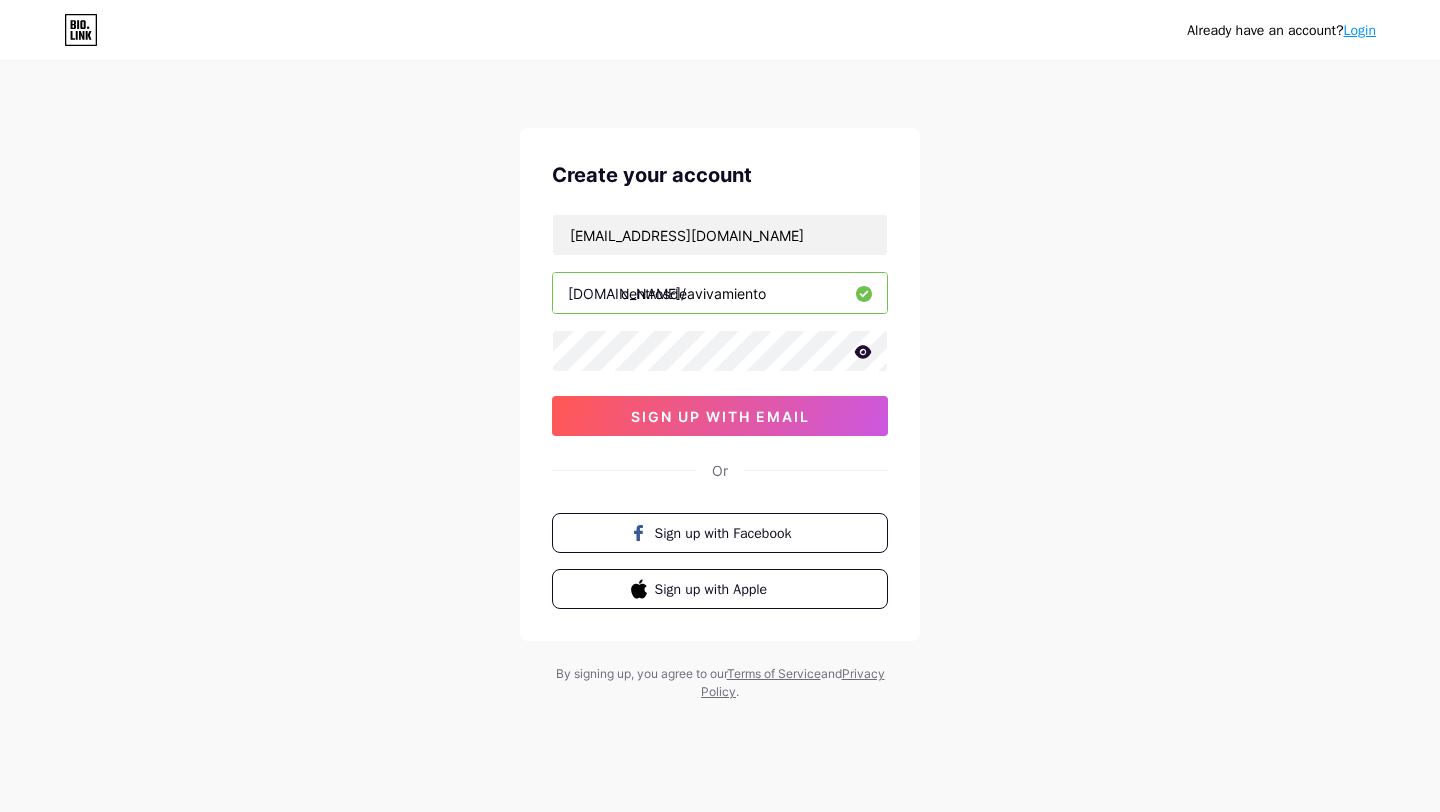 click 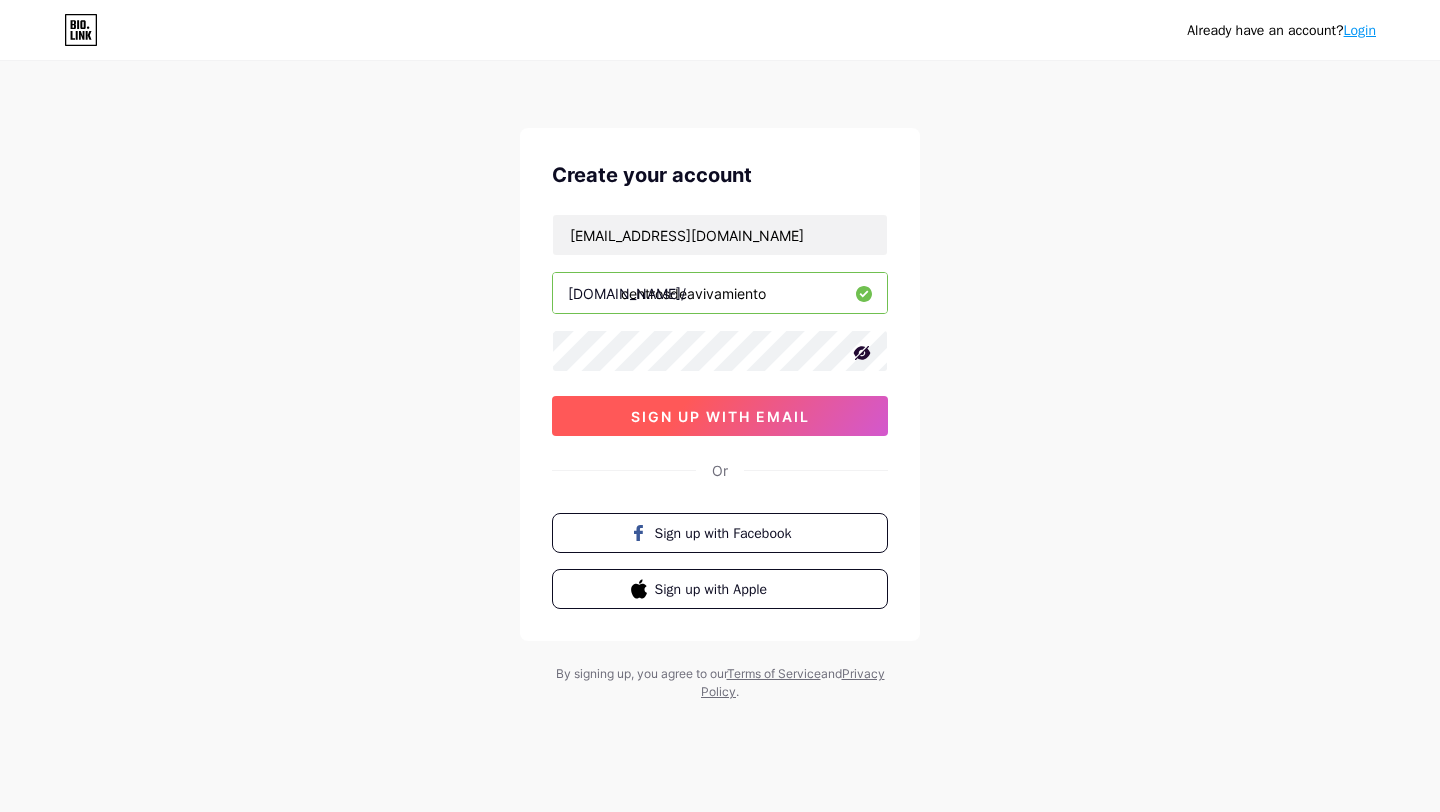 click on "sign up with email" at bounding box center (720, 416) 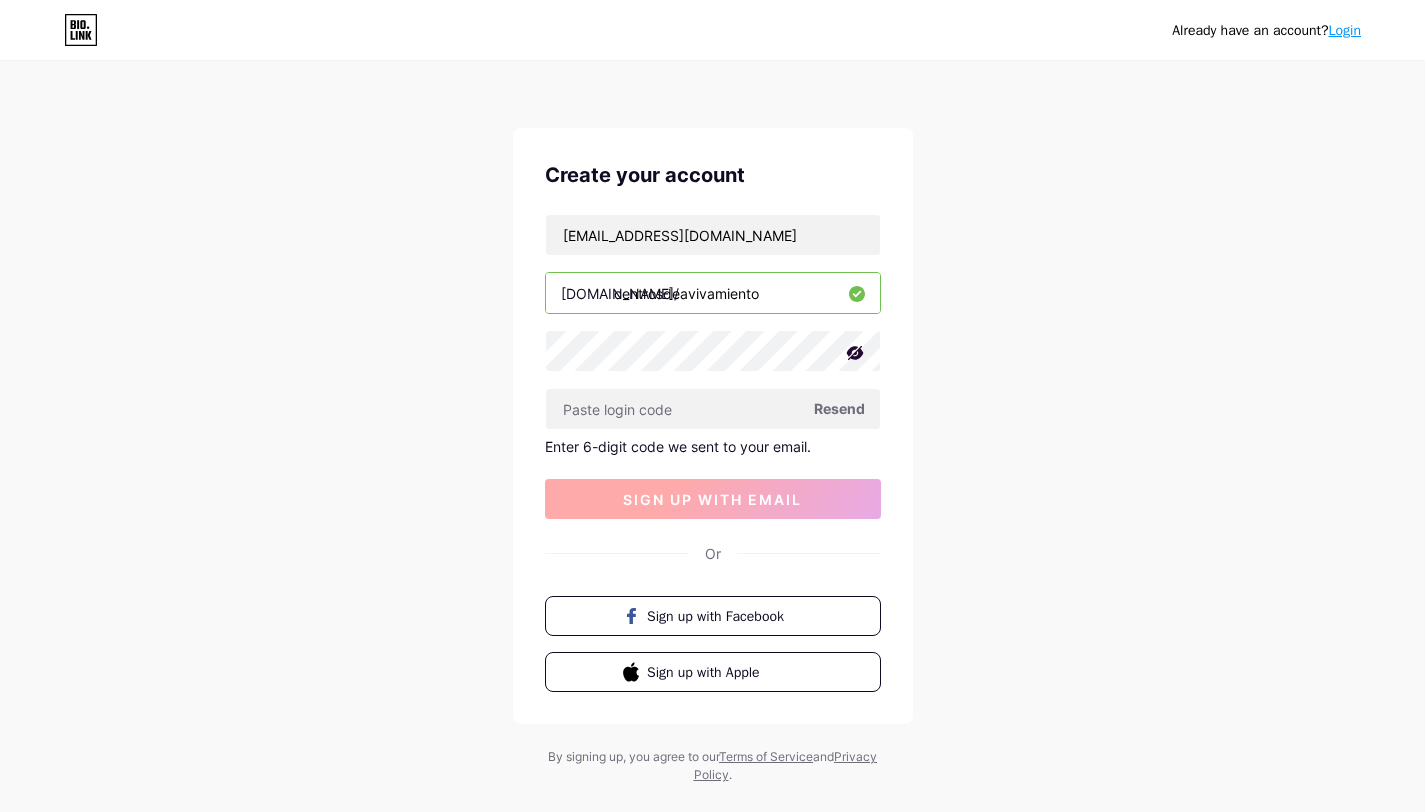 click at bounding box center (713, 409) 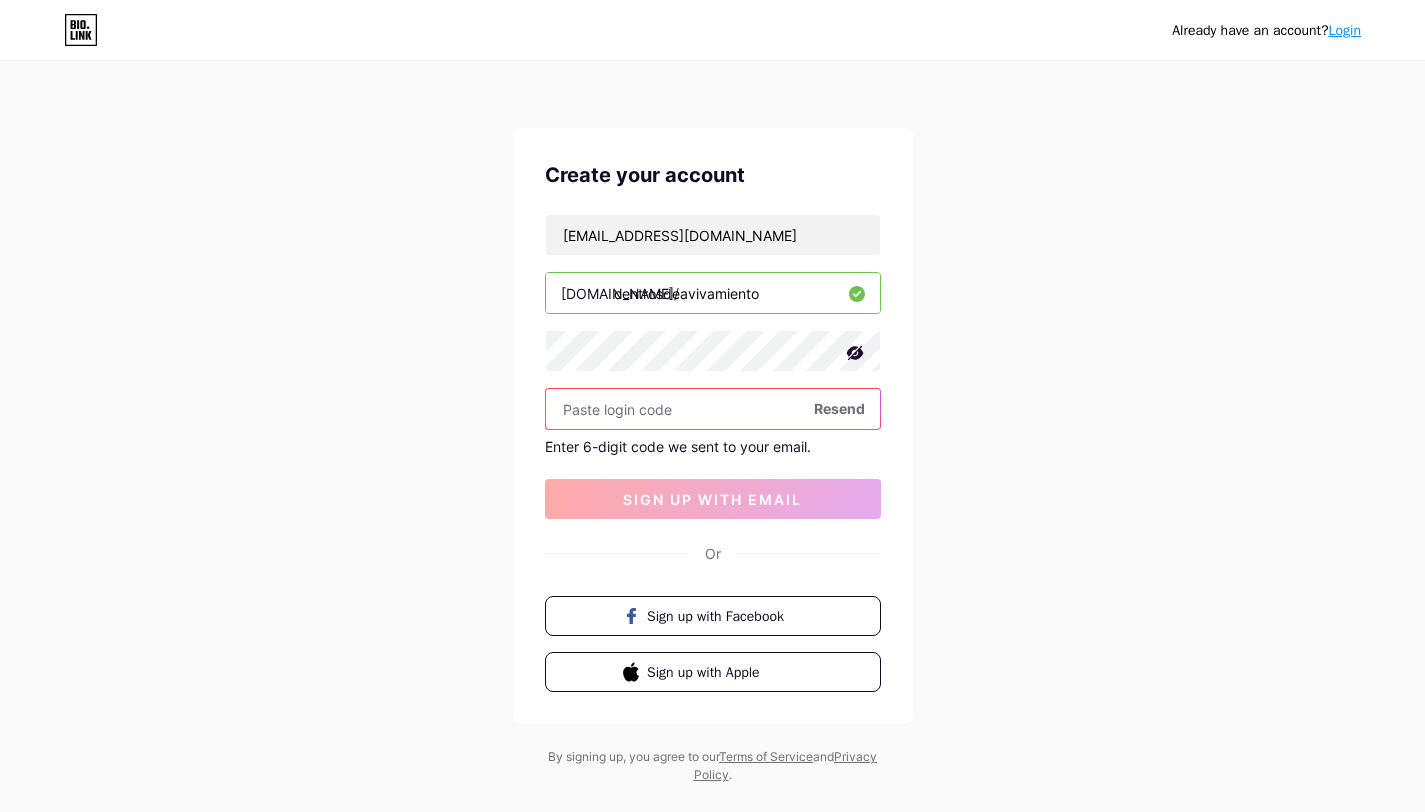 paste on "775893" 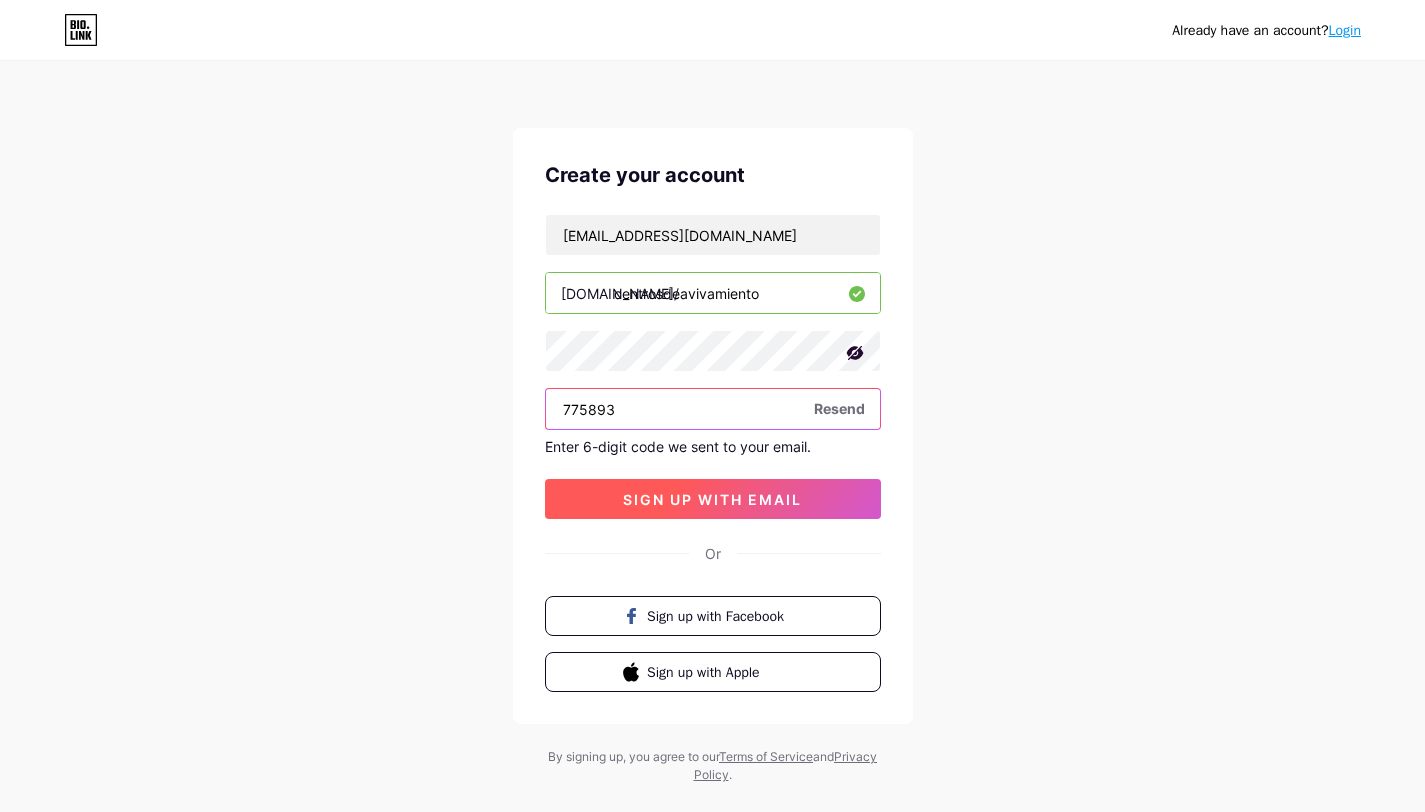 type on "775893" 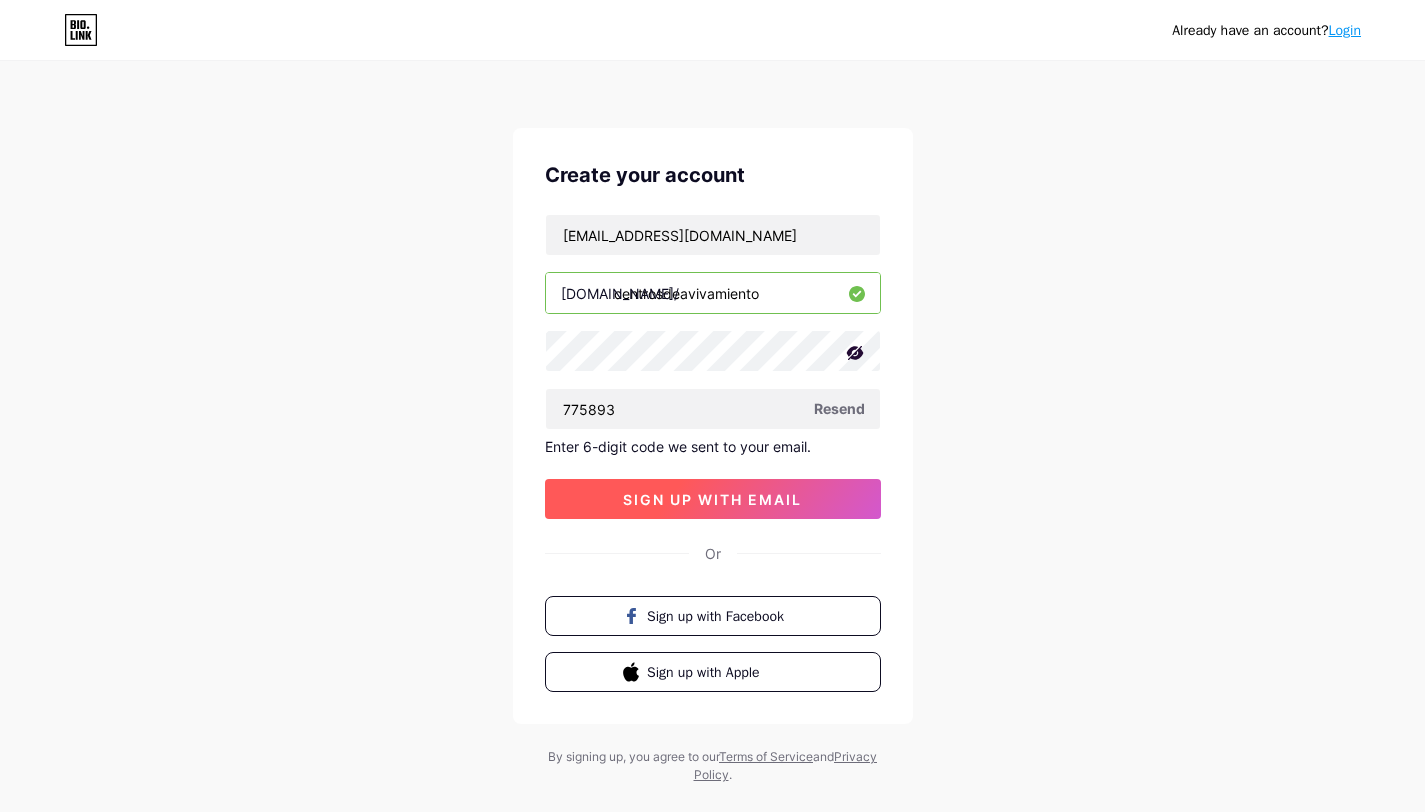 click on "sign up with email" at bounding box center (712, 499) 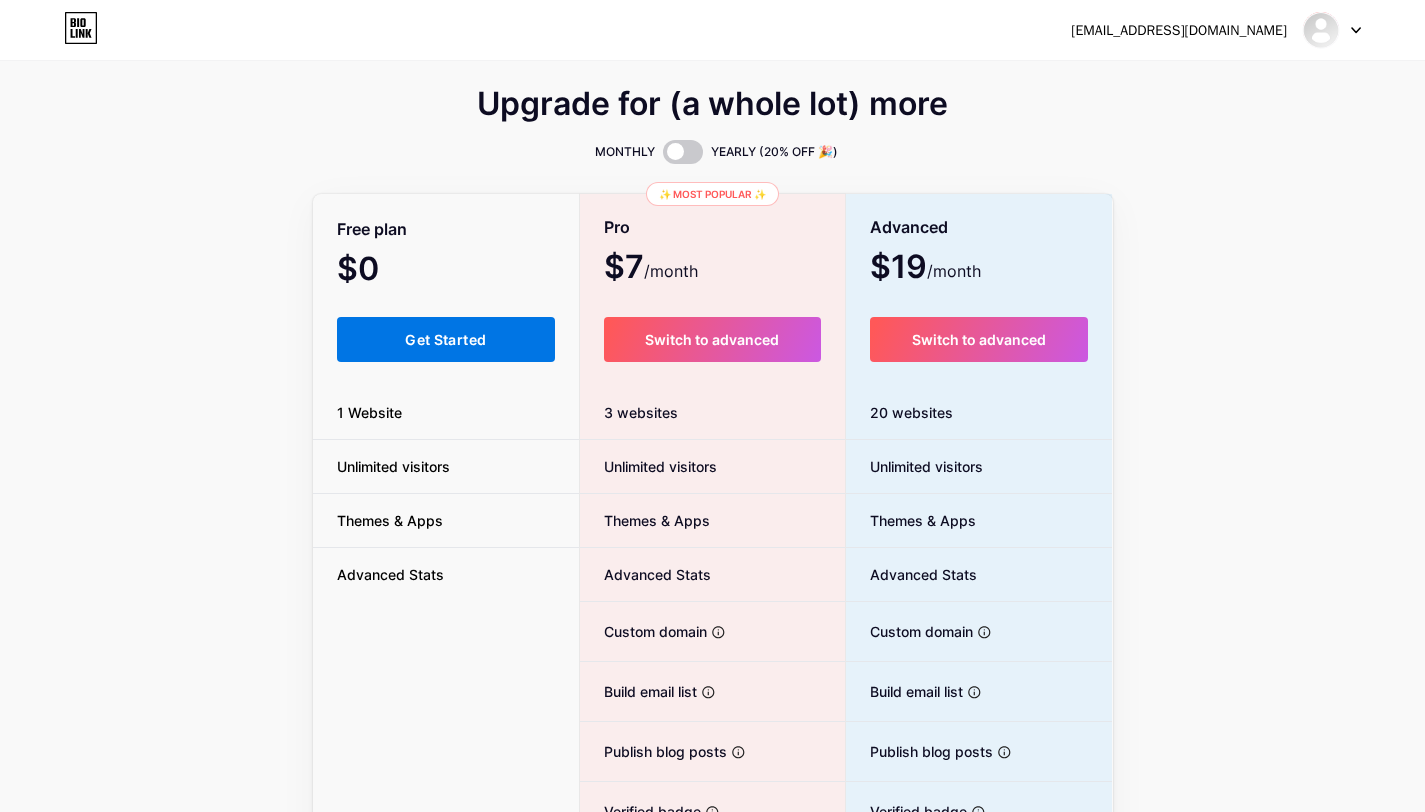 click on "Get Started" at bounding box center [445, 339] 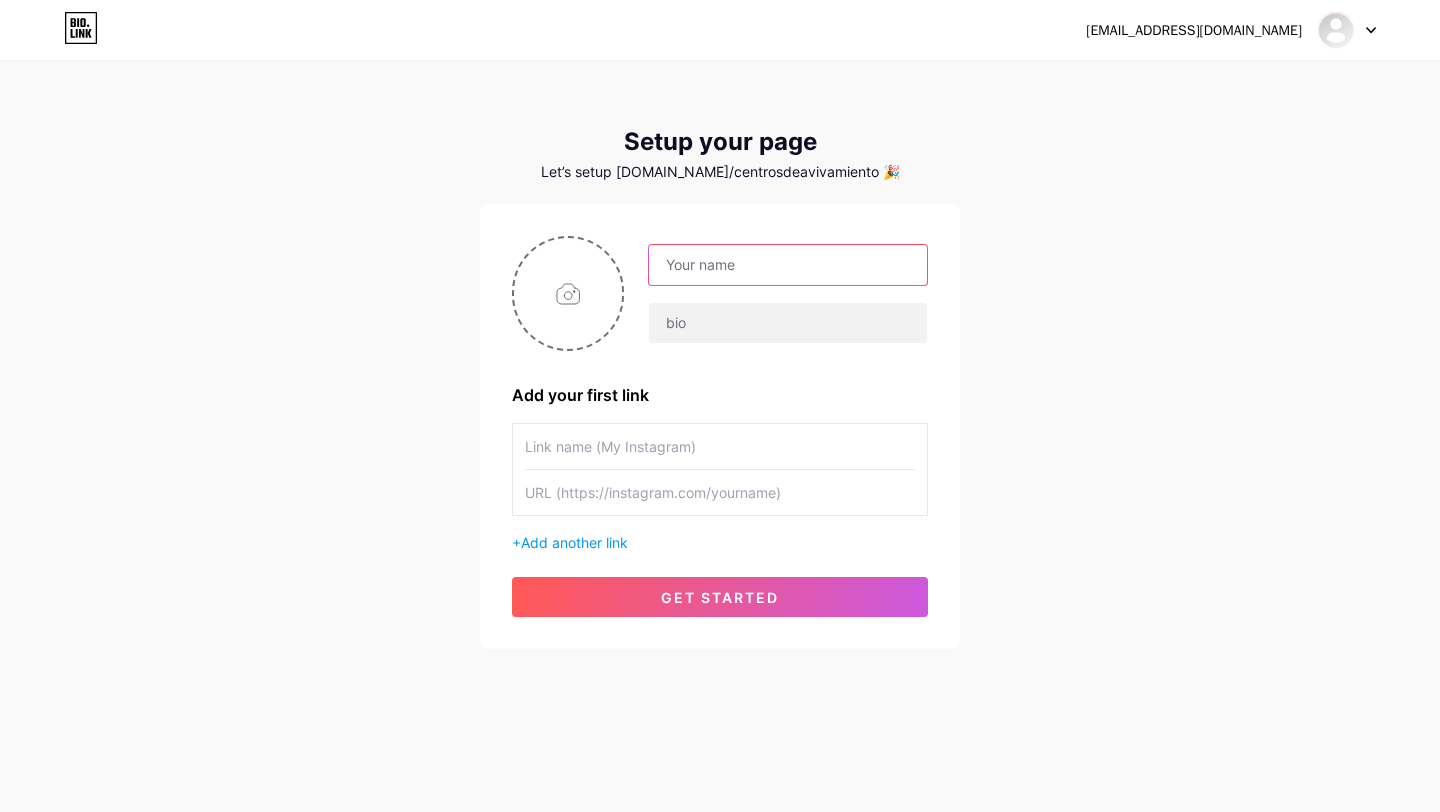 click at bounding box center [788, 265] 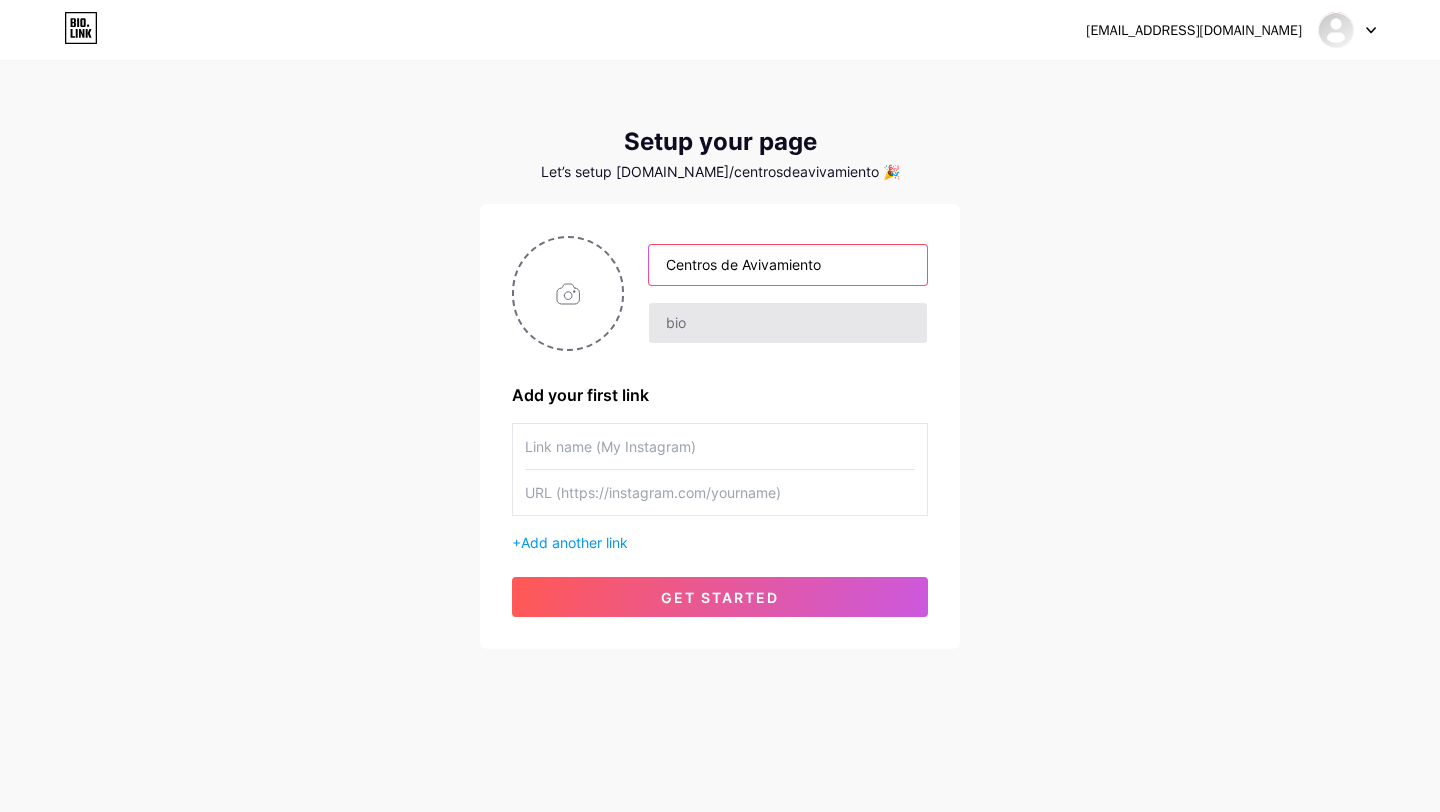 type on "Centros de Avivamiento" 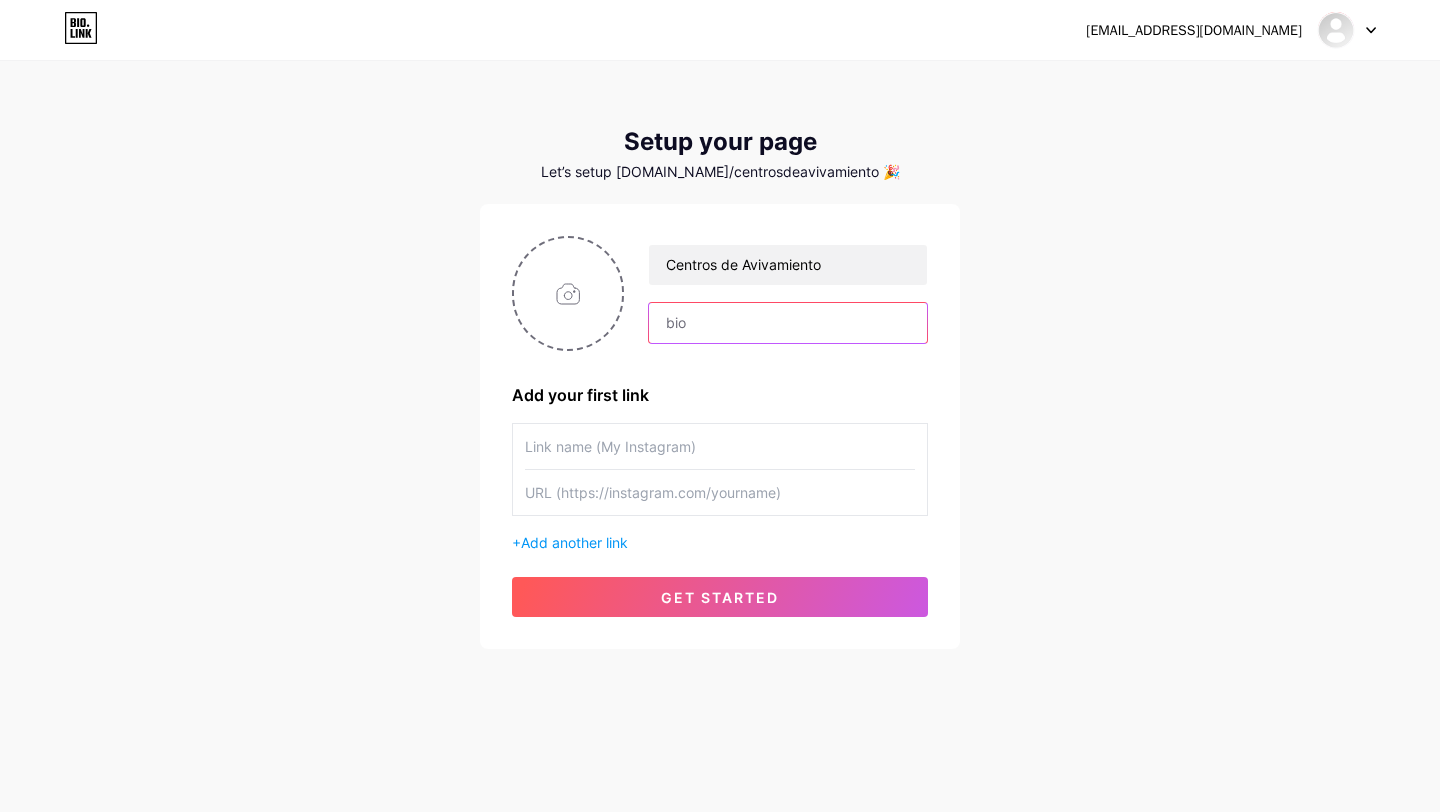 click at bounding box center [788, 323] 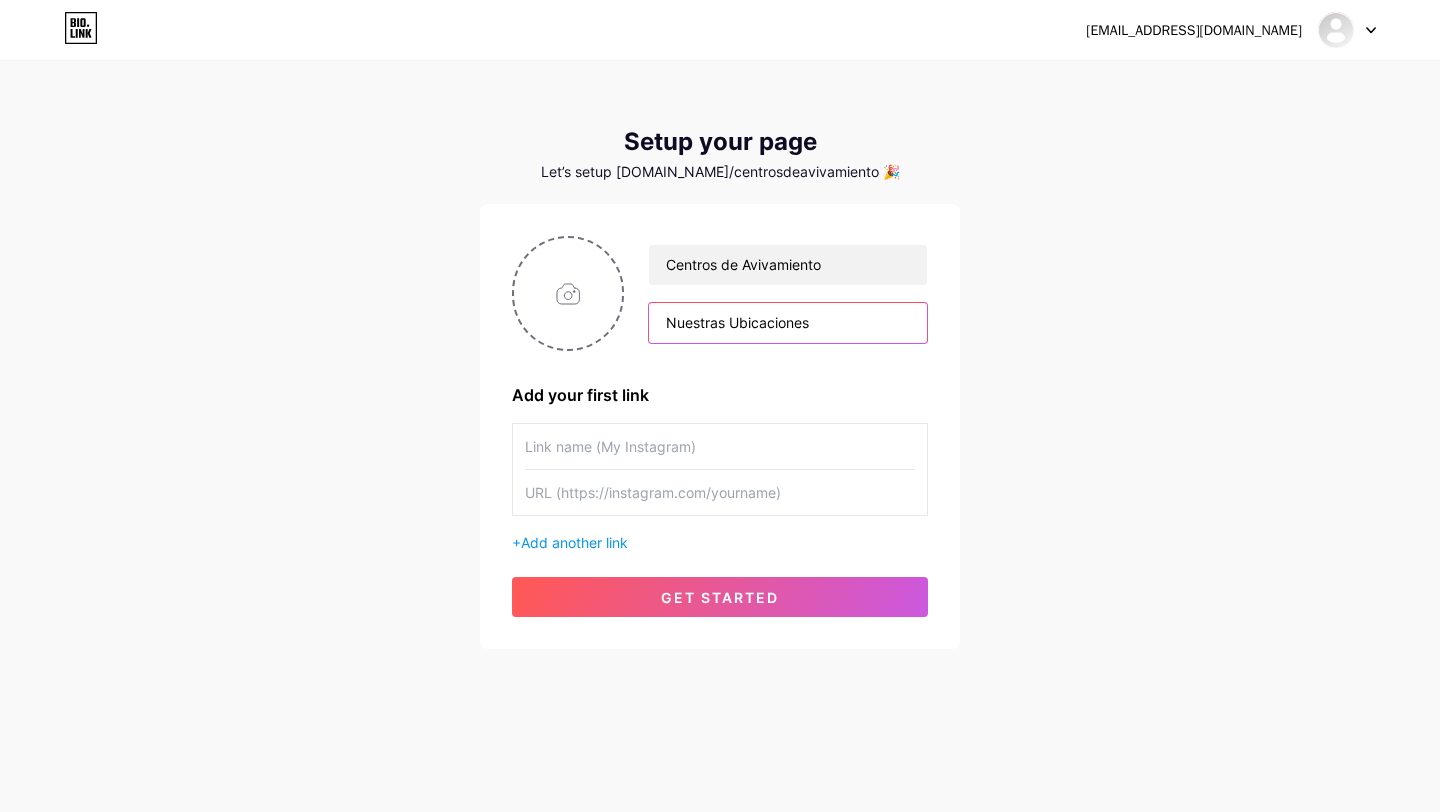 type on "Nuestras Ubicaciones" 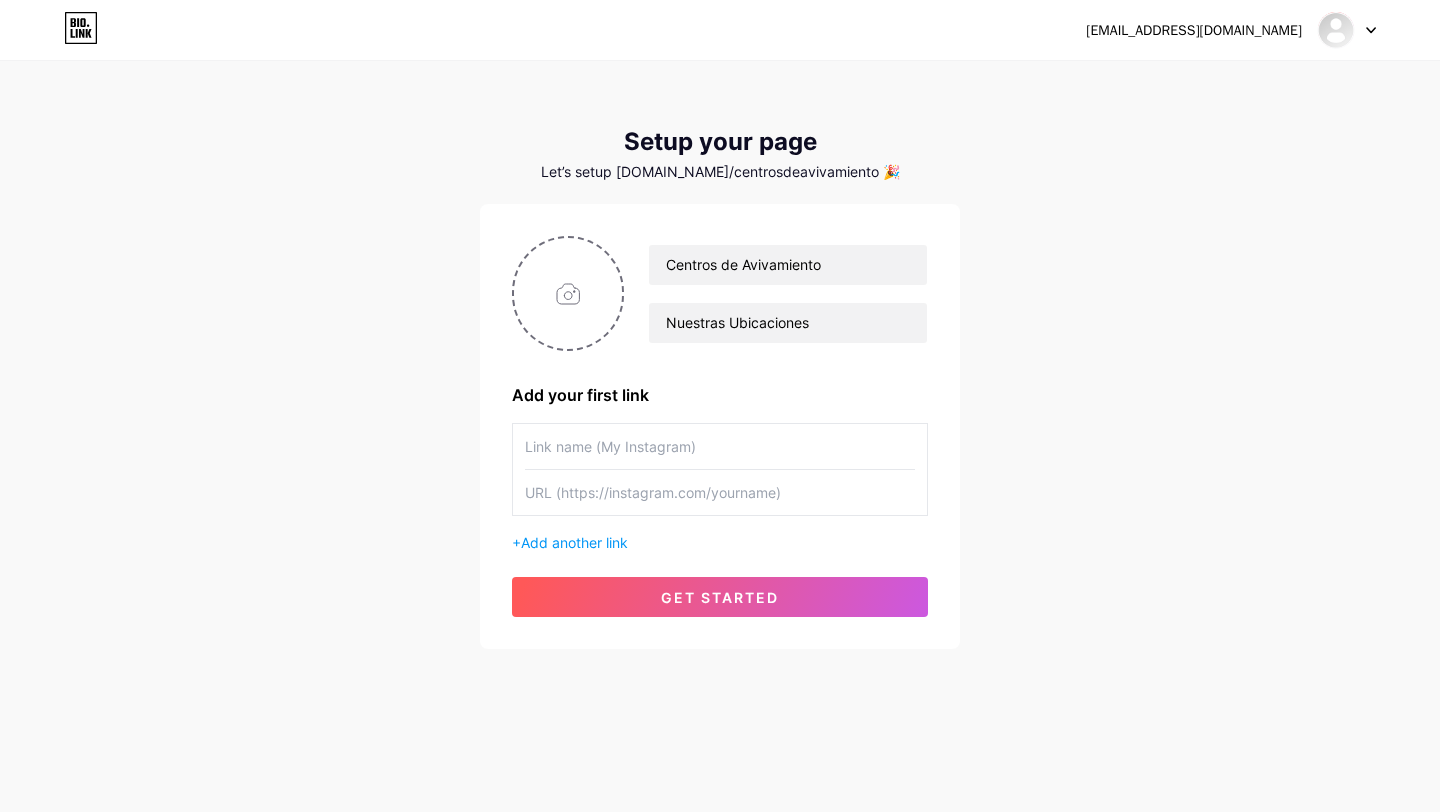 click at bounding box center [720, 446] 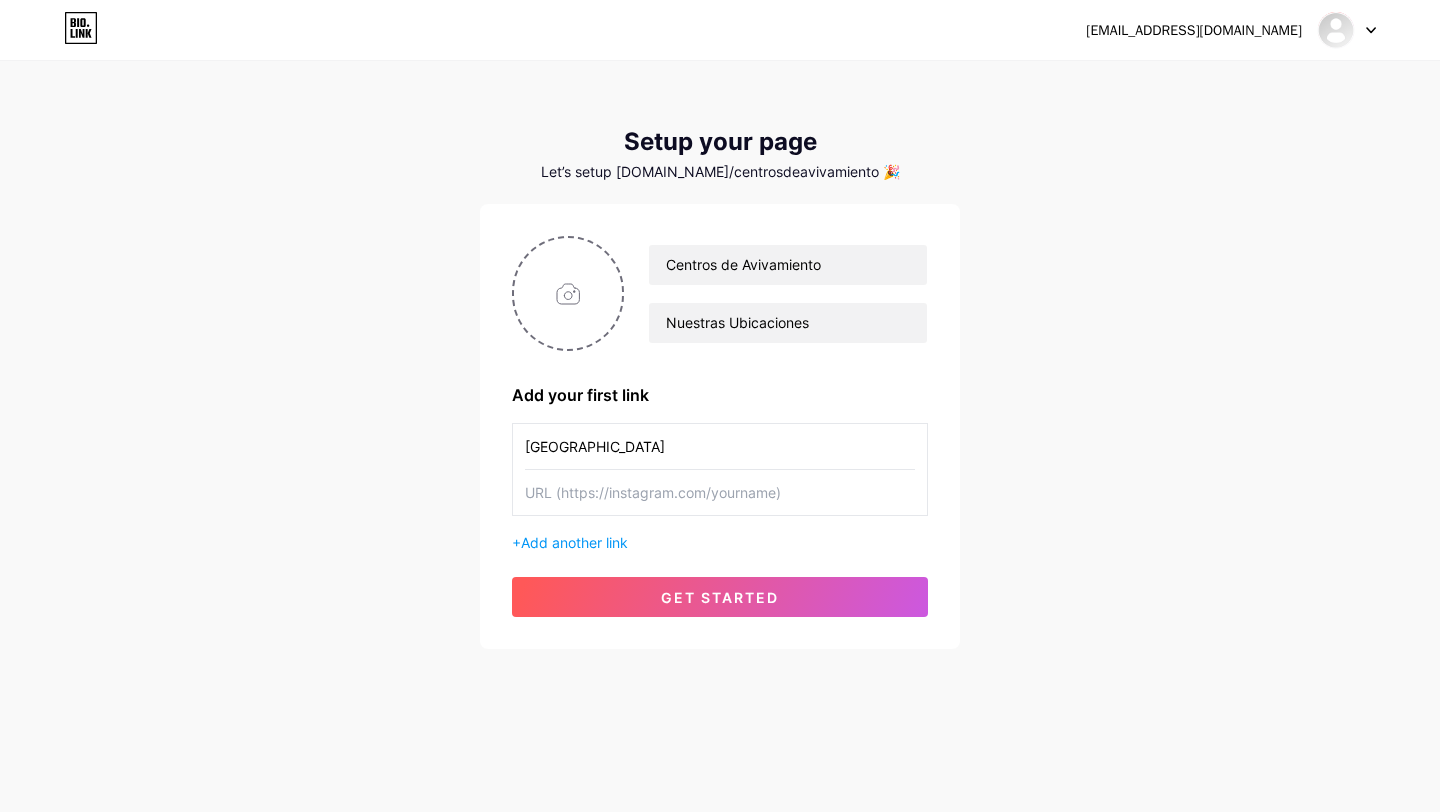 type on "[GEOGRAPHIC_DATA]" 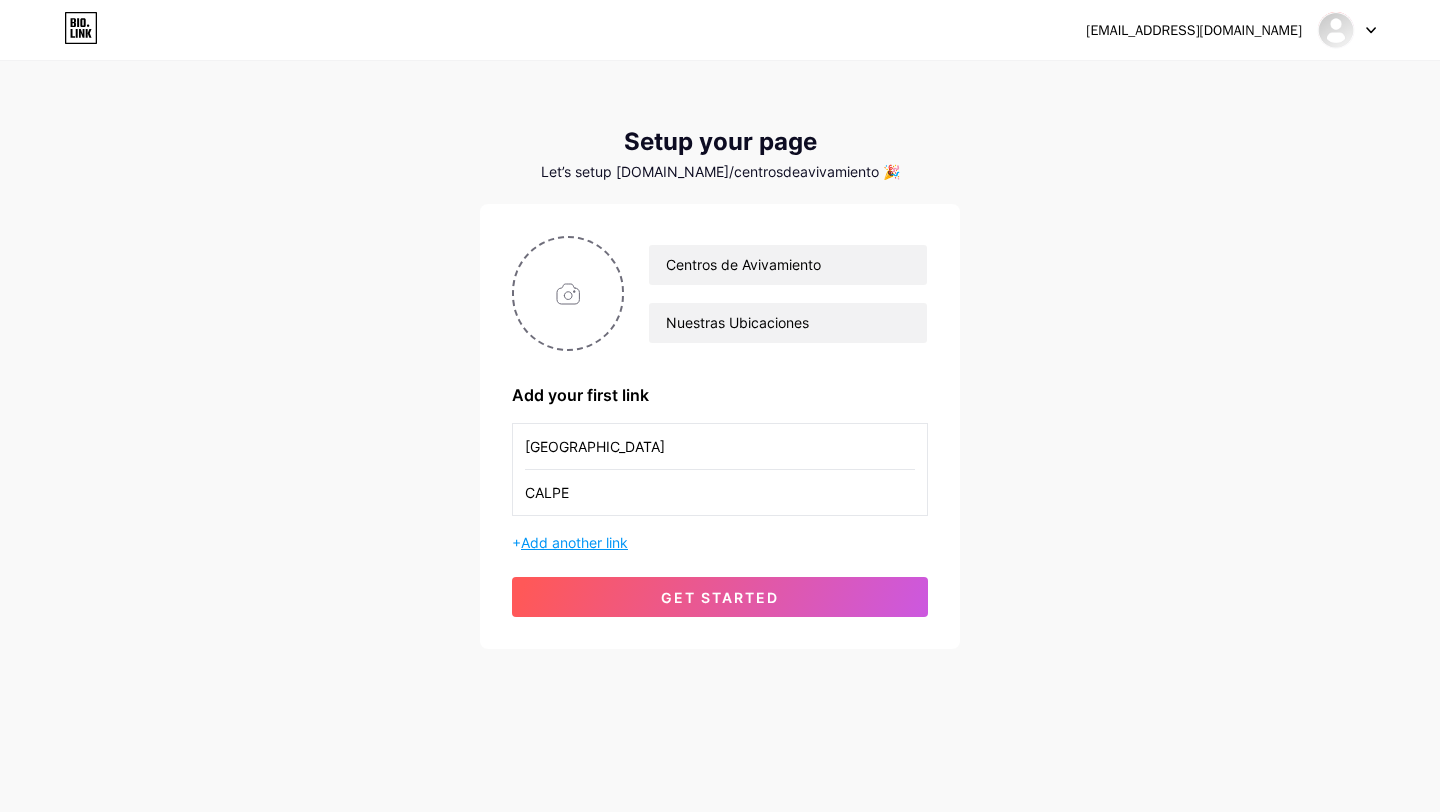 type on "CALPE" 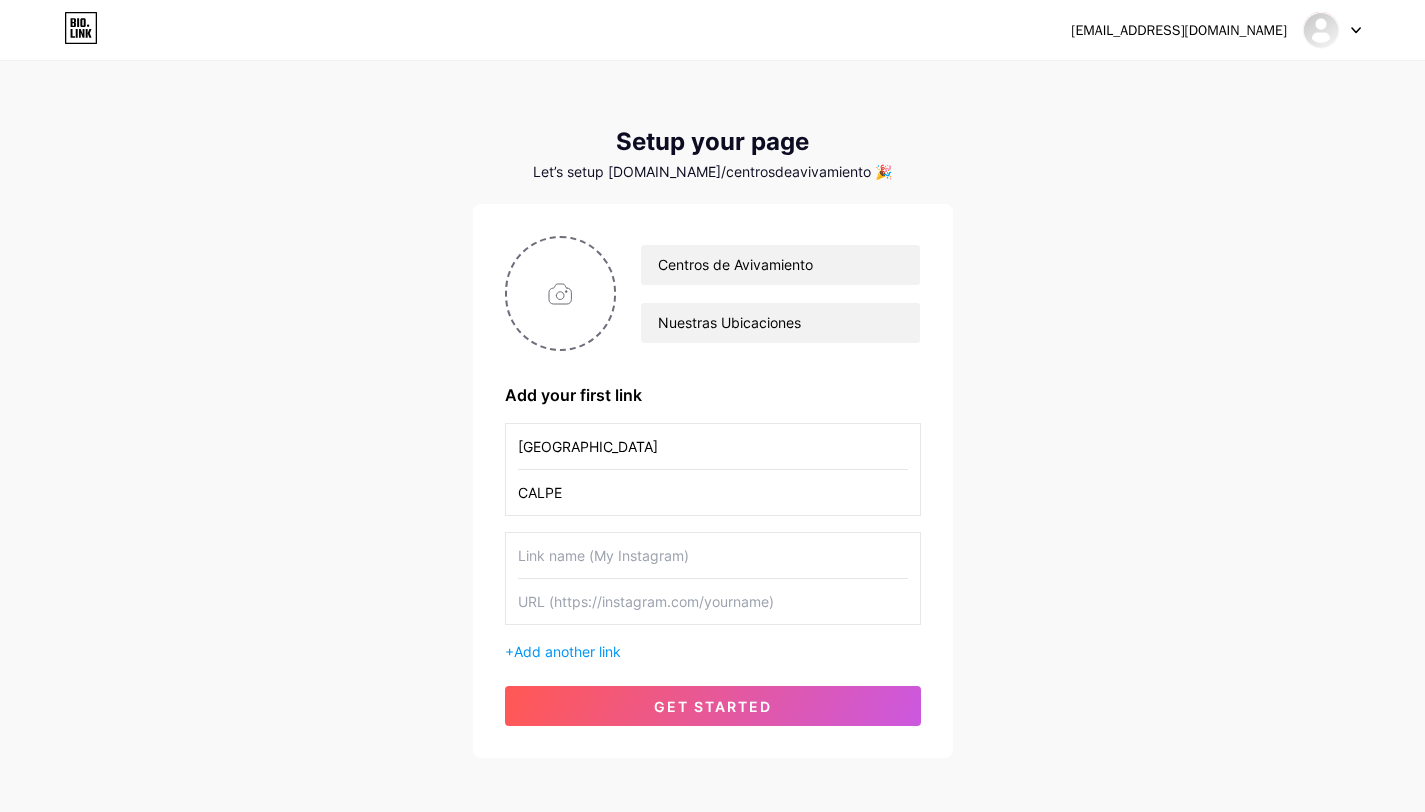 drag, startPoint x: 571, startPoint y: 495, endPoint x: 491, endPoint y: 491, distance: 80.09994 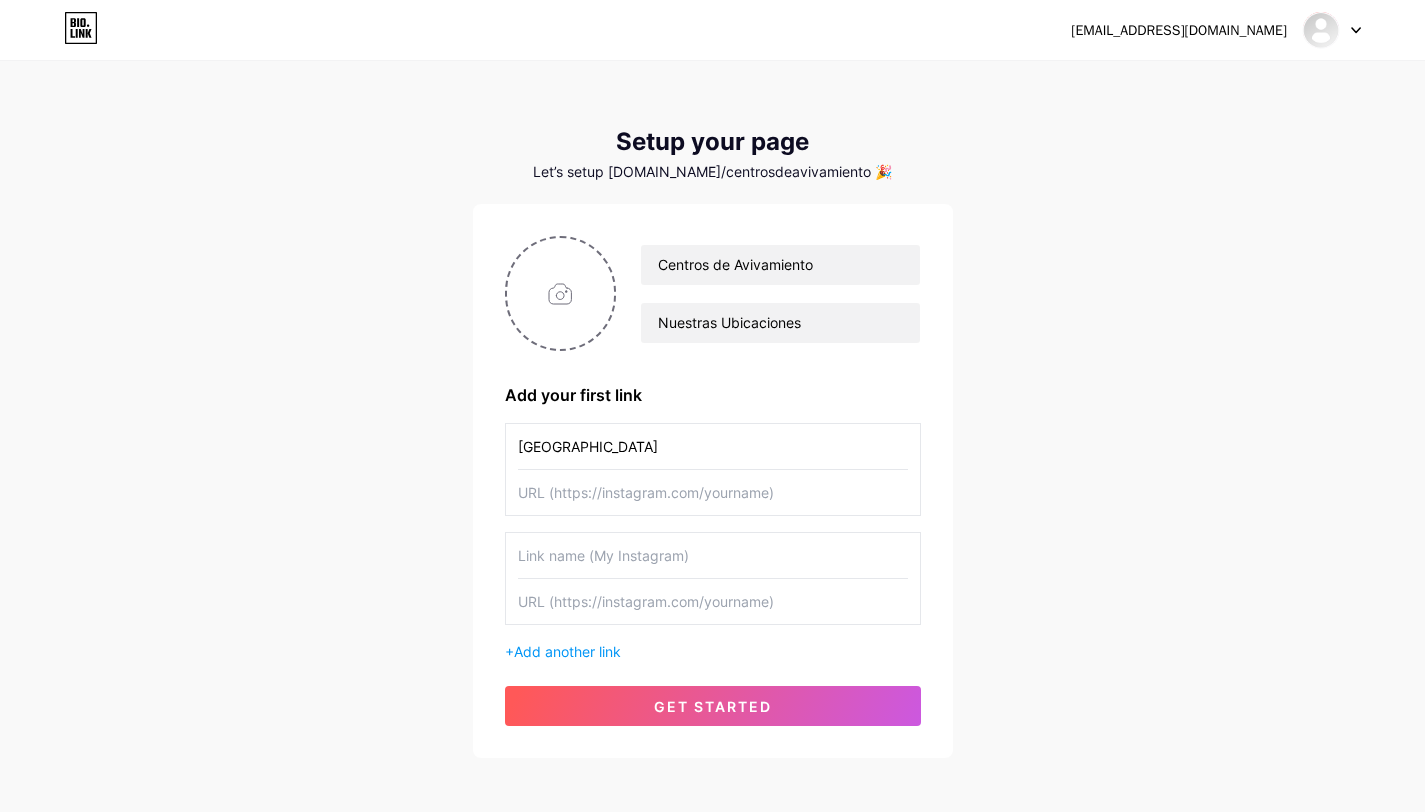 type 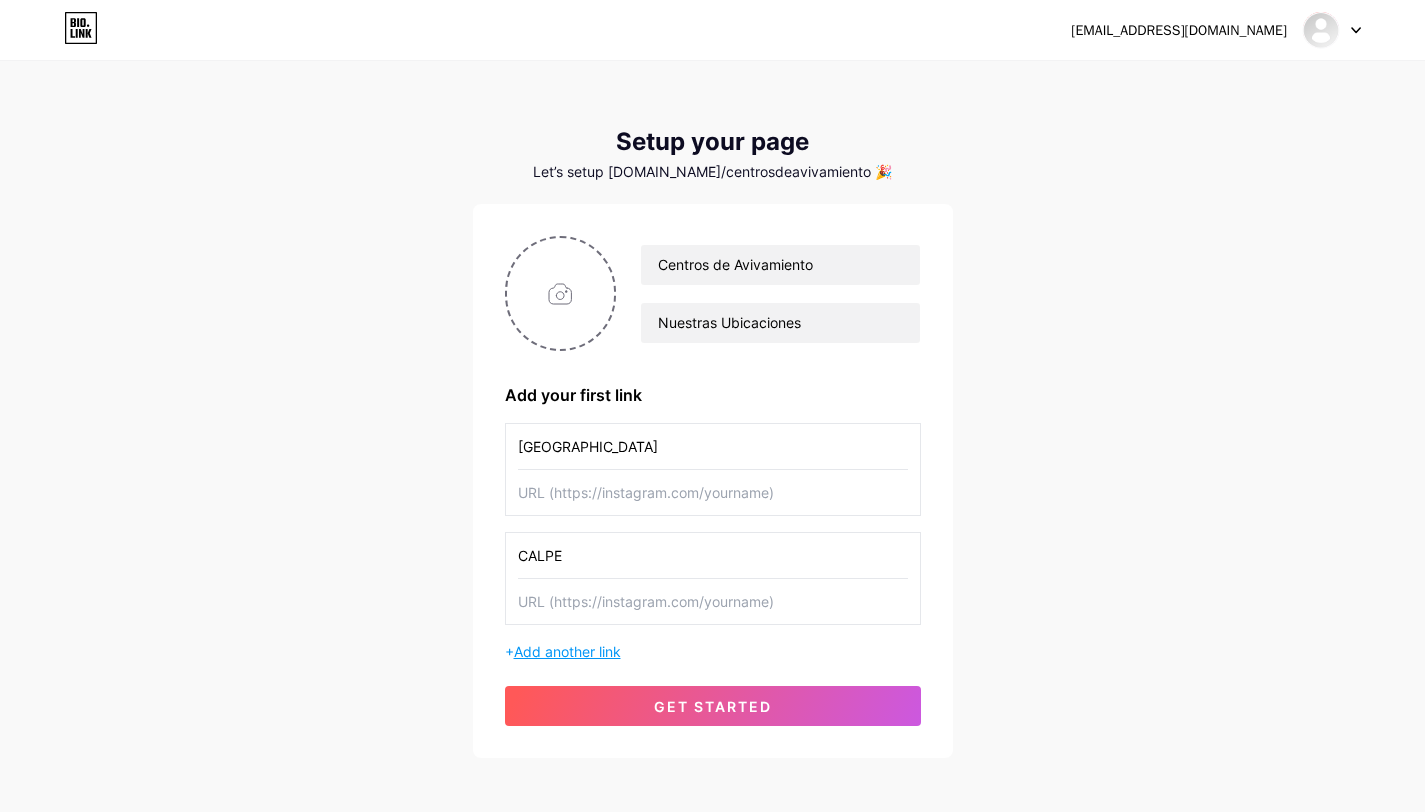 type on "CALPE" 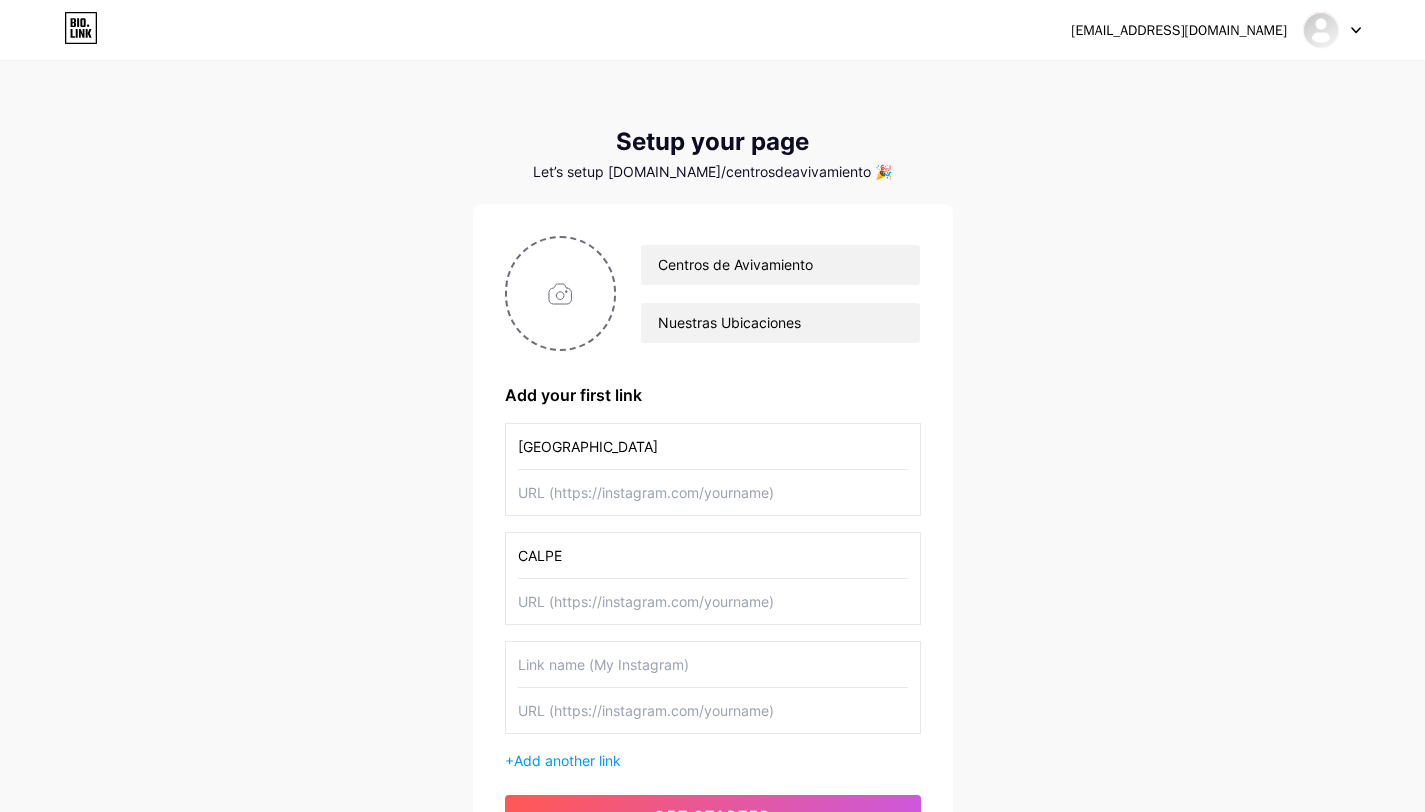 click at bounding box center (713, 664) 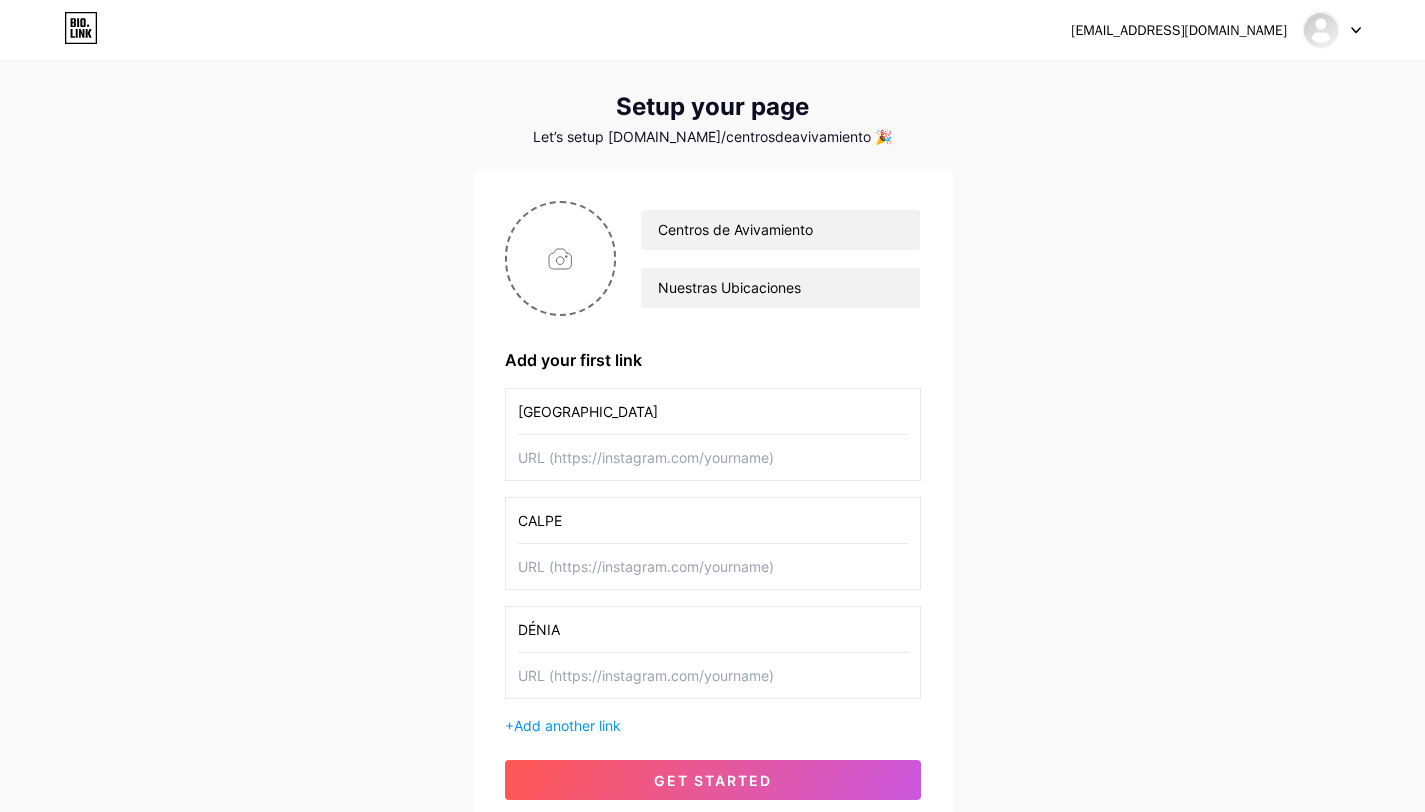 scroll, scrollTop: 37, scrollLeft: 0, axis: vertical 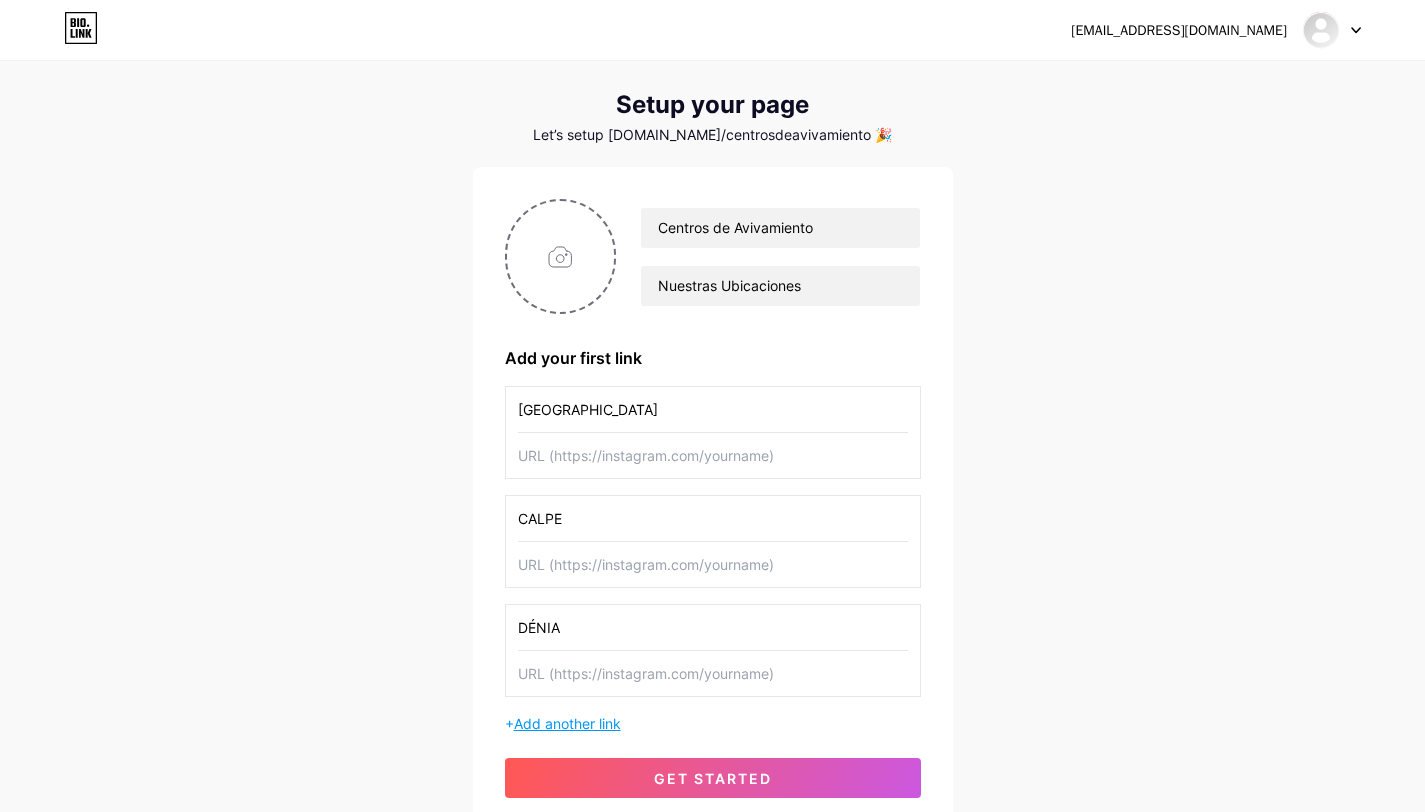 type on "DÉNIA" 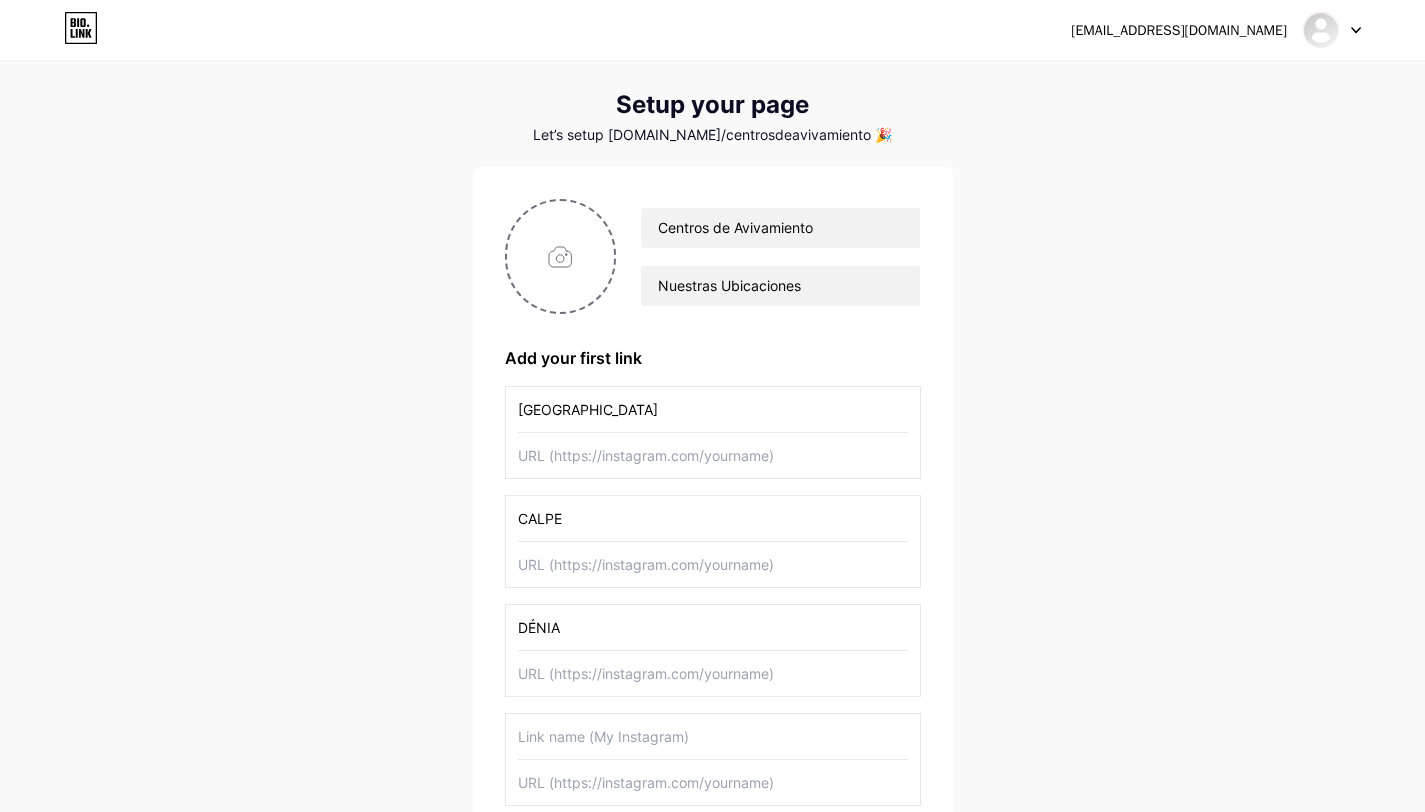 click at bounding box center [713, 736] 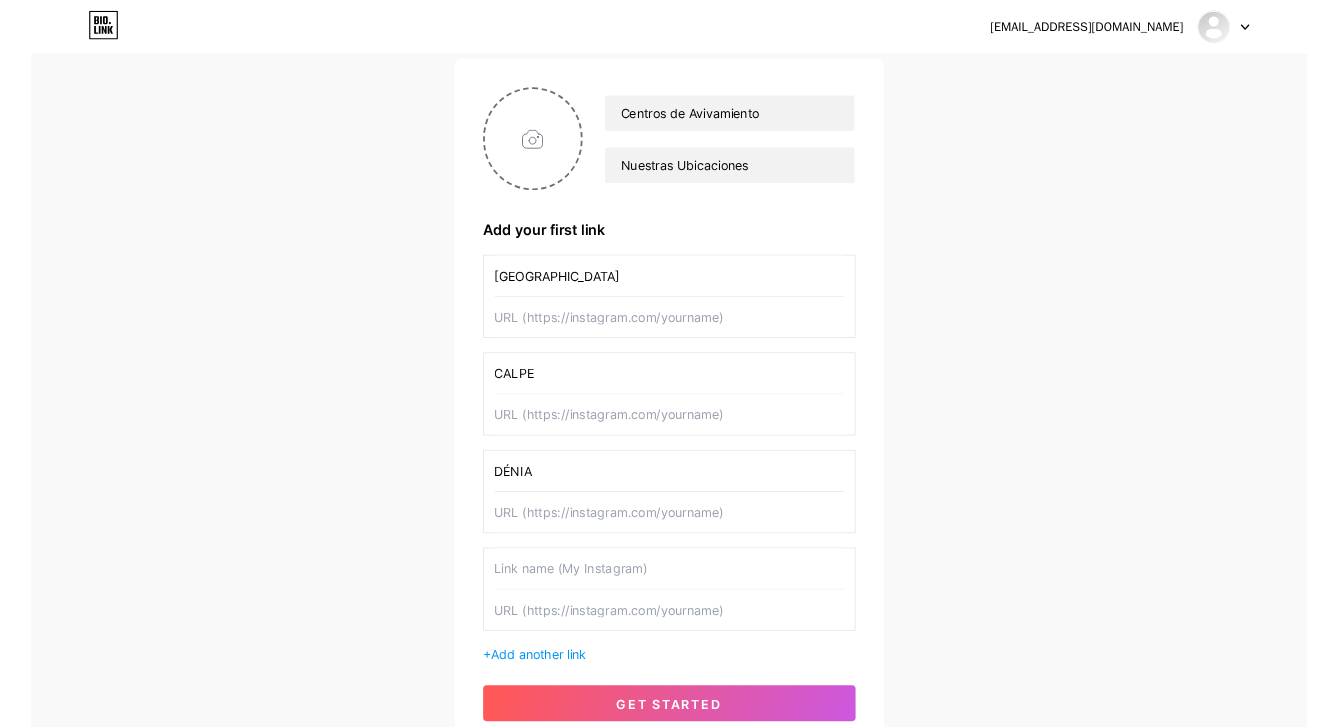 scroll, scrollTop: 149, scrollLeft: 0, axis: vertical 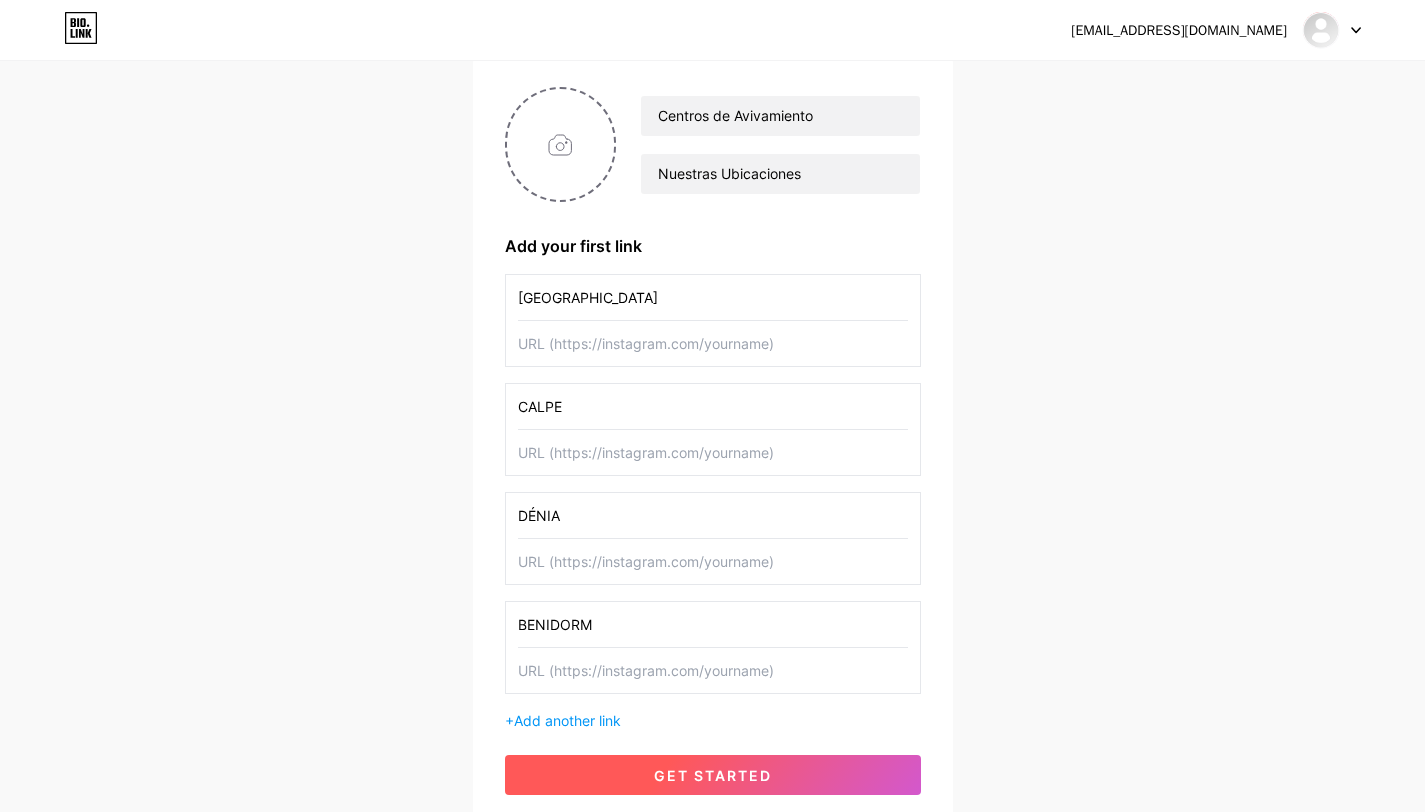 type on "BENIDORM" 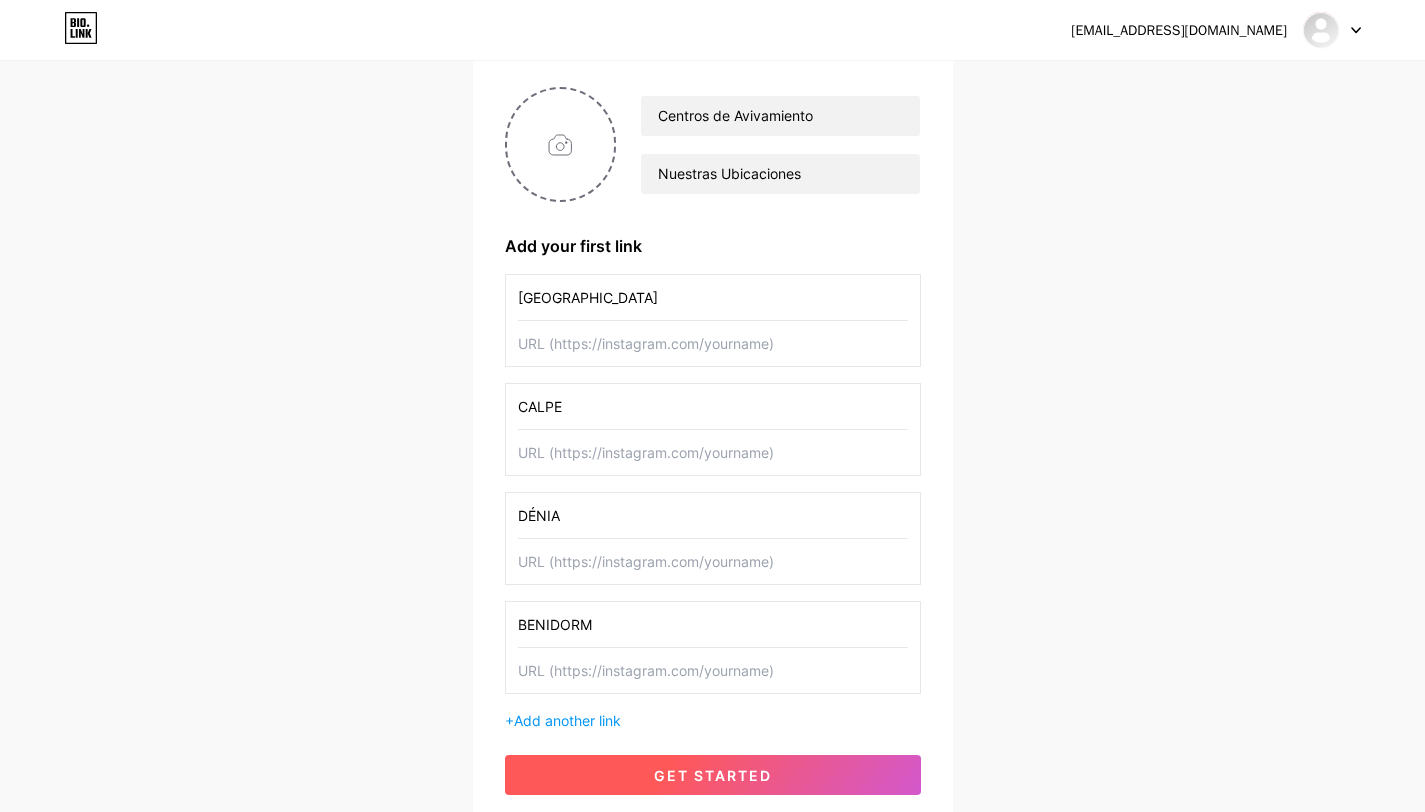 click on "get started" at bounding box center (713, 775) 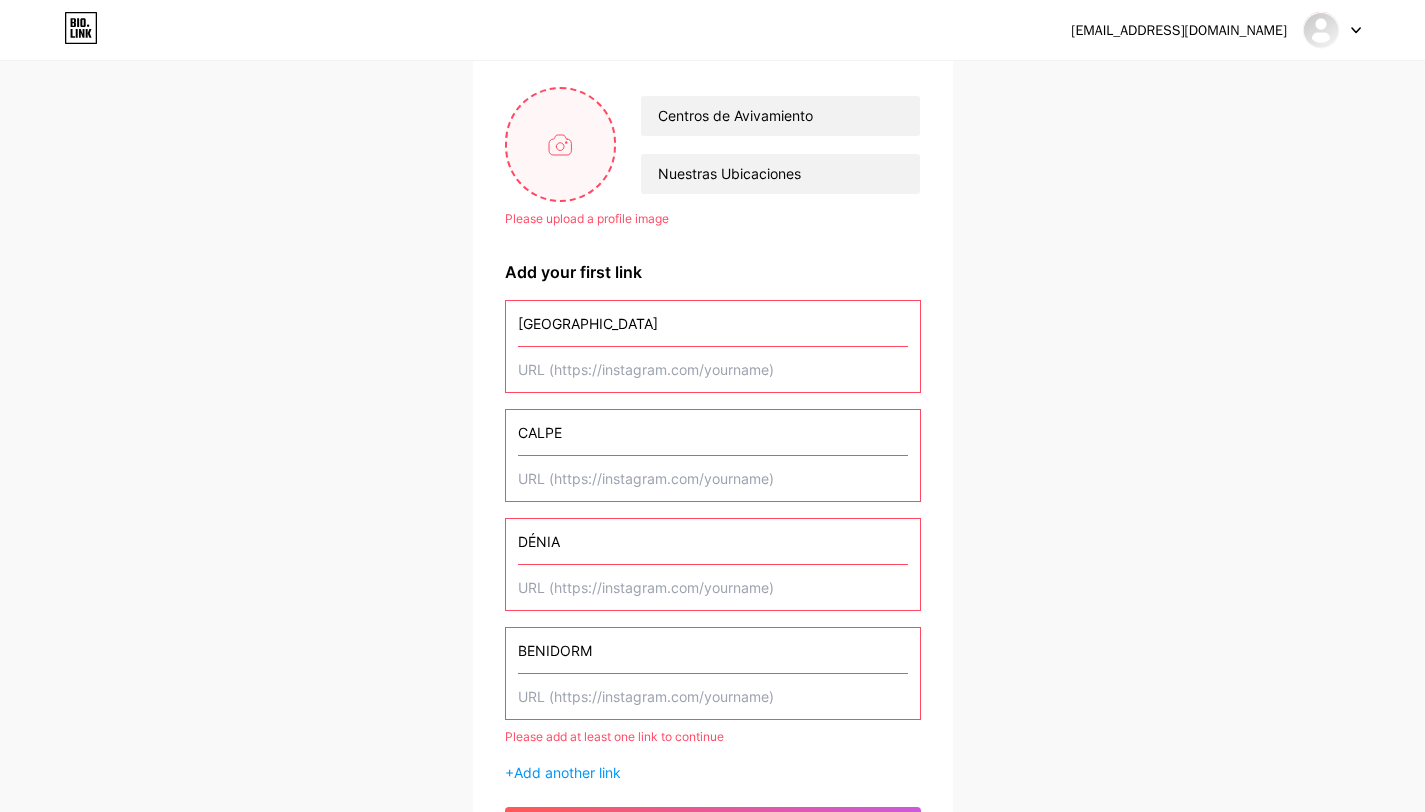 click at bounding box center (561, 144) 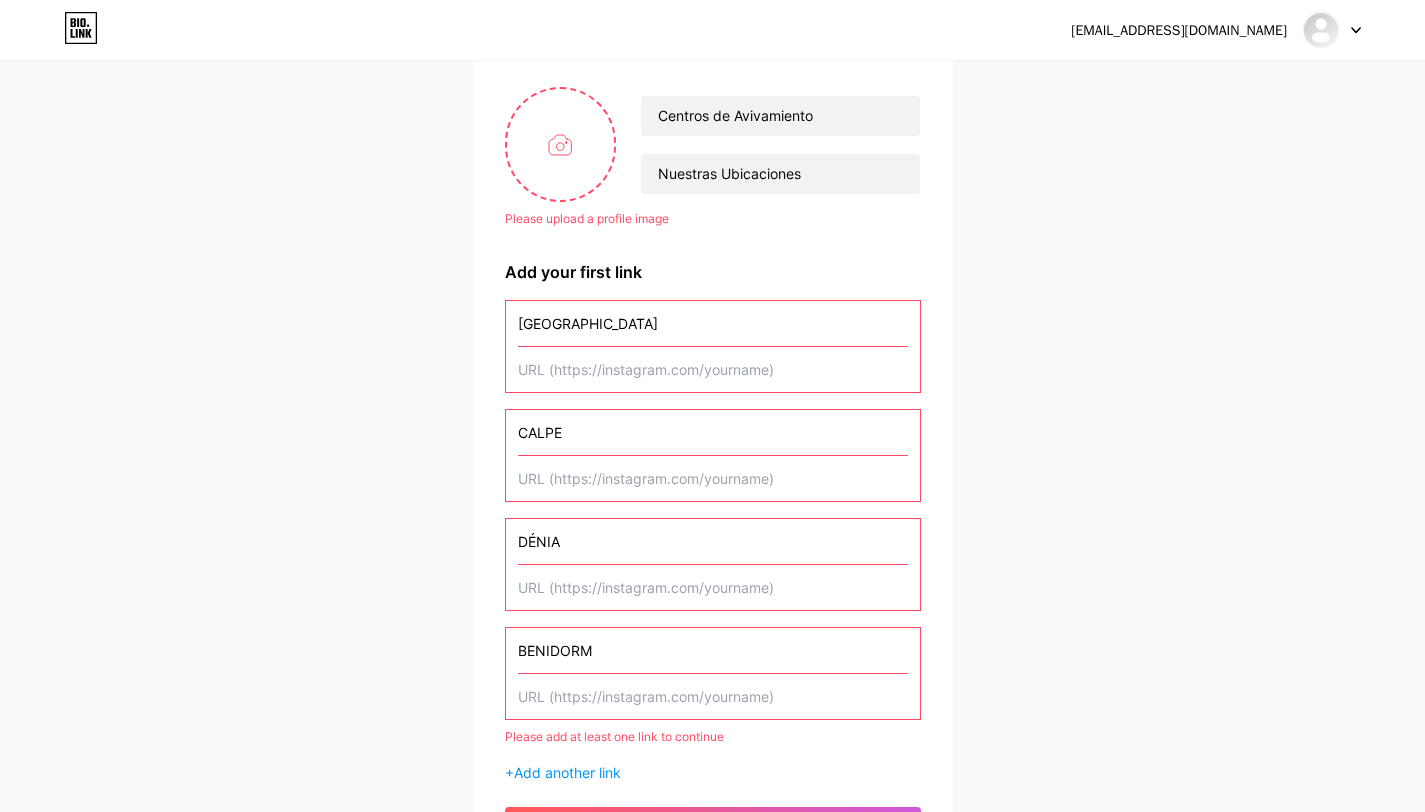 type on "C:\fakepath\DSC03491.JPG" 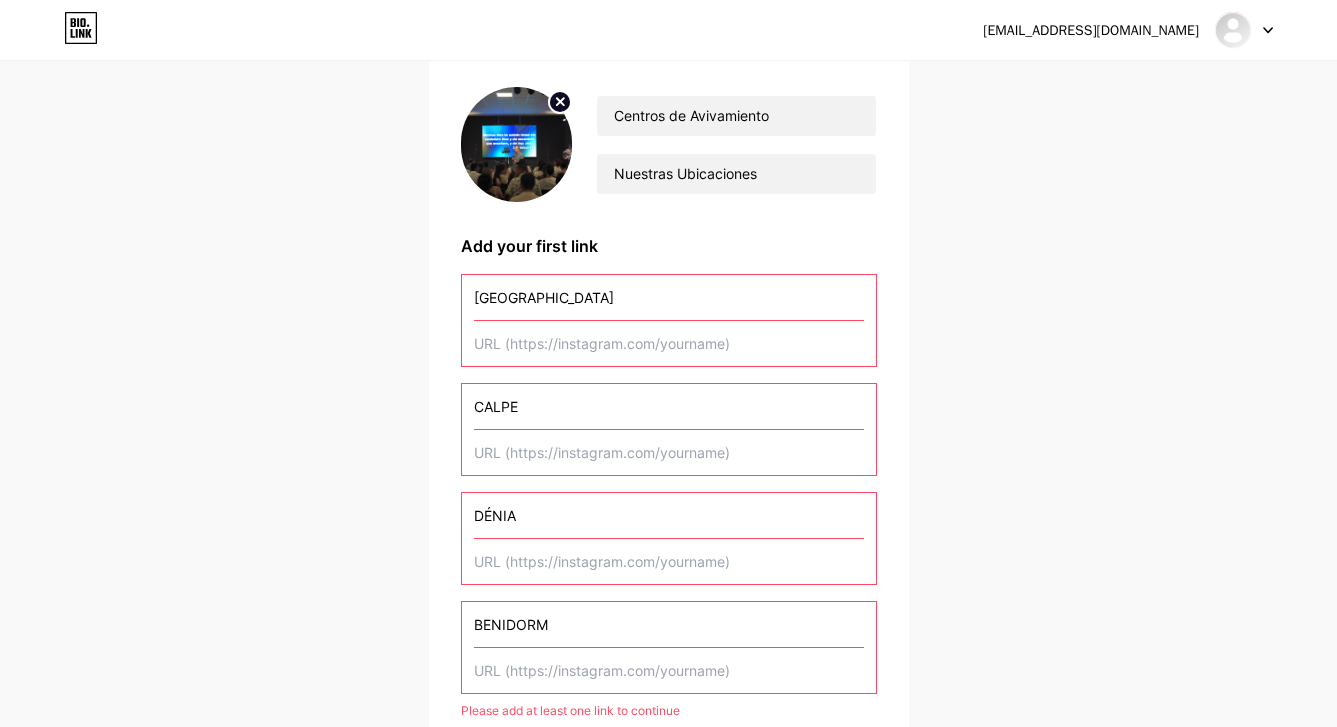 click at bounding box center (669, 343) 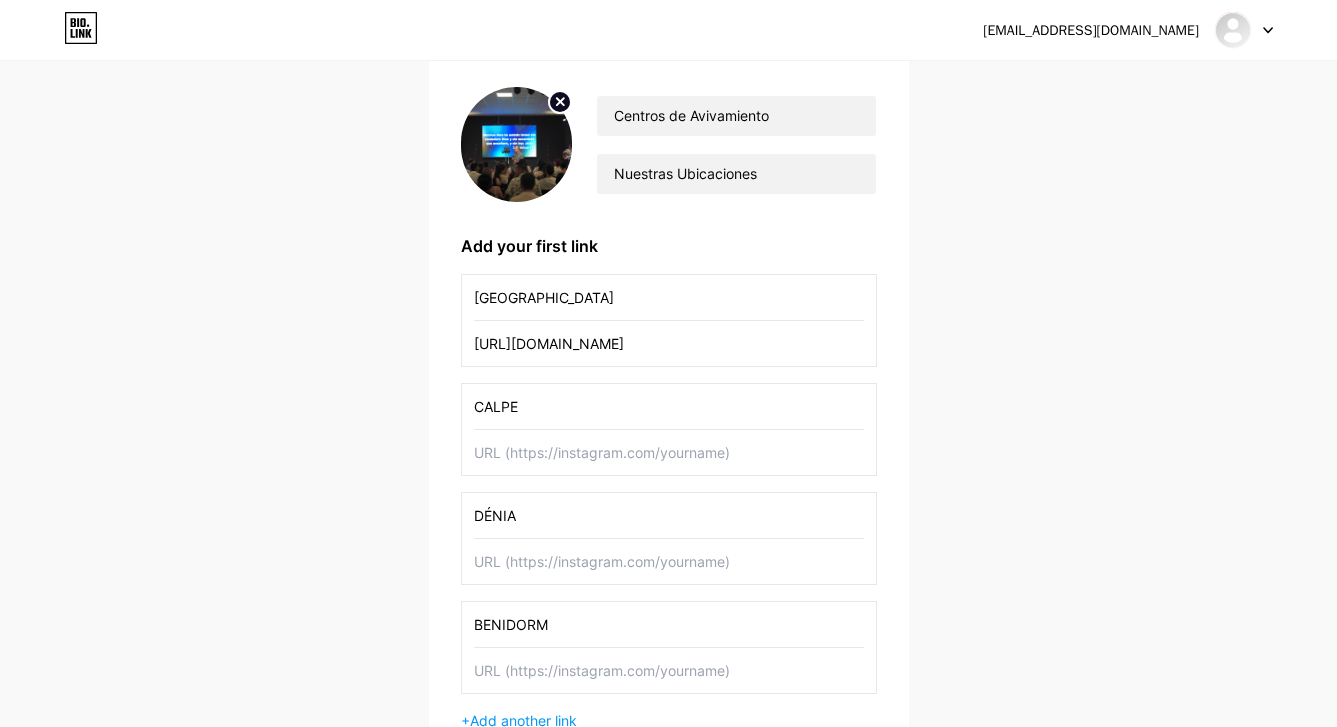 type on "[URL][DOMAIN_NAME]" 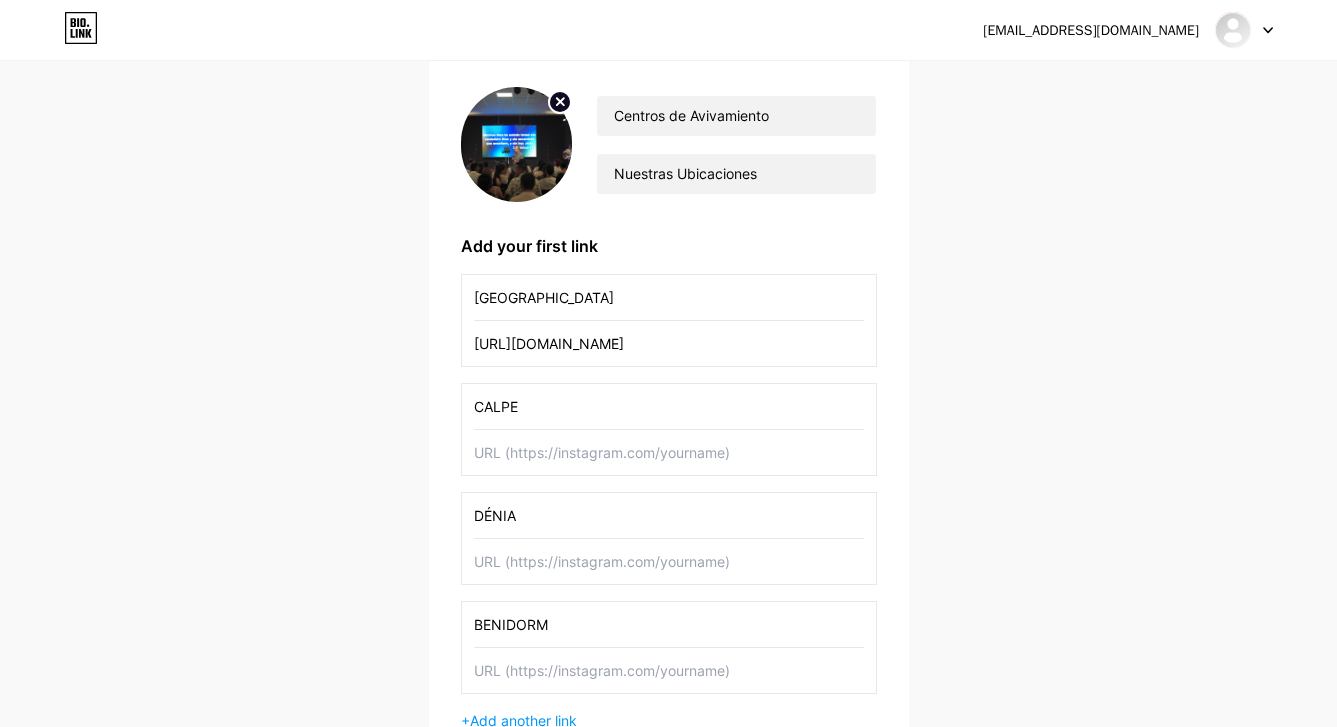 click at bounding box center [669, 561] 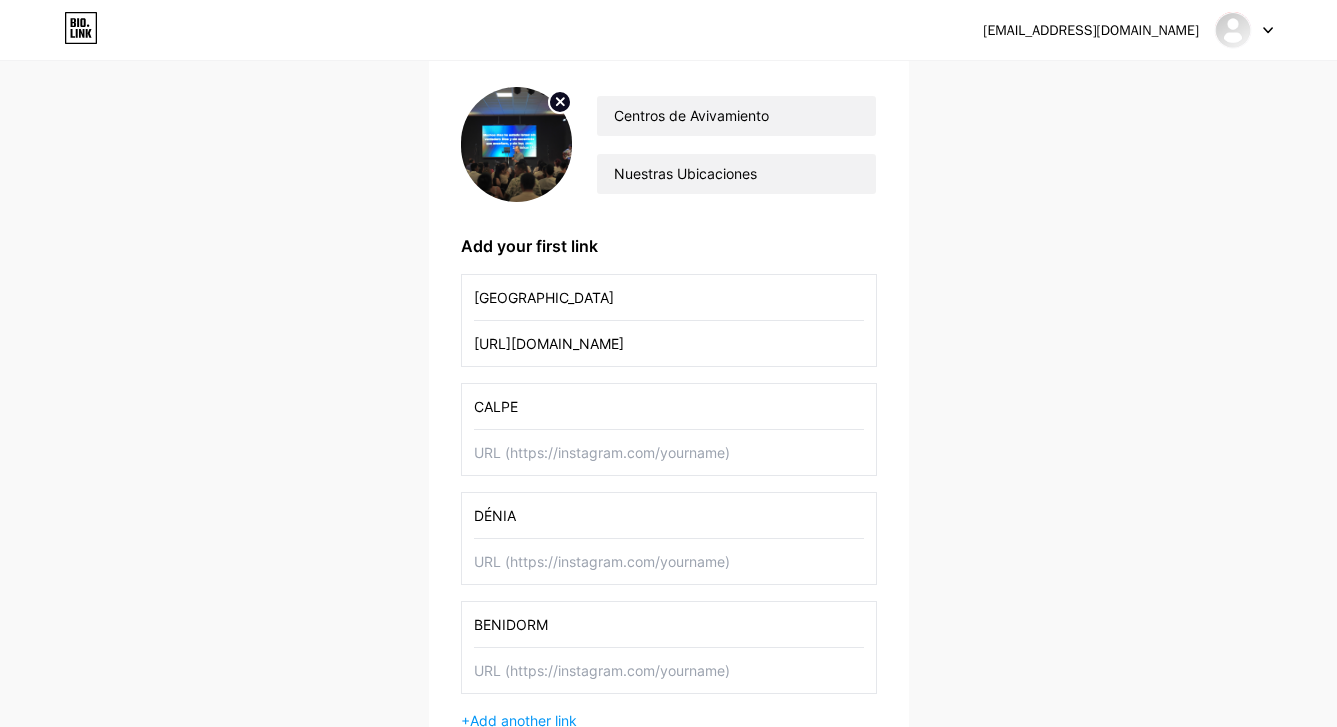 paste on "[URL][DOMAIN_NAME]" 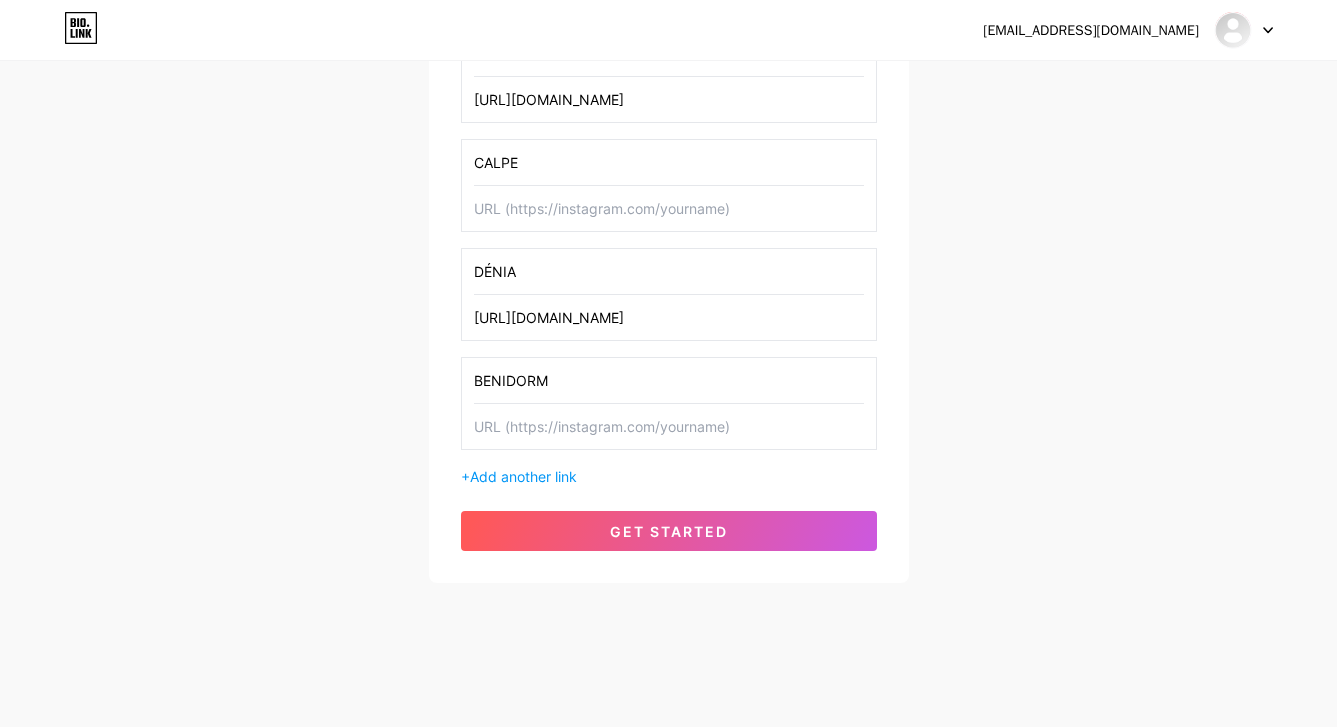 type on "[URL][DOMAIN_NAME]" 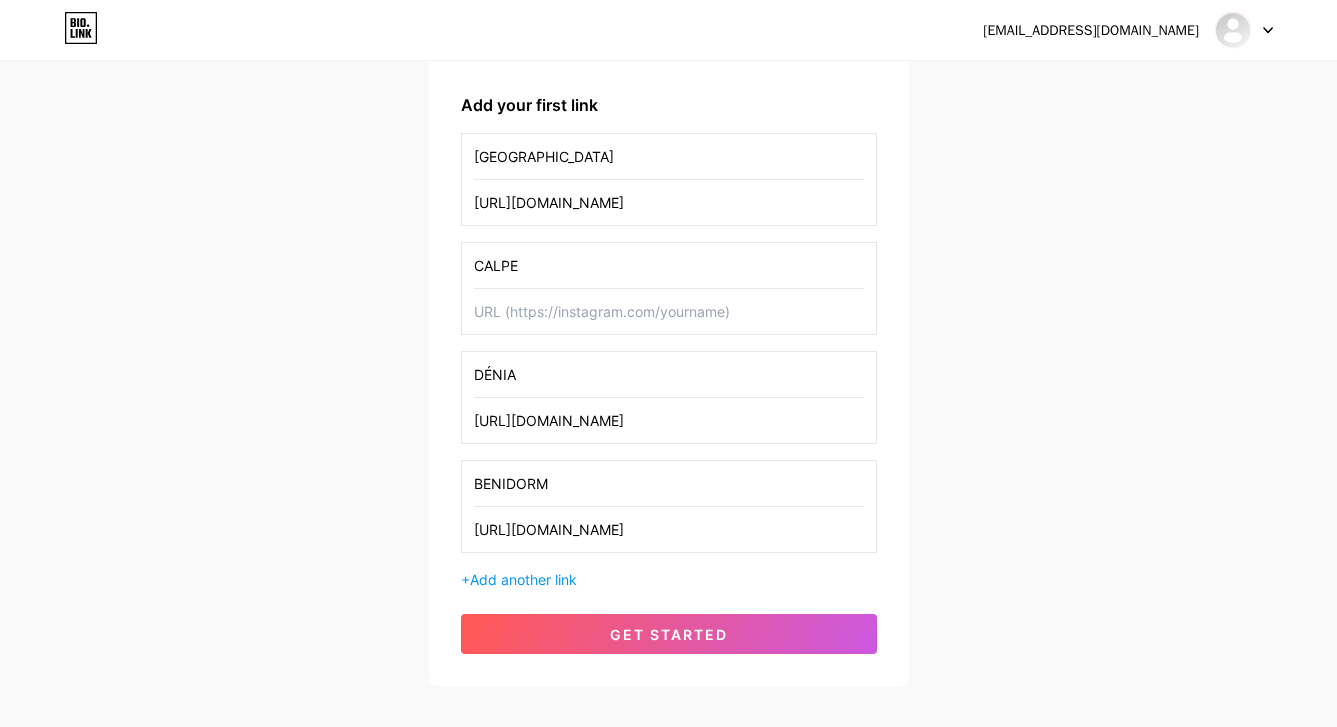 scroll, scrollTop: 287, scrollLeft: 0, axis: vertical 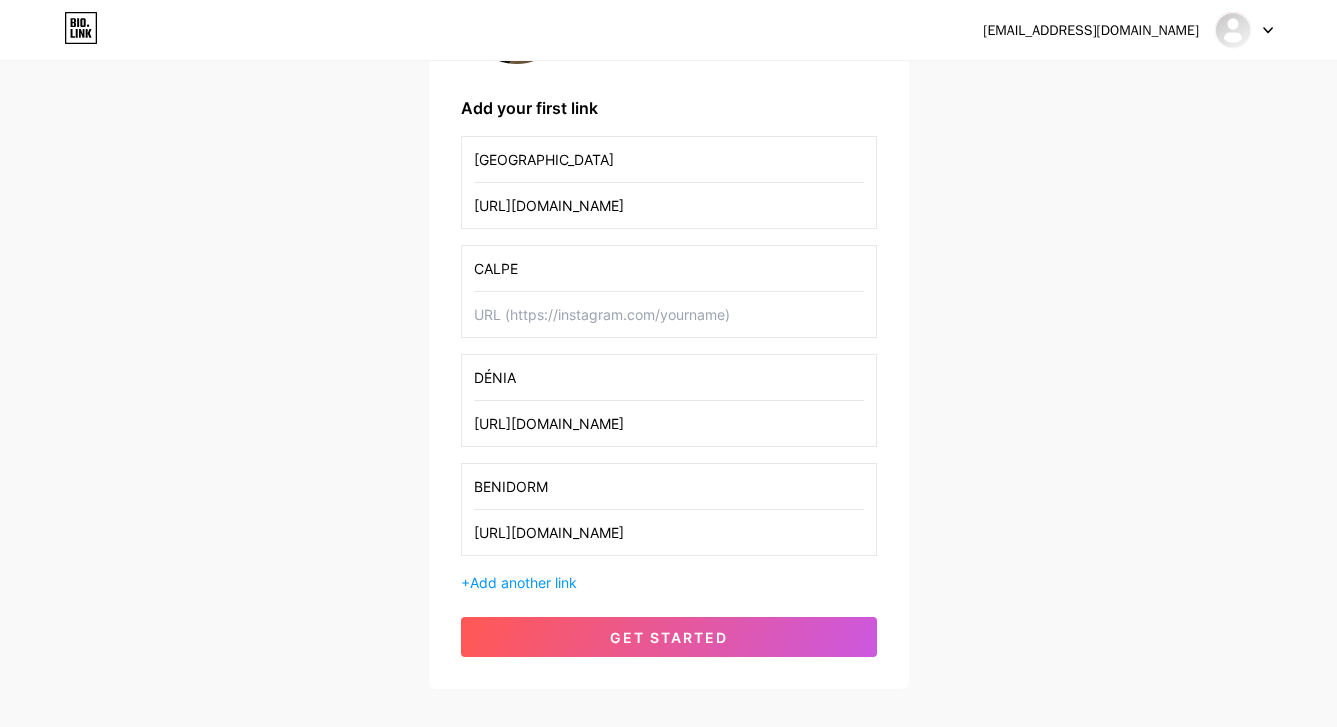 type on "[URL][DOMAIN_NAME]" 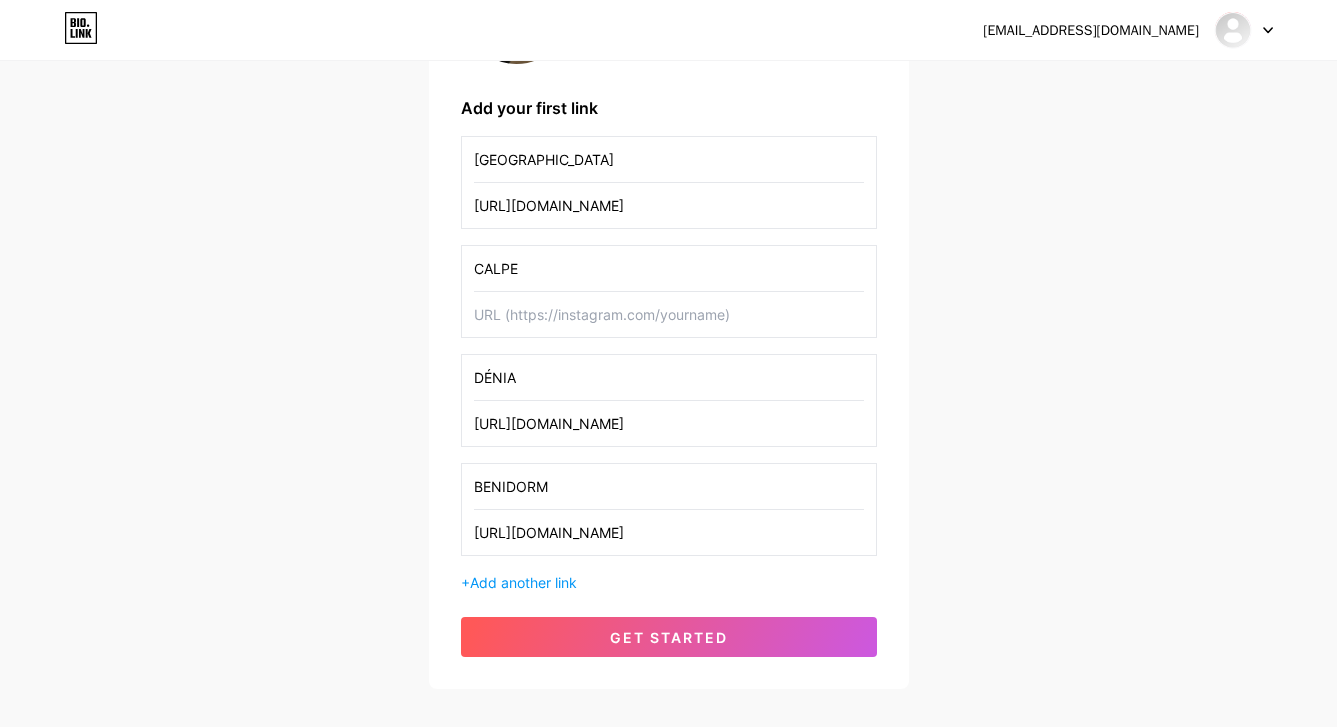 click at bounding box center [669, 314] 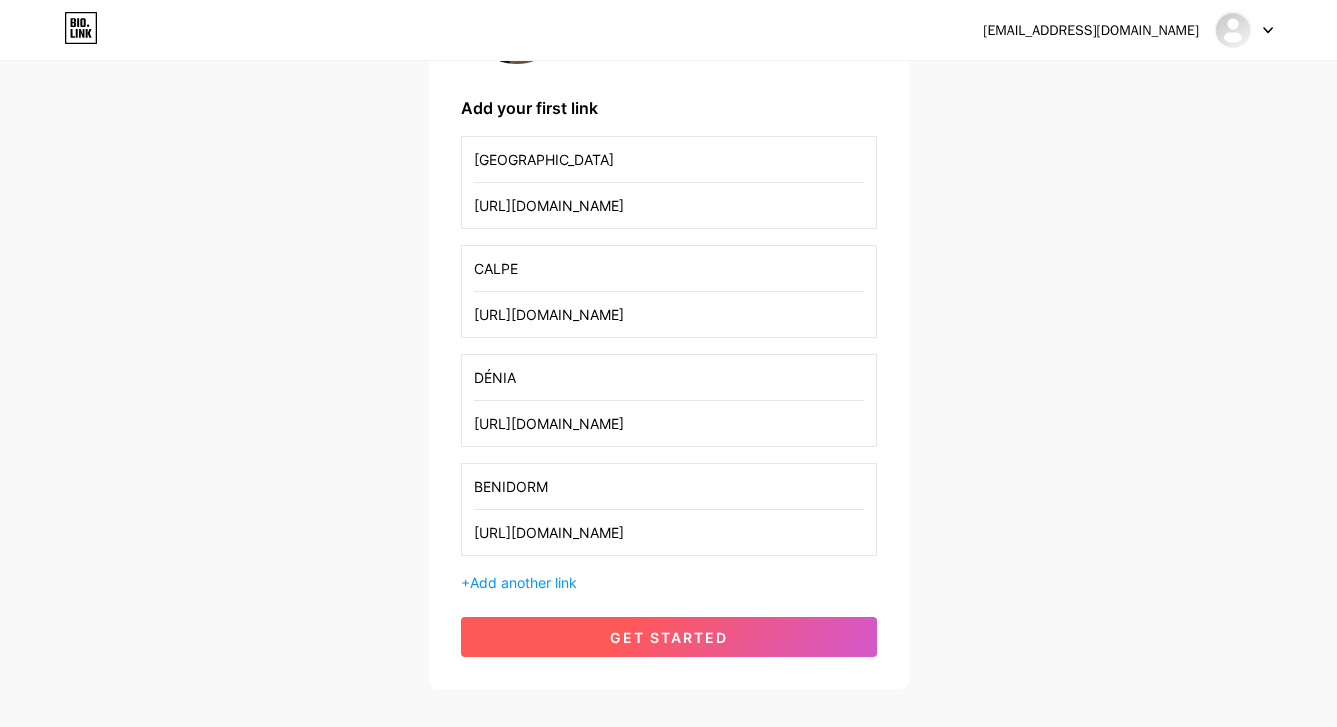 type on "[URL][DOMAIN_NAME]" 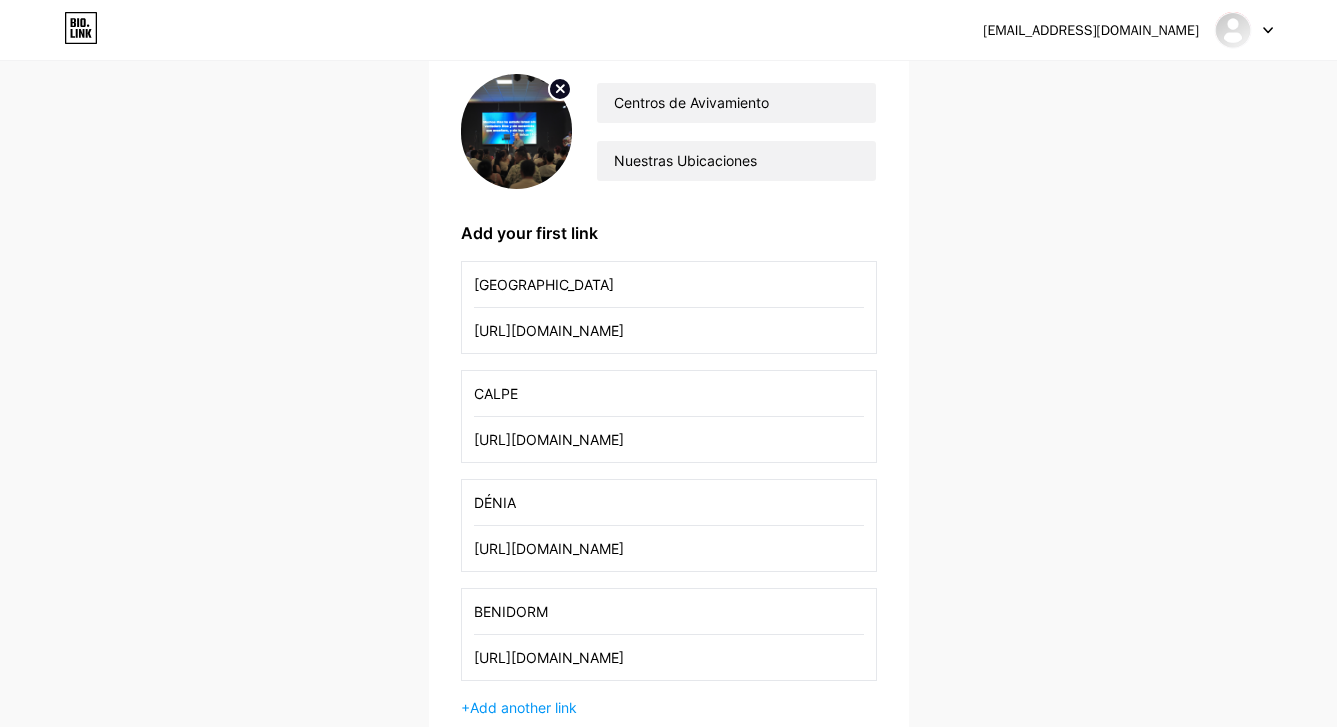 scroll, scrollTop: 5, scrollLeft: 0, axis: vertical 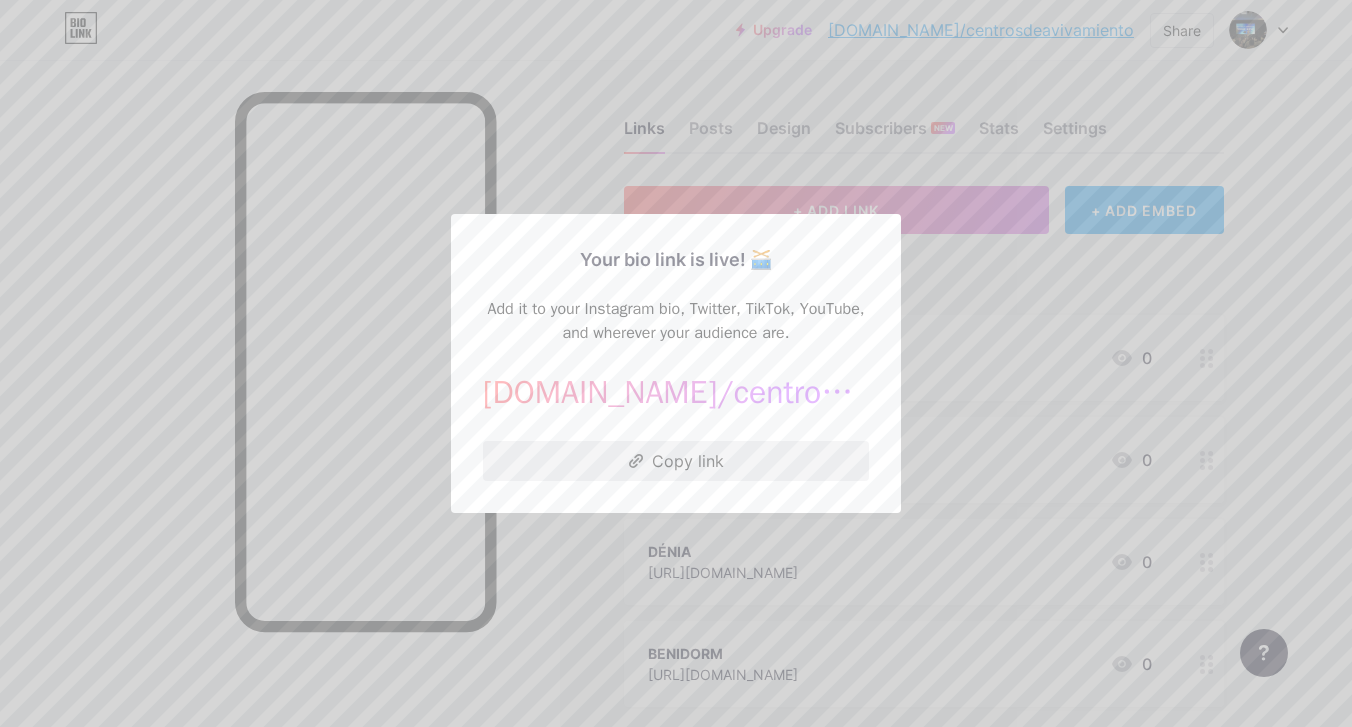 click on "Copy link" at bounding box center (676, 461) 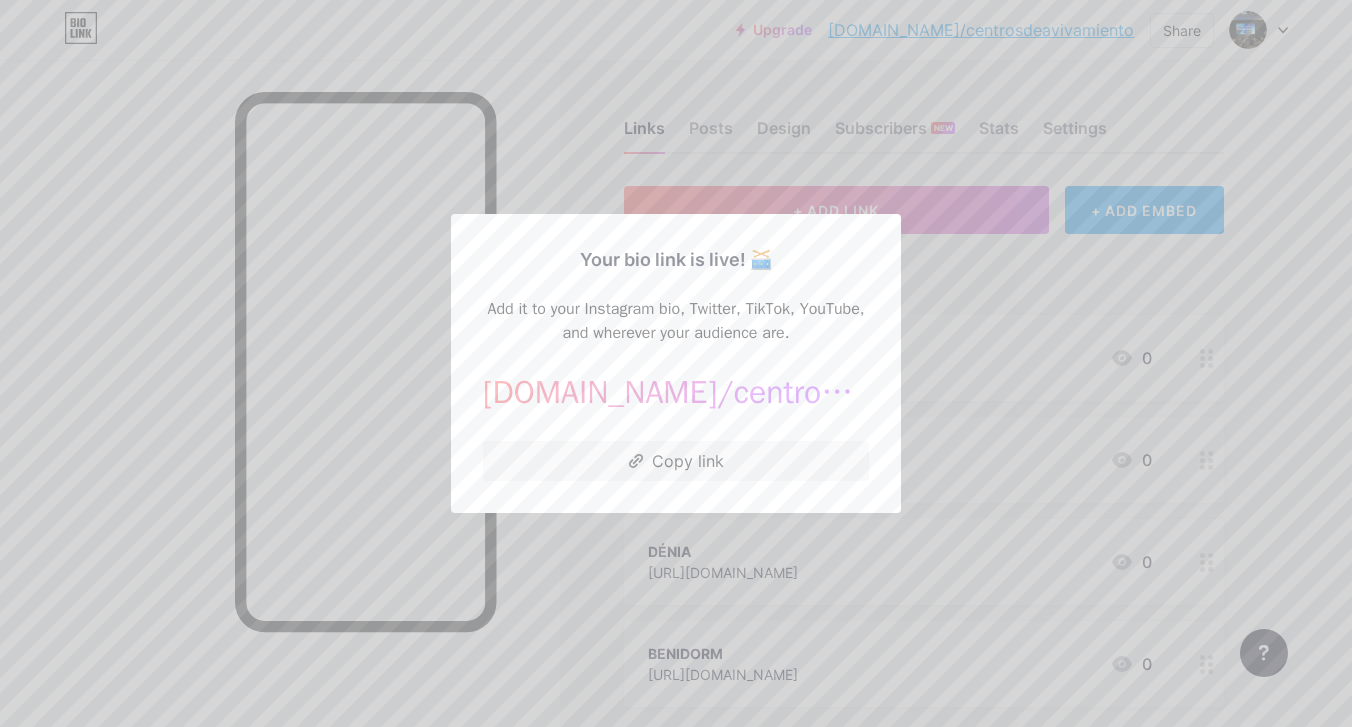 click at bounding box center [676, 363] 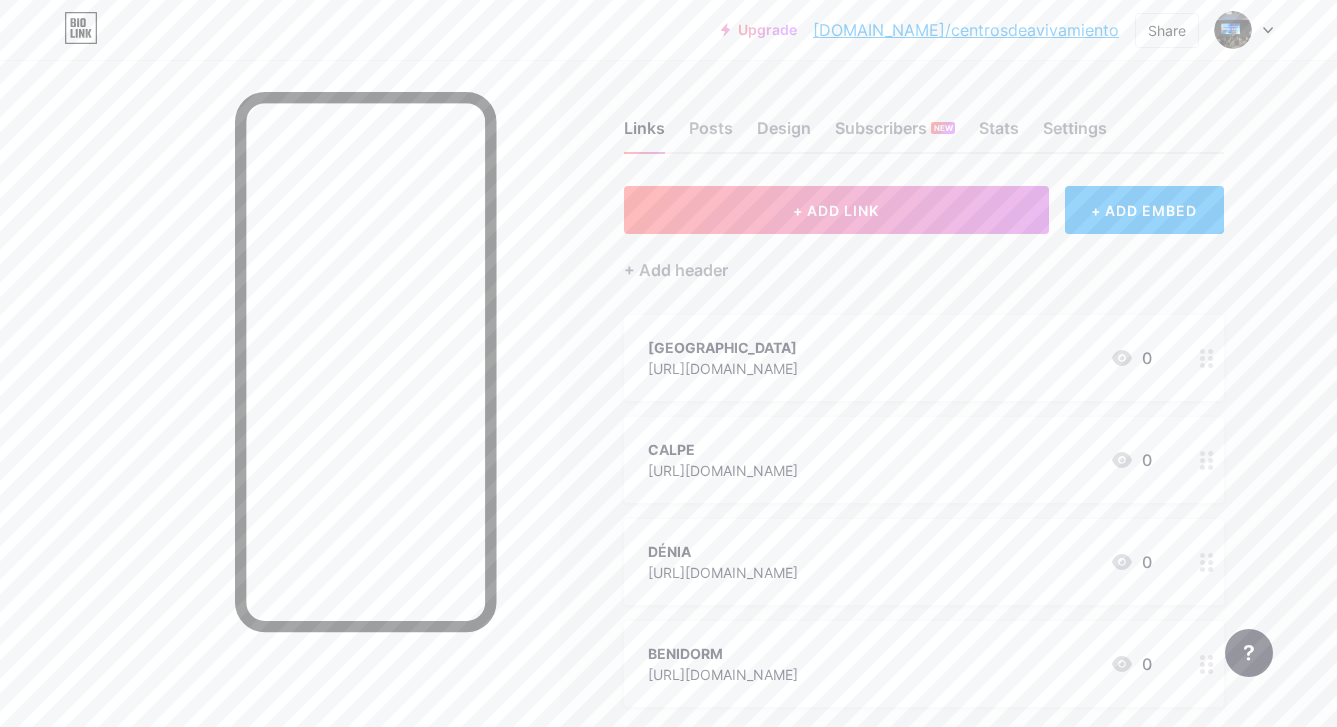 click on "[GEOGRAPHIC_DATA]
[URL][DOMAIN_NAME]
0" at bounding box center (900, 358) 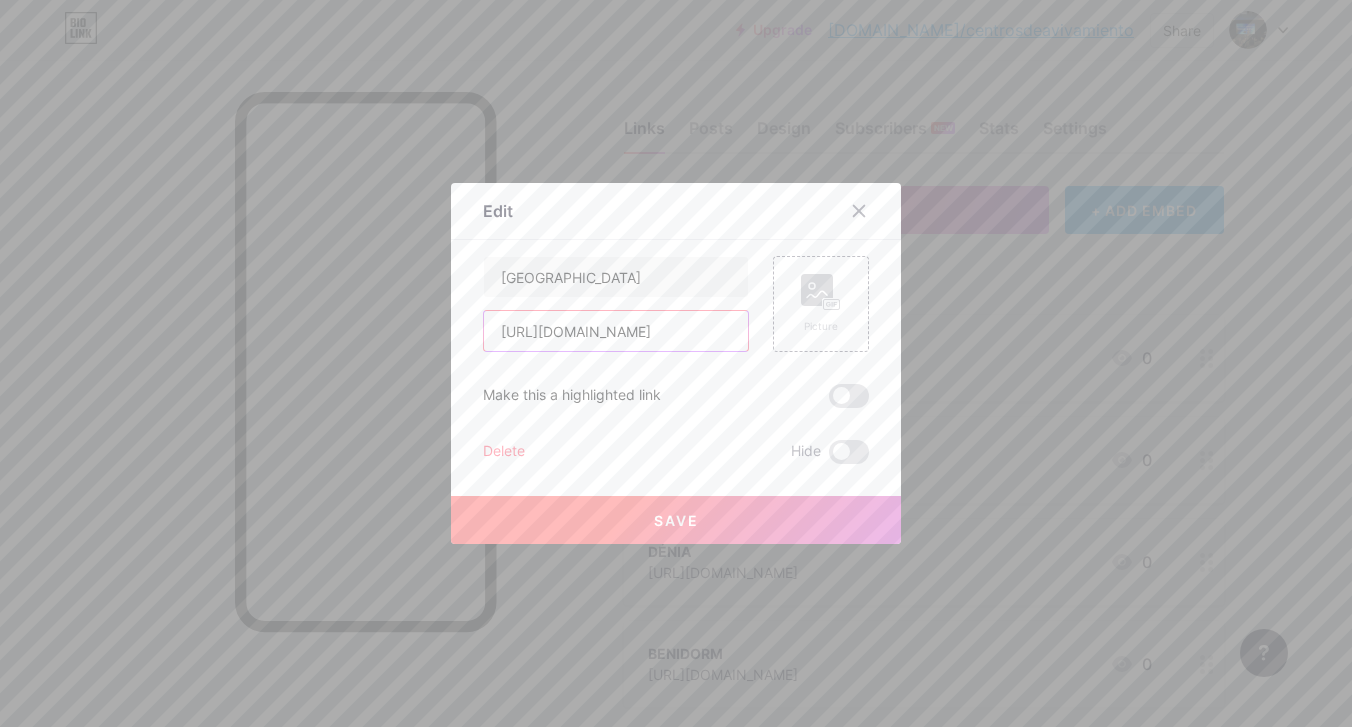 drag, startPoint x: 671, startPoint y: 330, endPoint x: 457, endPoint y: 332, distance: 214.00934 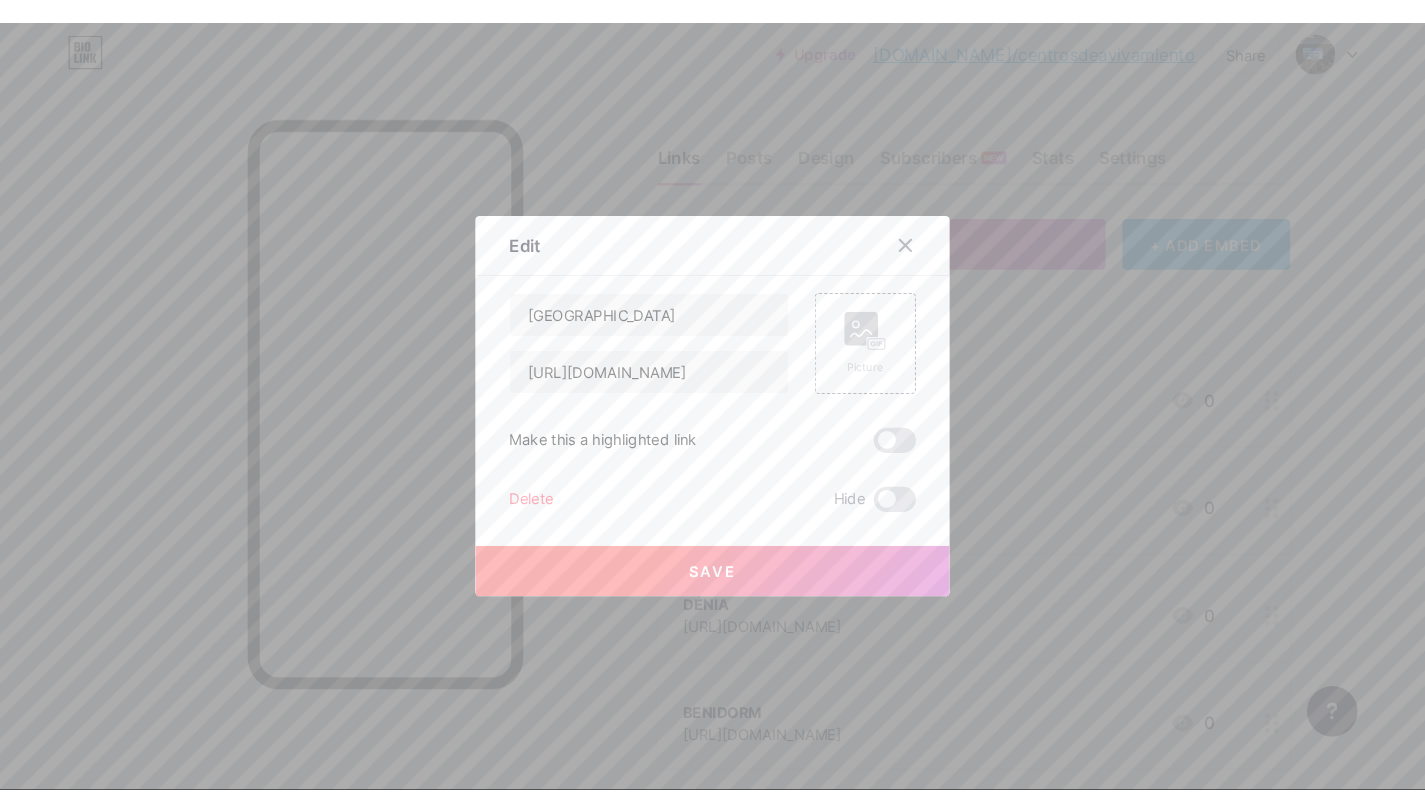 scroll, scrollTop: 0, scrollLeft: 0, axis: both 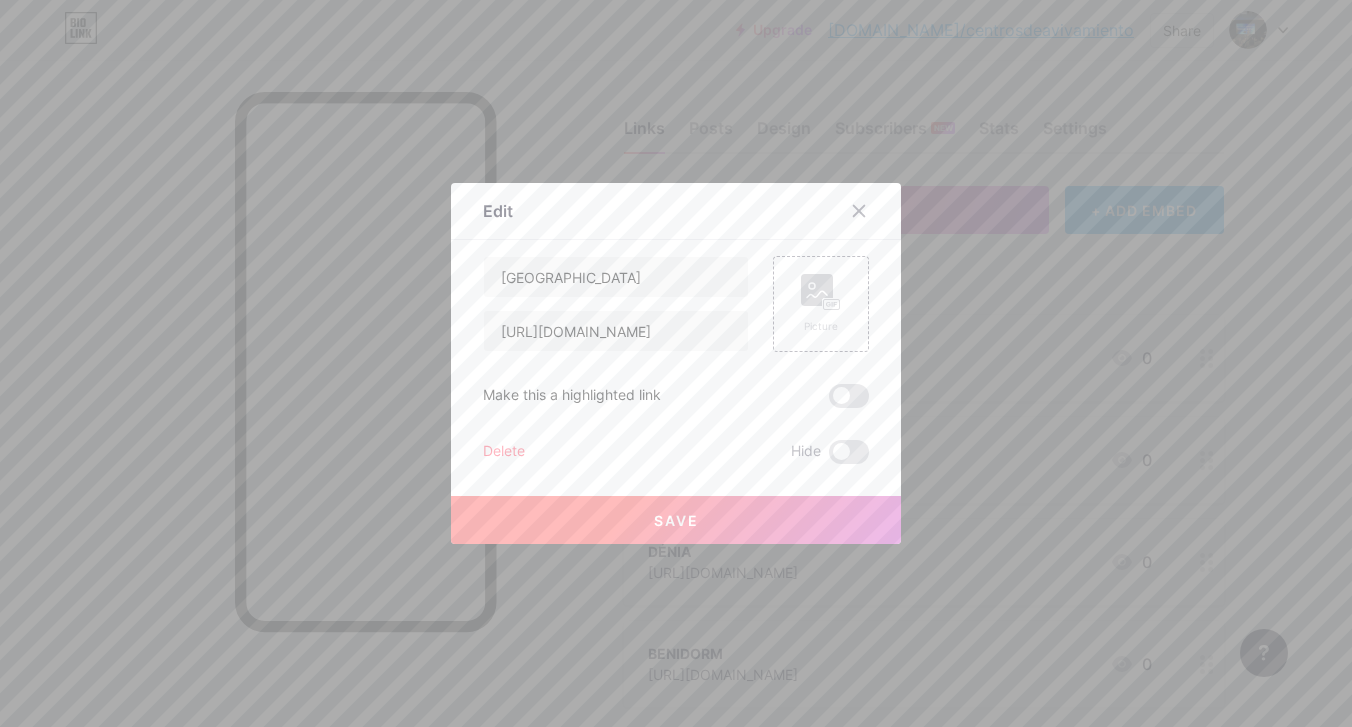 click on "Save" at bounding box center (676, 520) 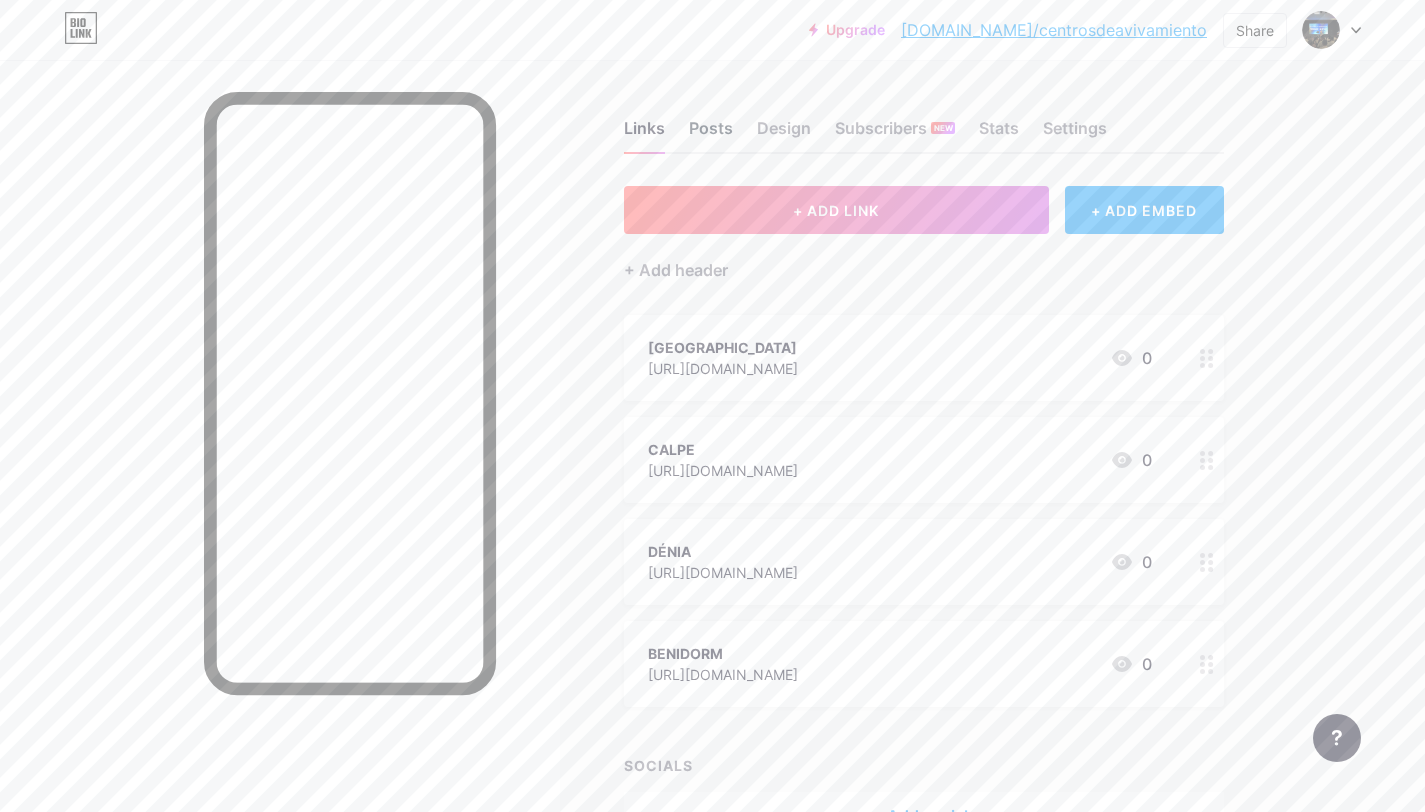 click on "Posts" at bounding box center [711, 134] 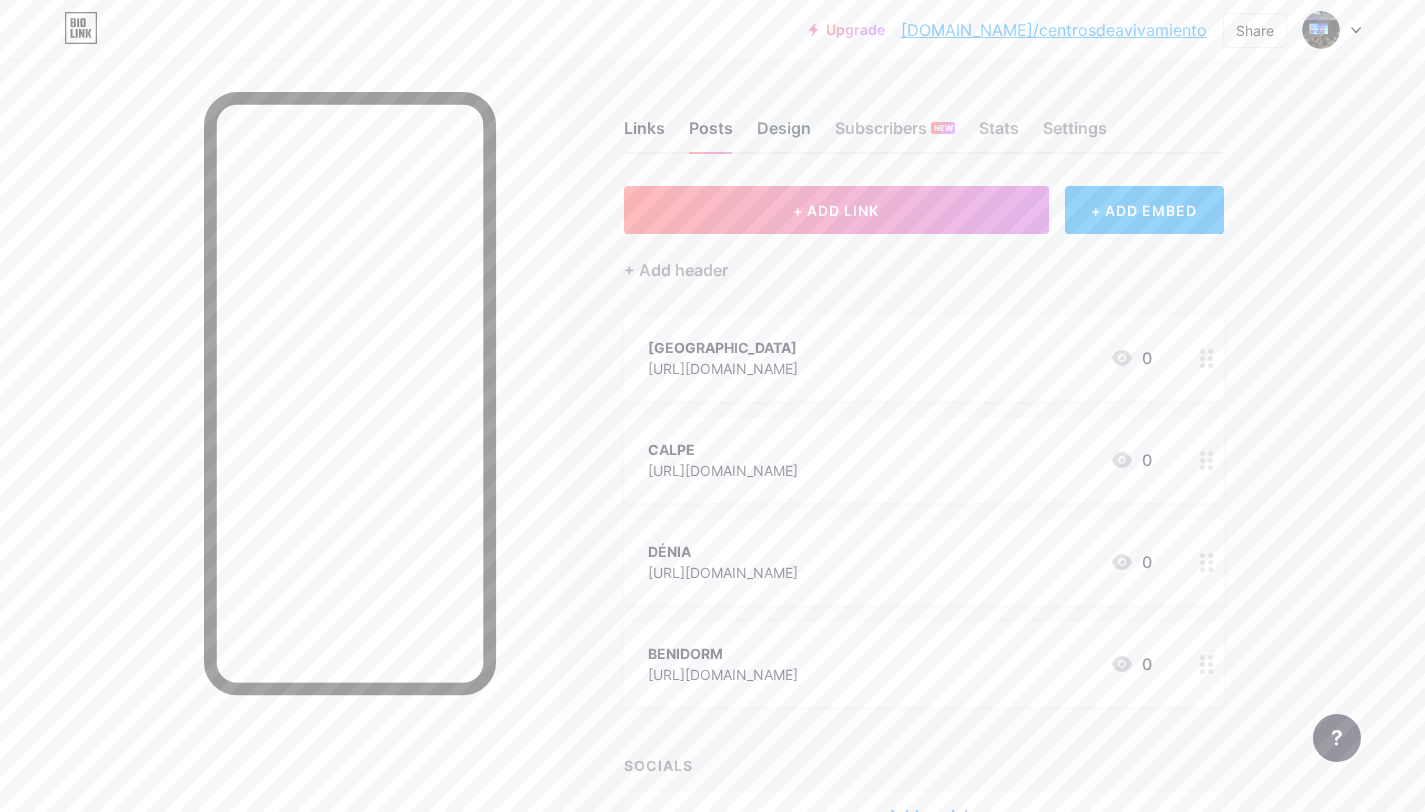 click on "Design" at bounding box center (784, 134) 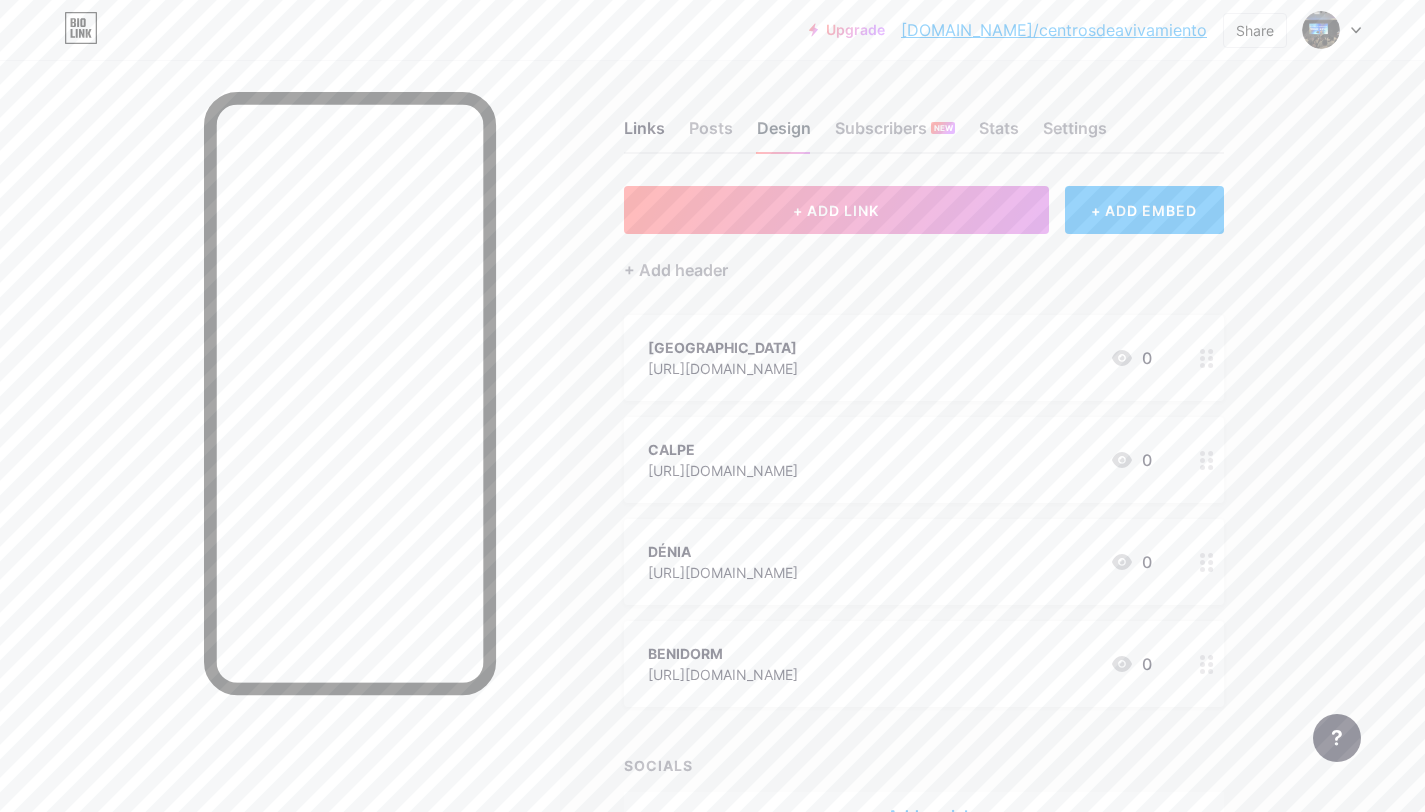 click on "Design" at bounding box center (784, 134) 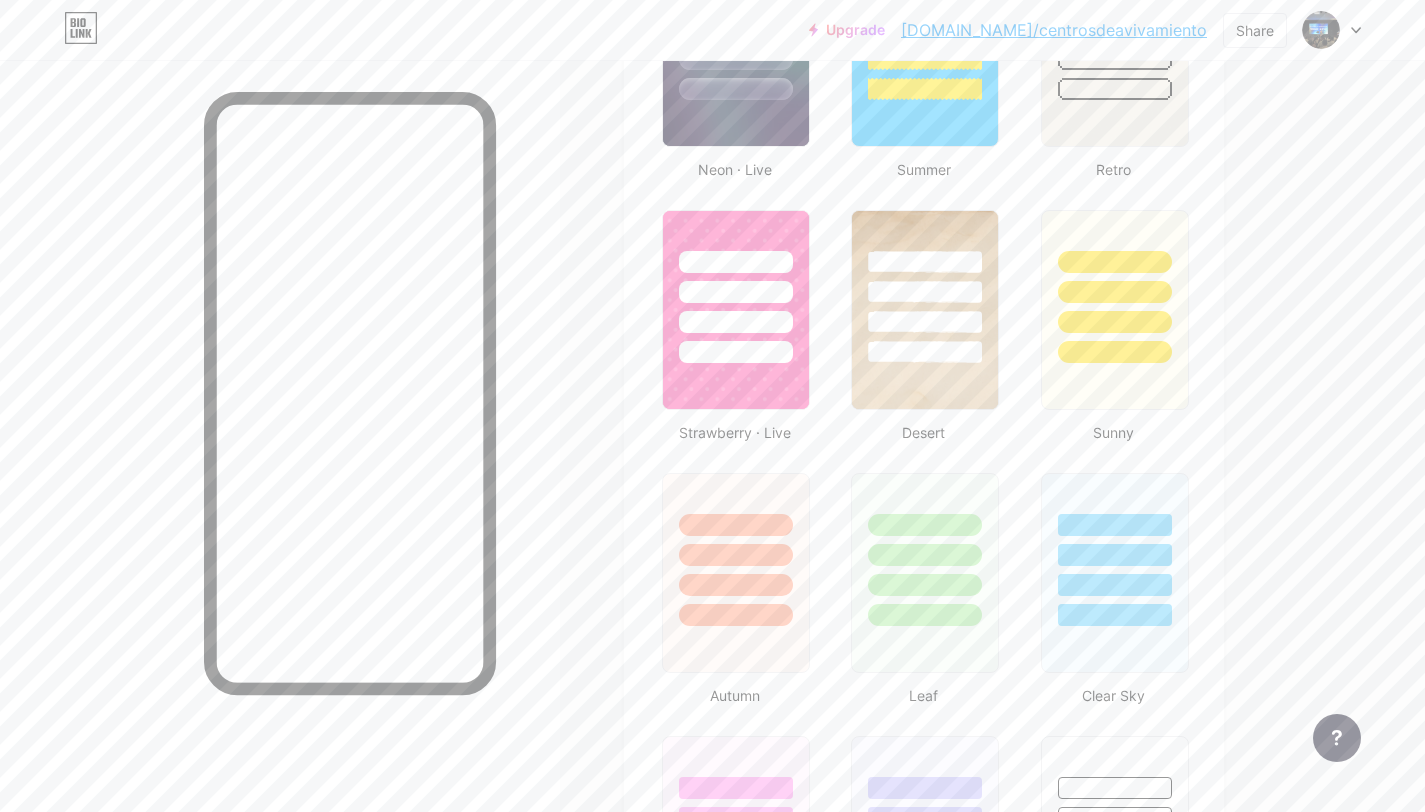 scroll, scrollTop: 1443, scrollLeft: 0, axis: vertical 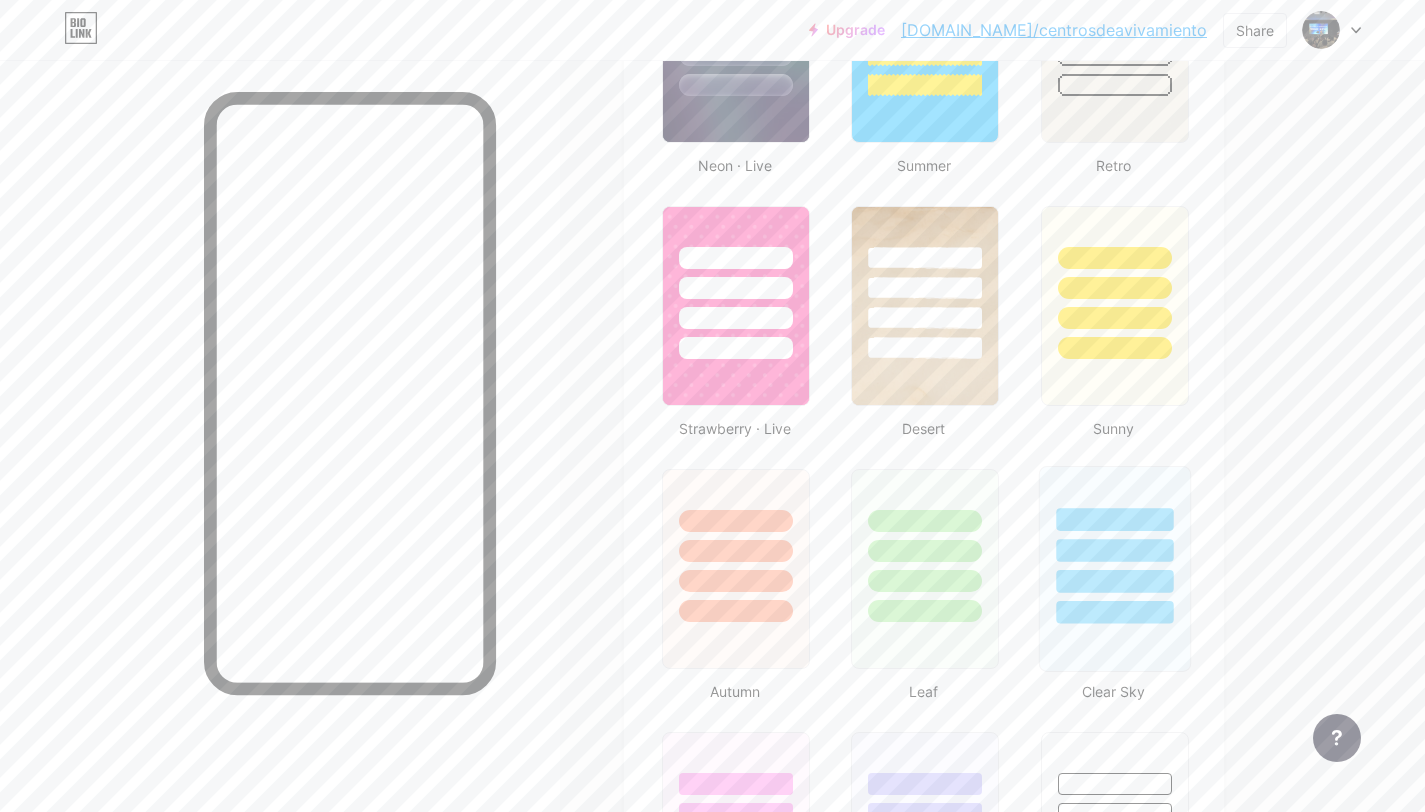 click at bounding box center (1114, 550) 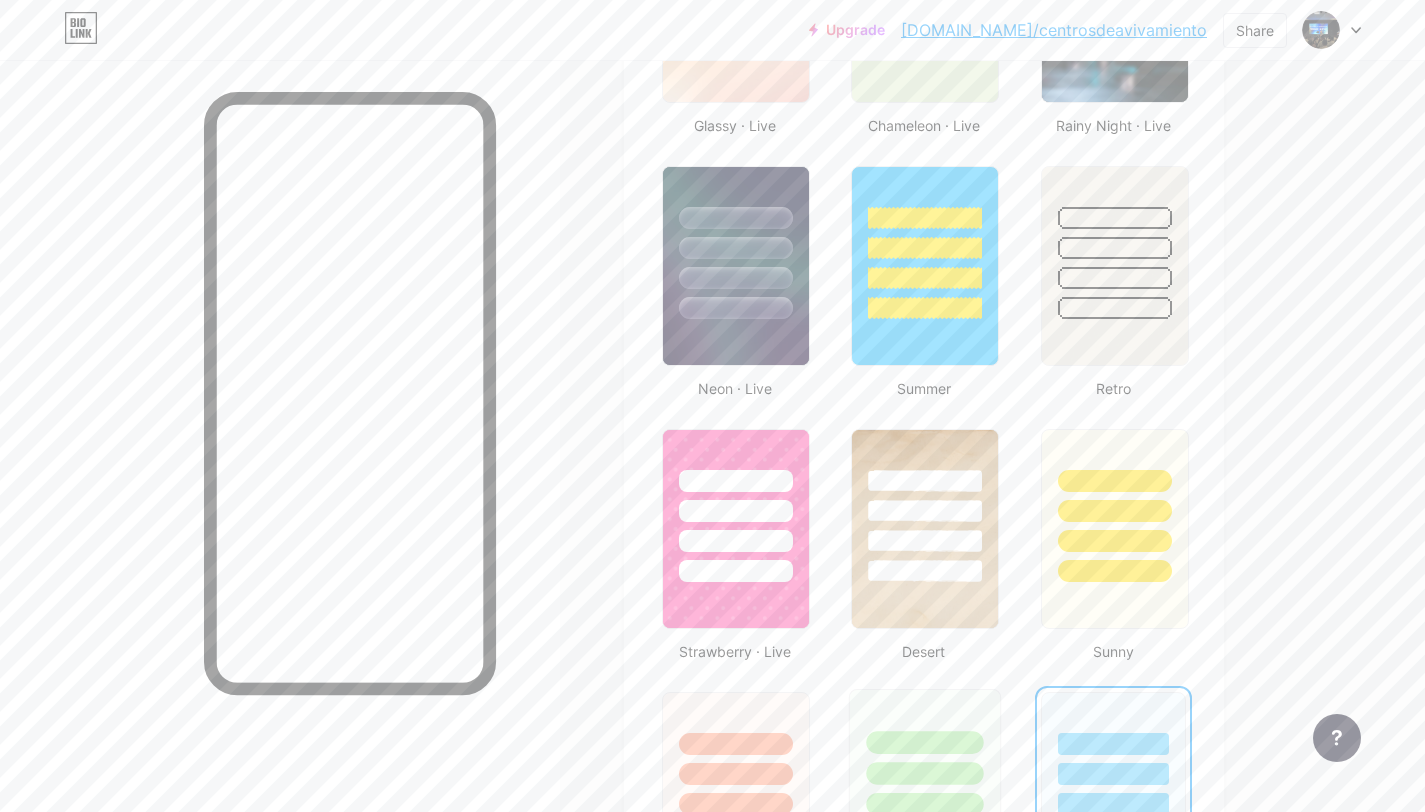 scroll, scrollTop: 1618, scrollLeft: 0, axis: vertical 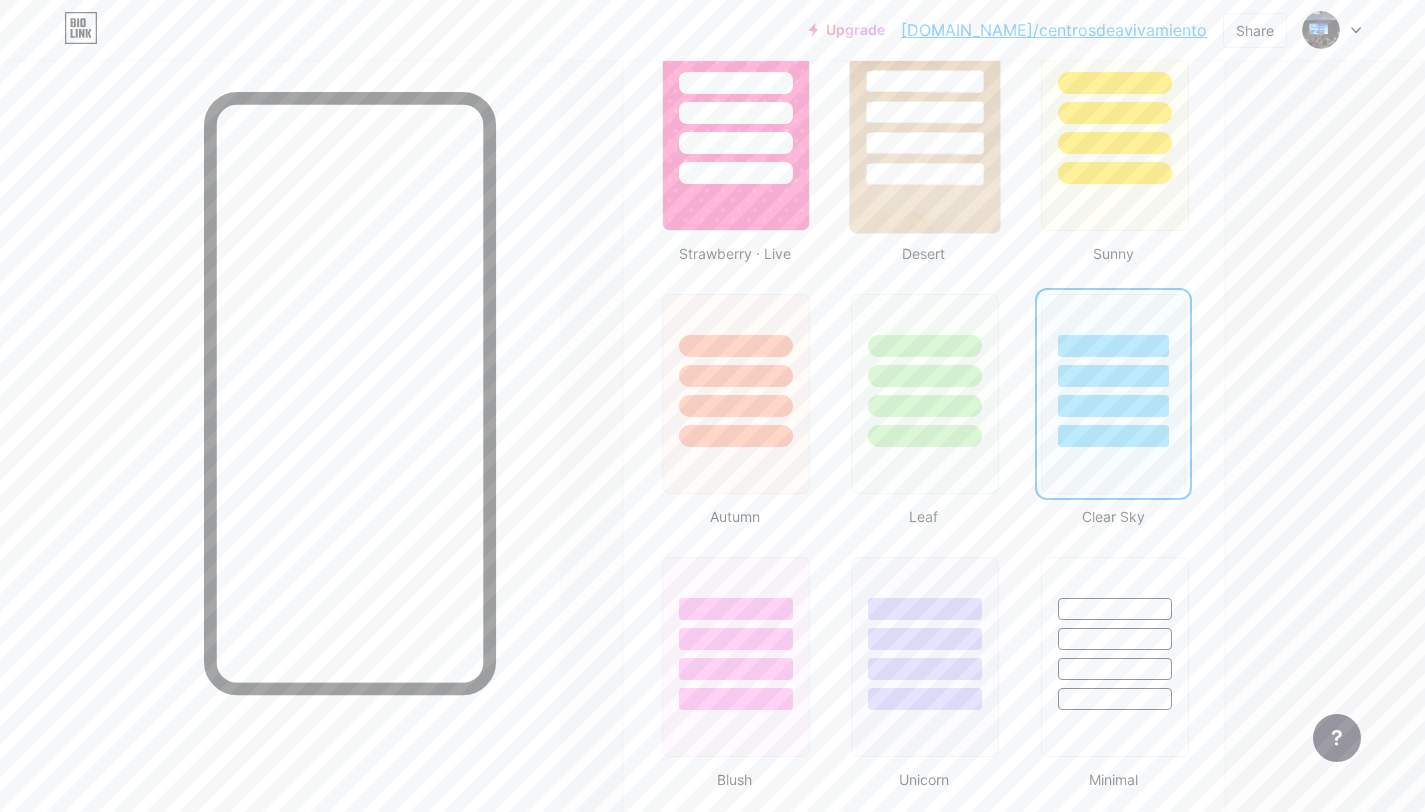 click at bounding box center [925, 174] 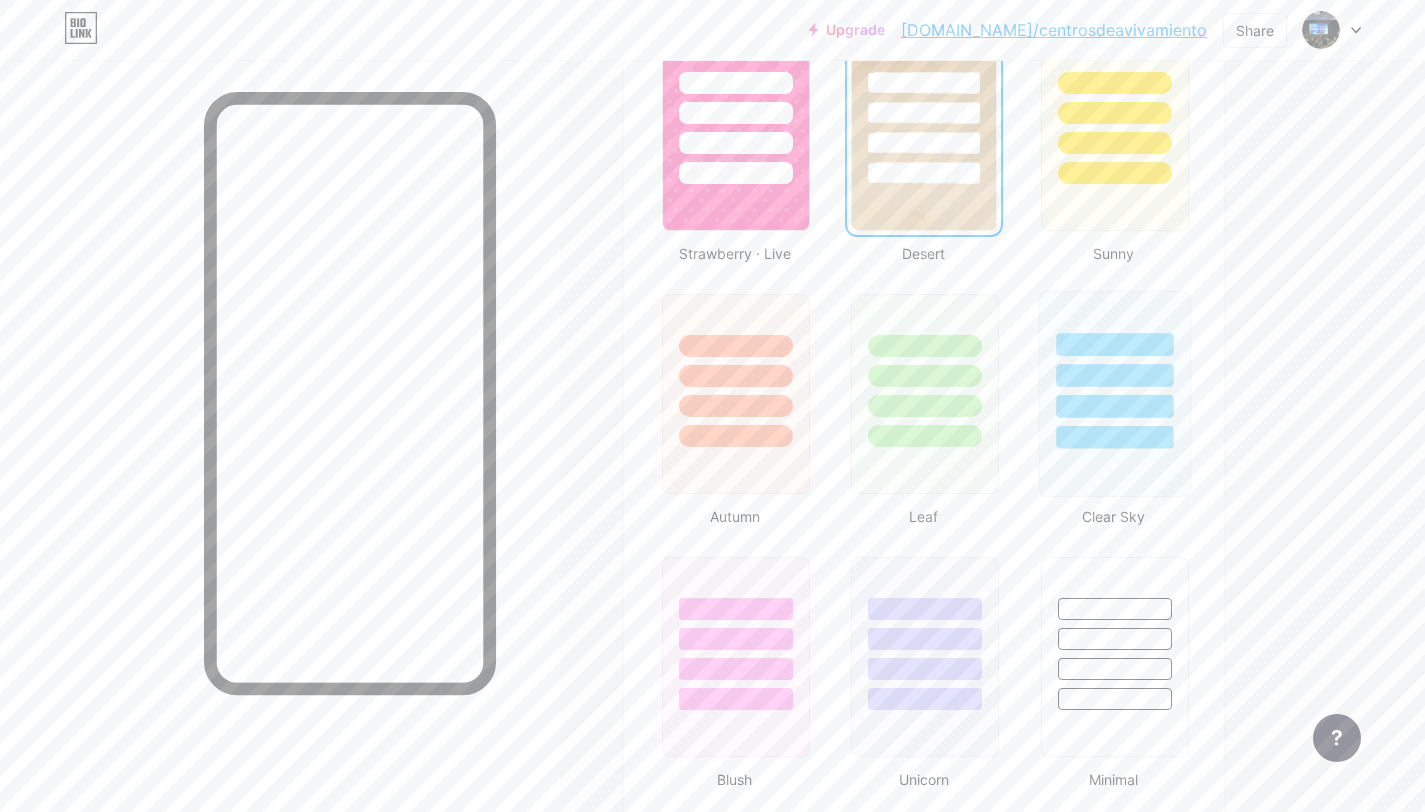 click at bounding box center [1114, 370] 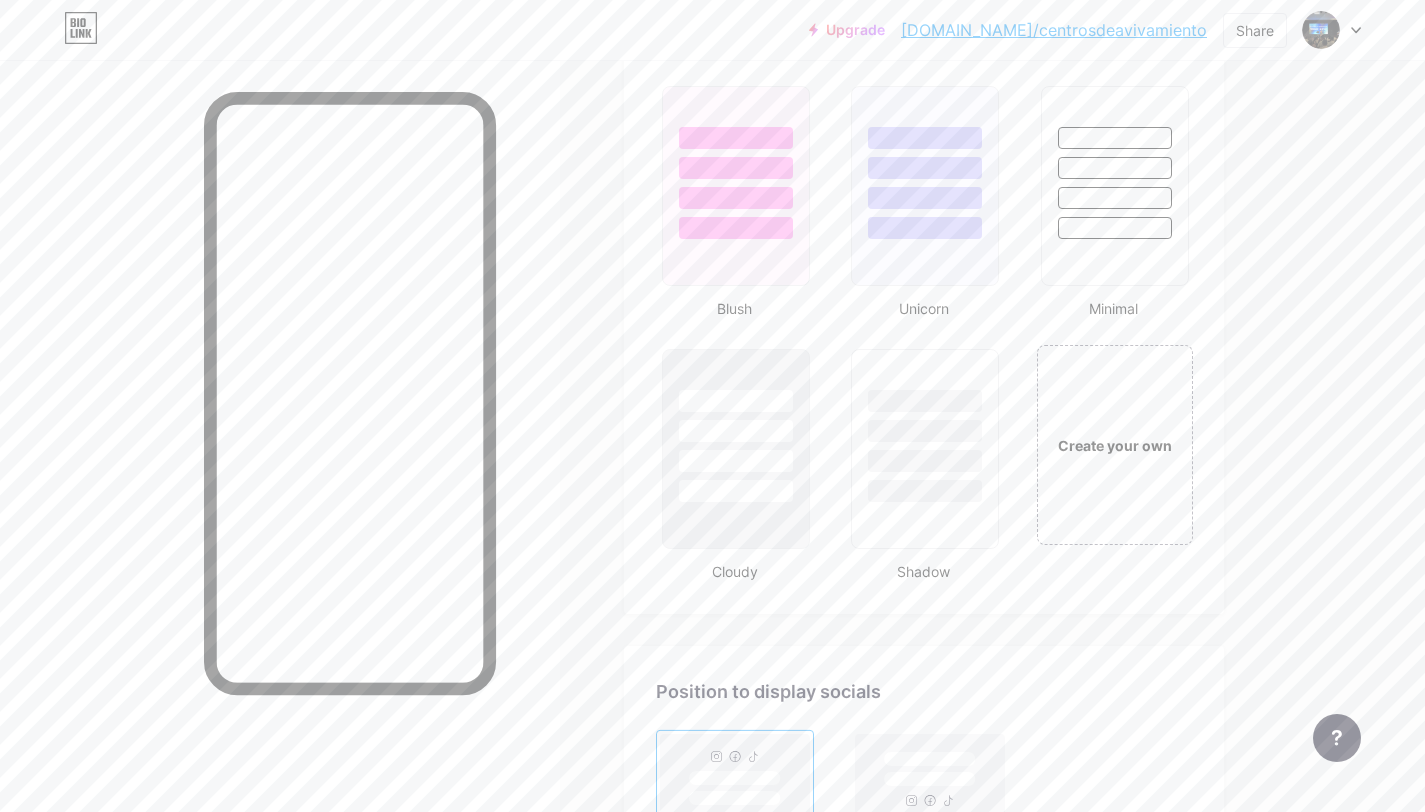 scroll, scrollTop: 1577, scrollLeft: 0, axis: vertical 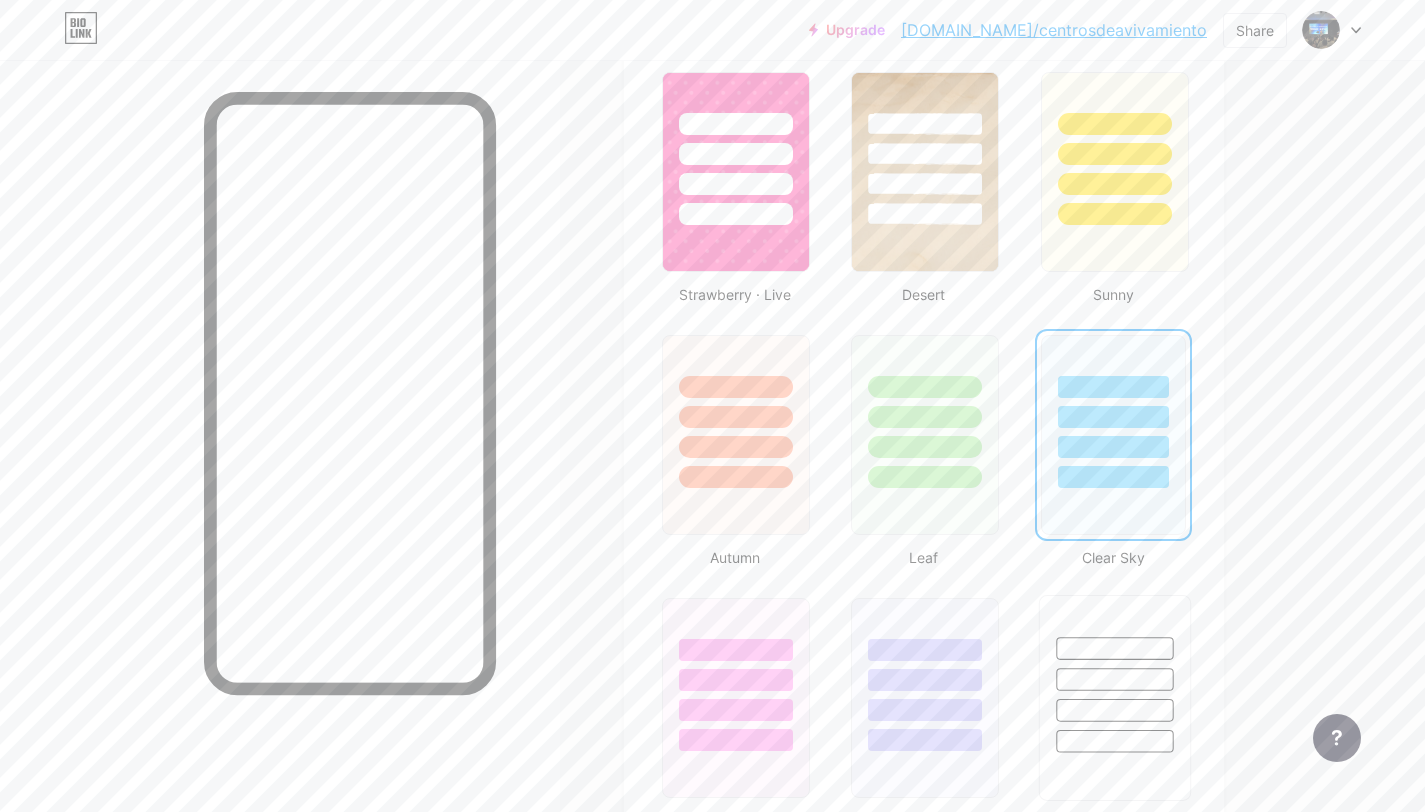 click at bounding box center (1114, 648) 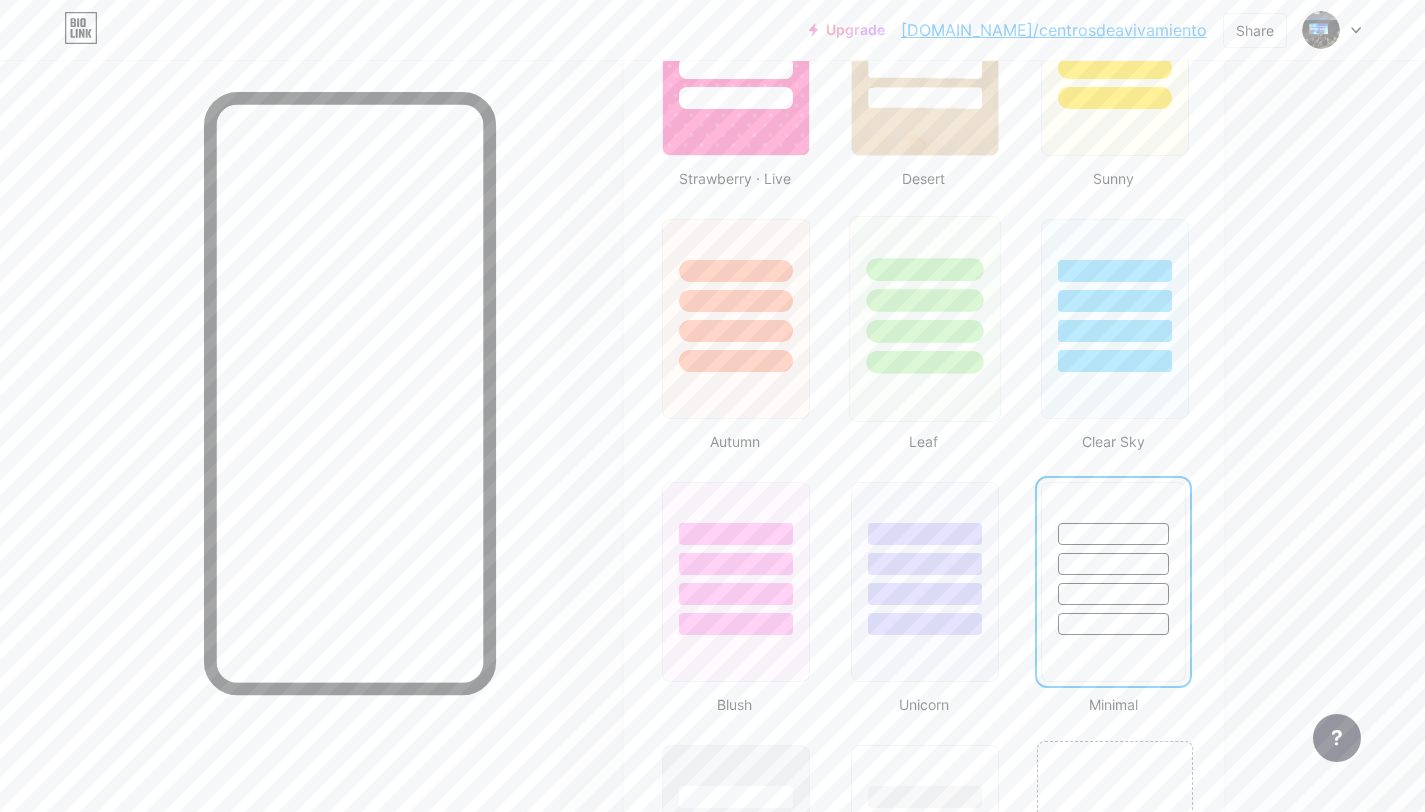 scroll, scrollTop: 1898, scrollLeft: 0, axis: vertical 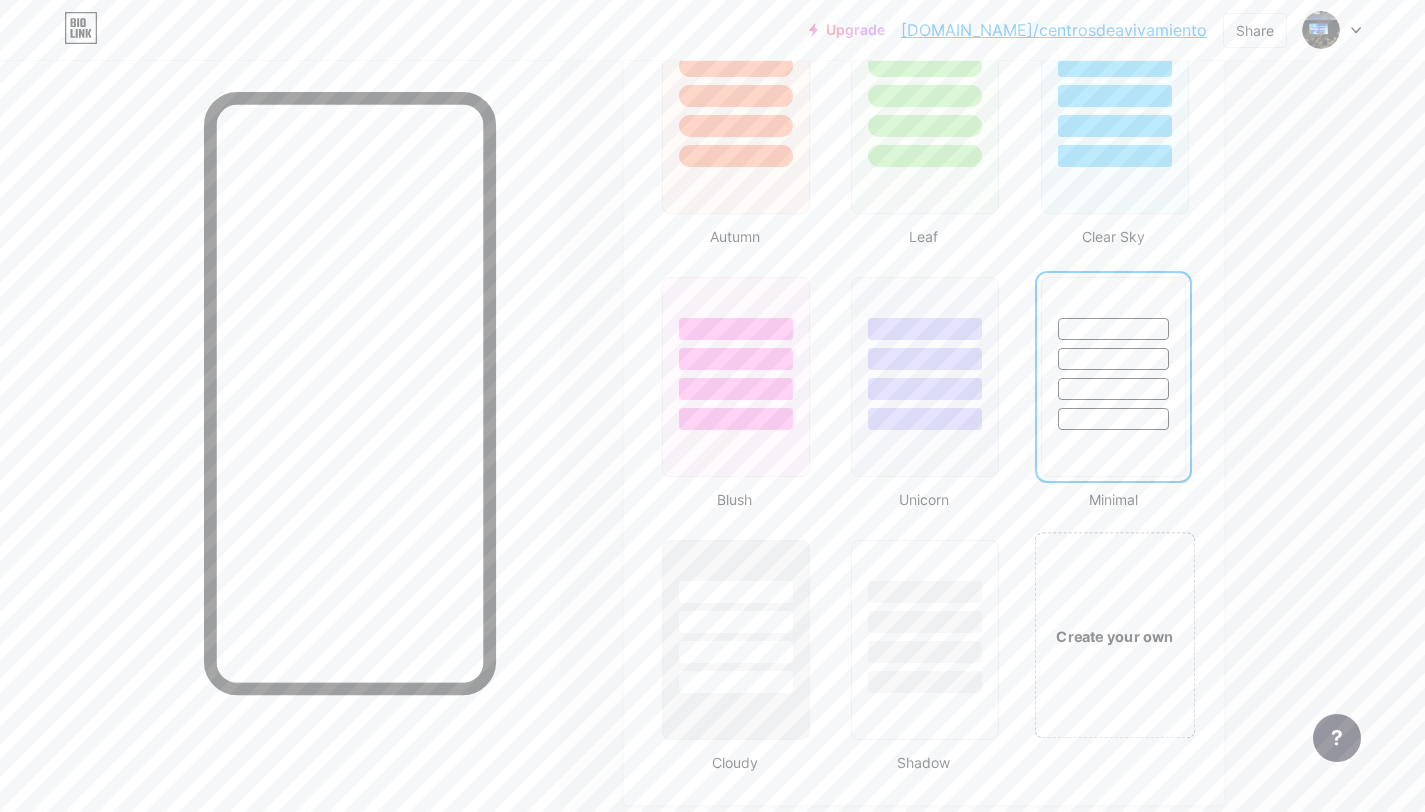 click on "Create your own" at bounding box center (1114, 635) 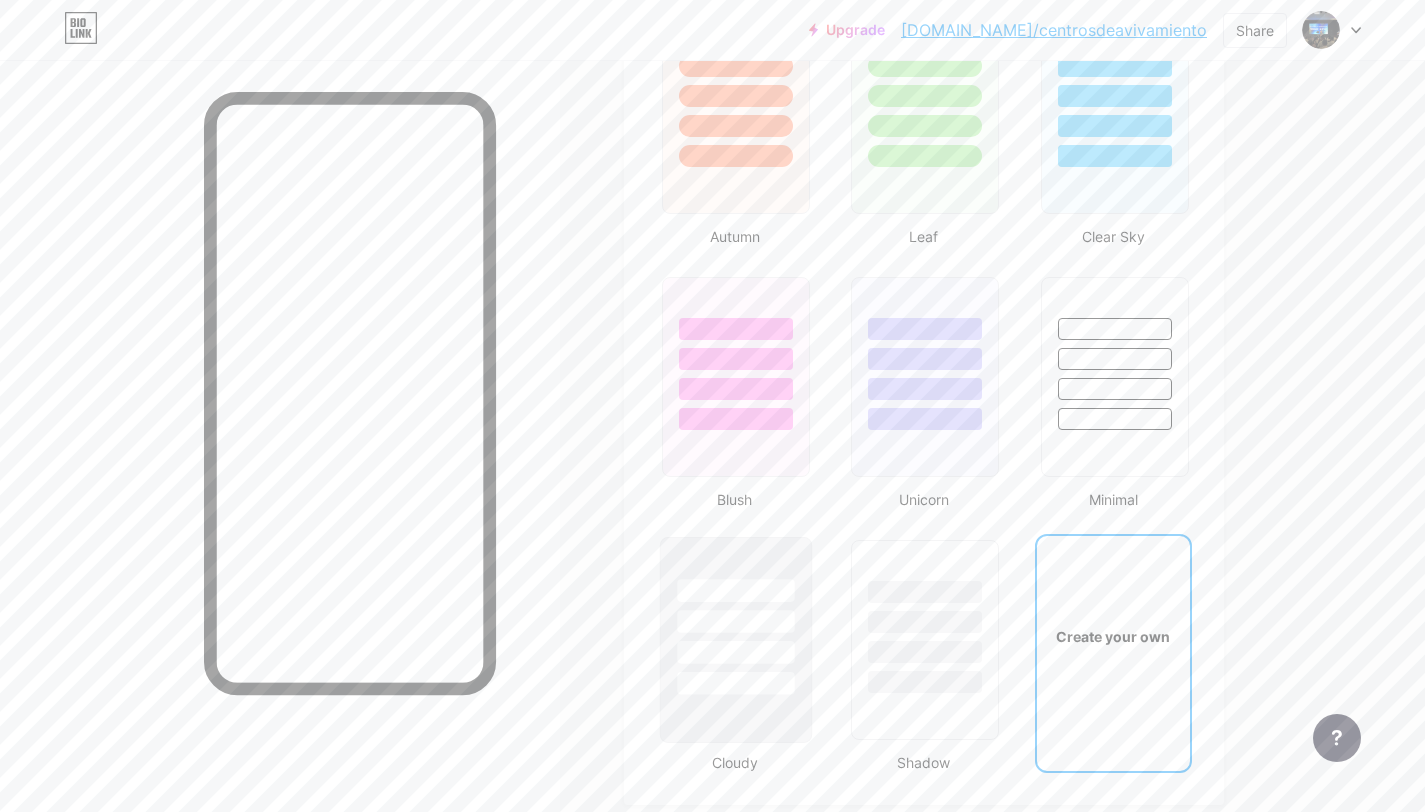 click at bounding box center (735, 621) 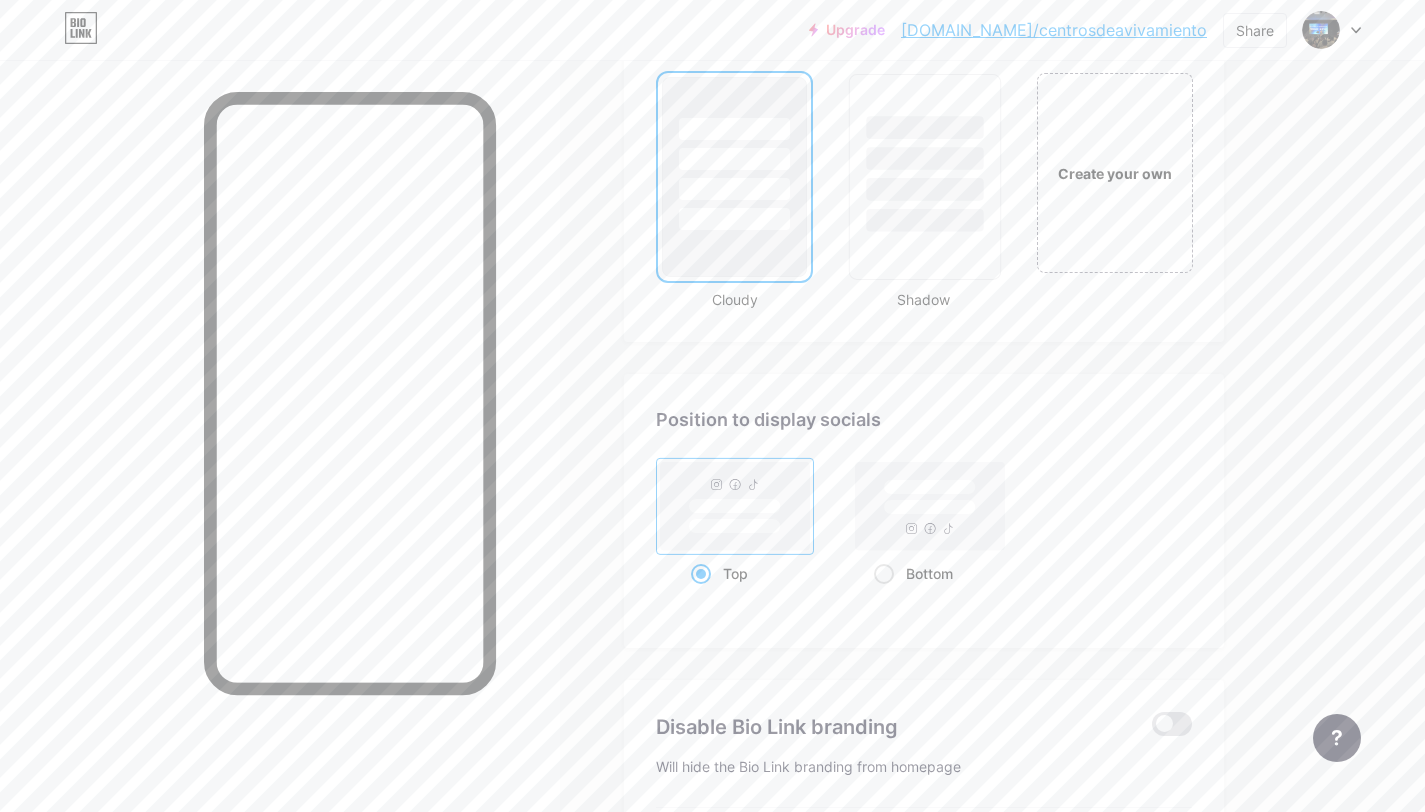 scroll, scrollTop: 2136, scrollLeft: 0, axis: vertical 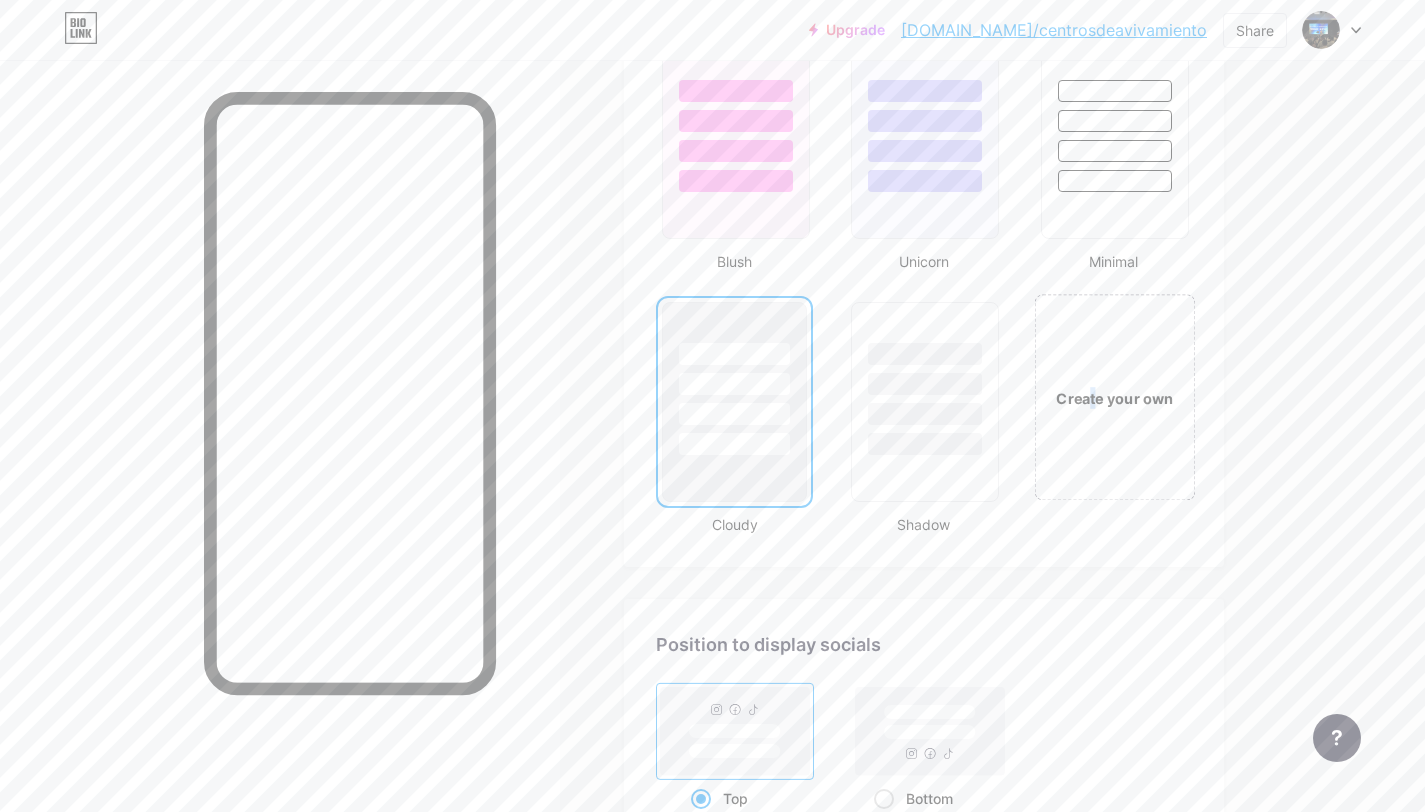 click on "Create your own" at bounding box center (1114, 398) 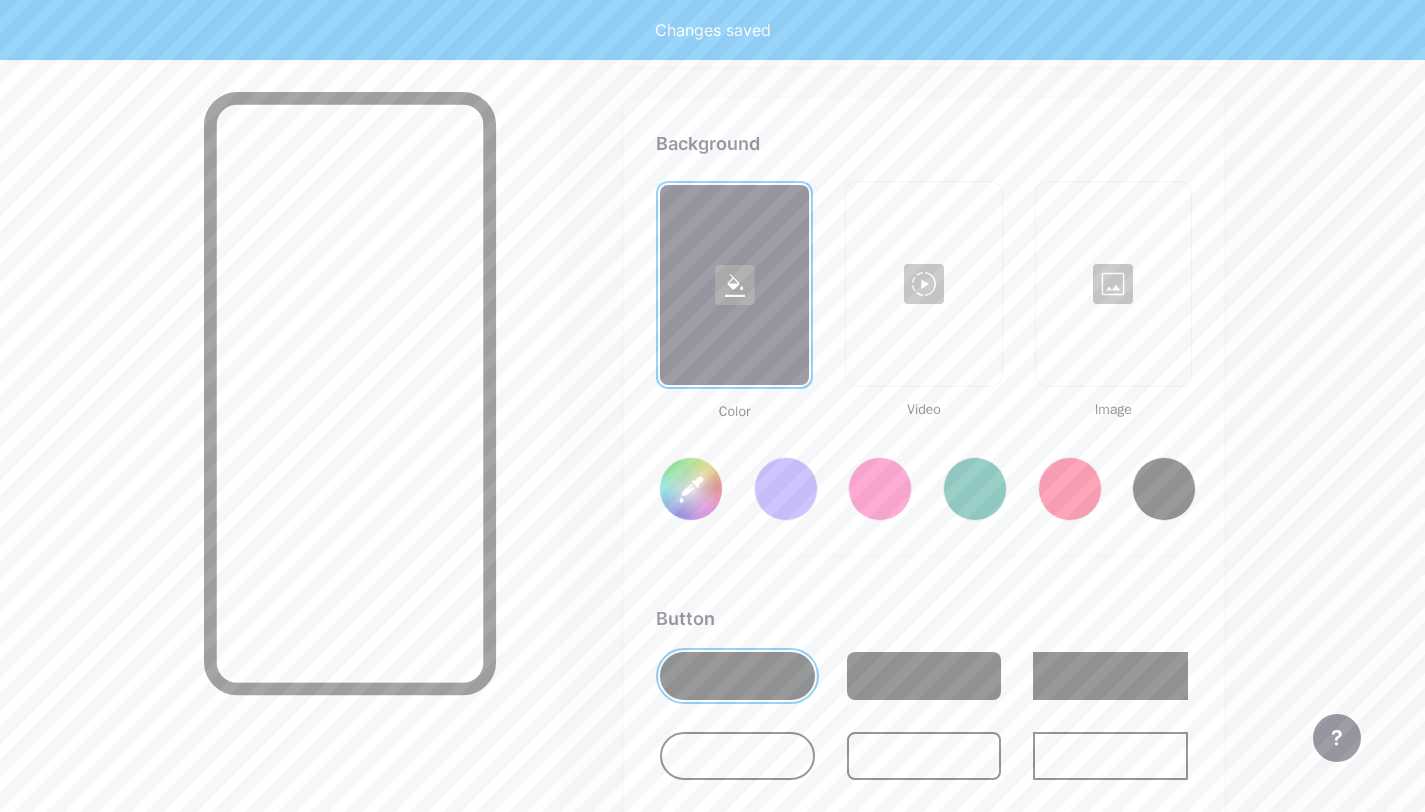 type on "#ffffff" 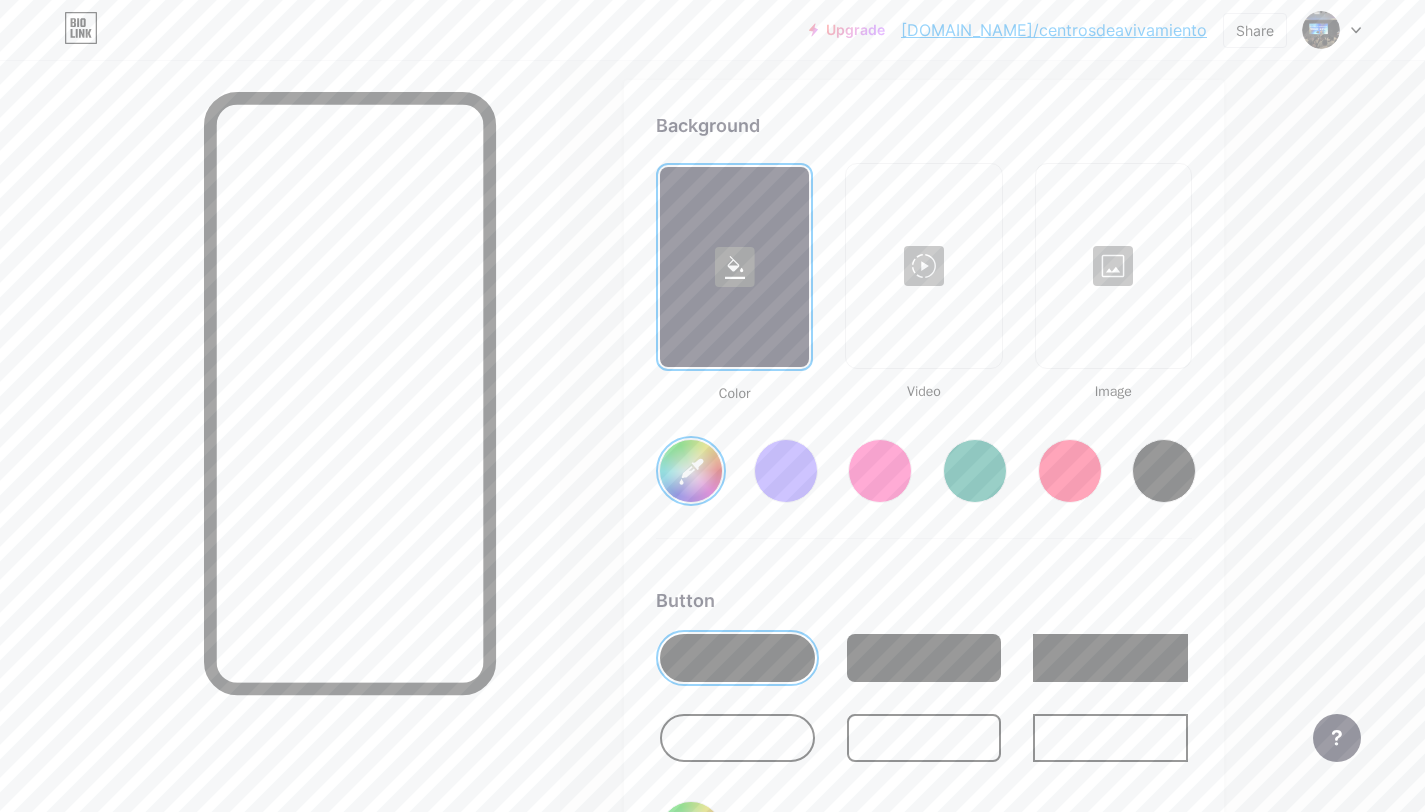 click at bounding box center [734, 267] 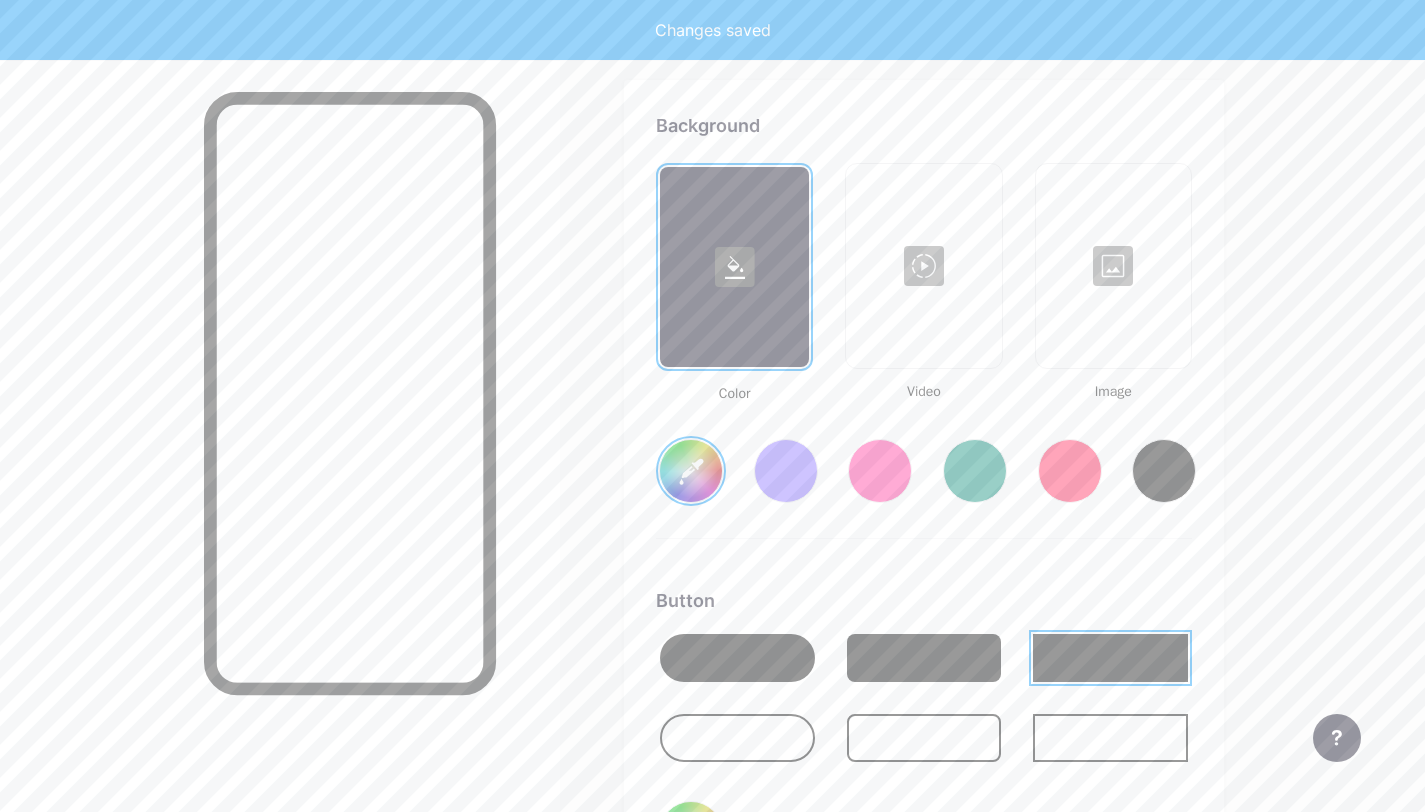 click at bounding box center [924, 658] 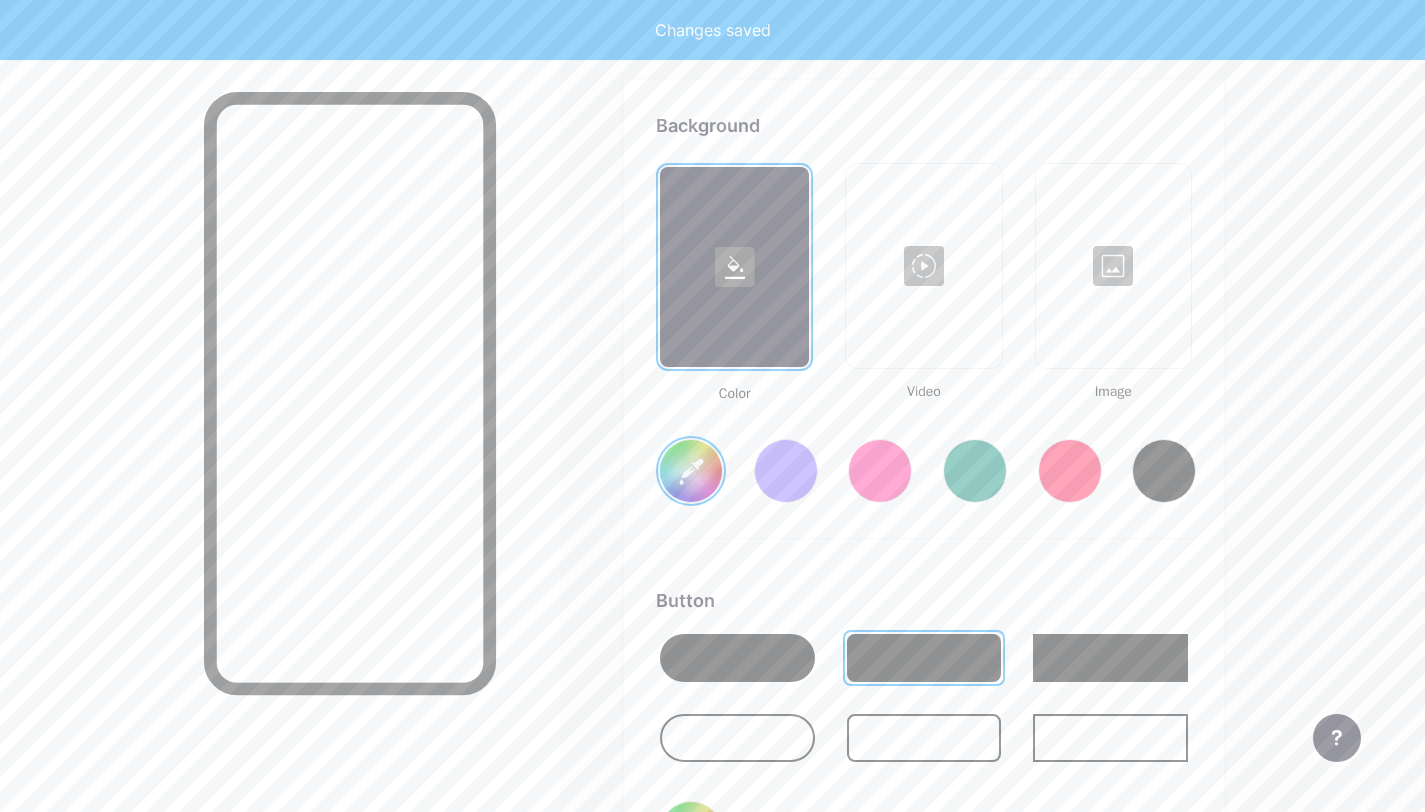 click at bounding box center [737, 658] 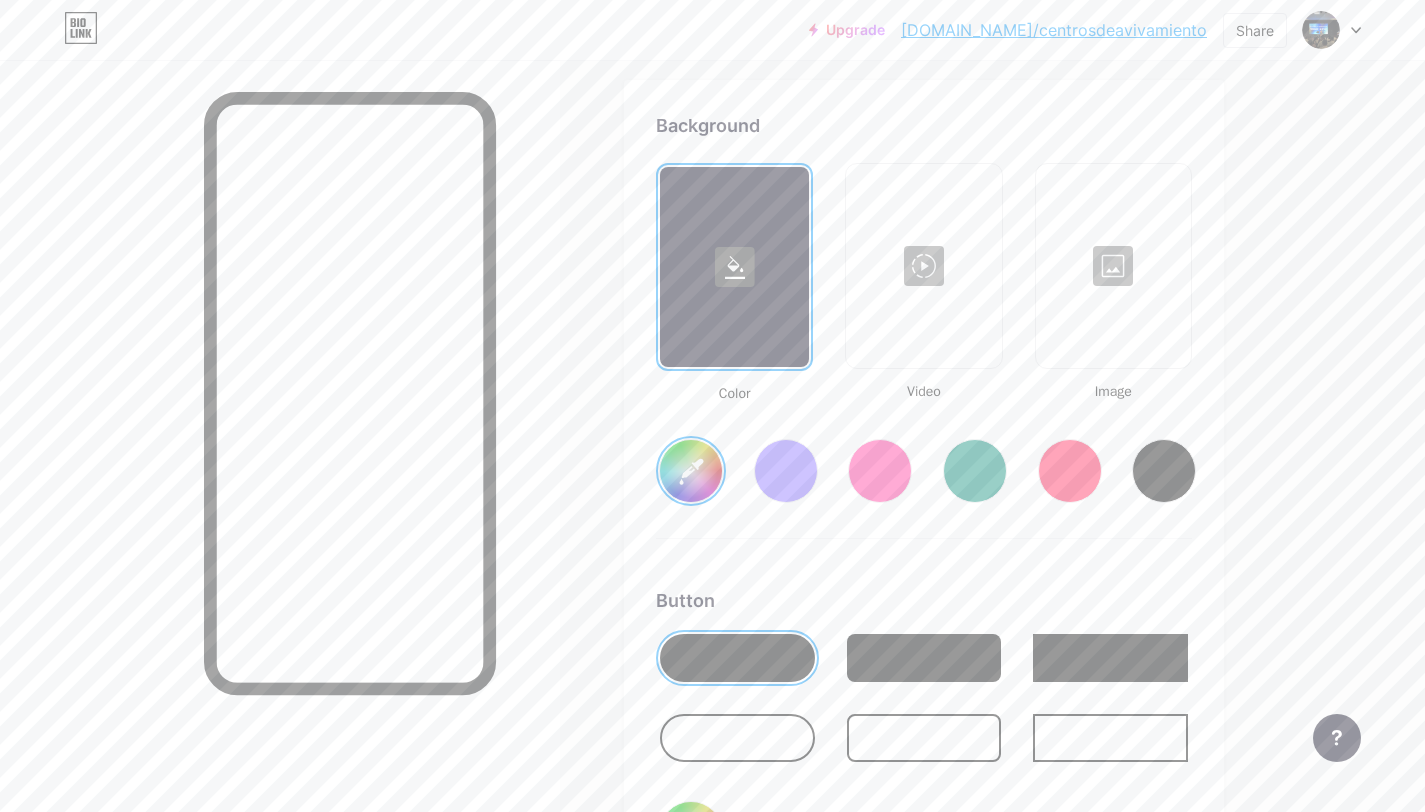 click at bounding box center [734, 267] 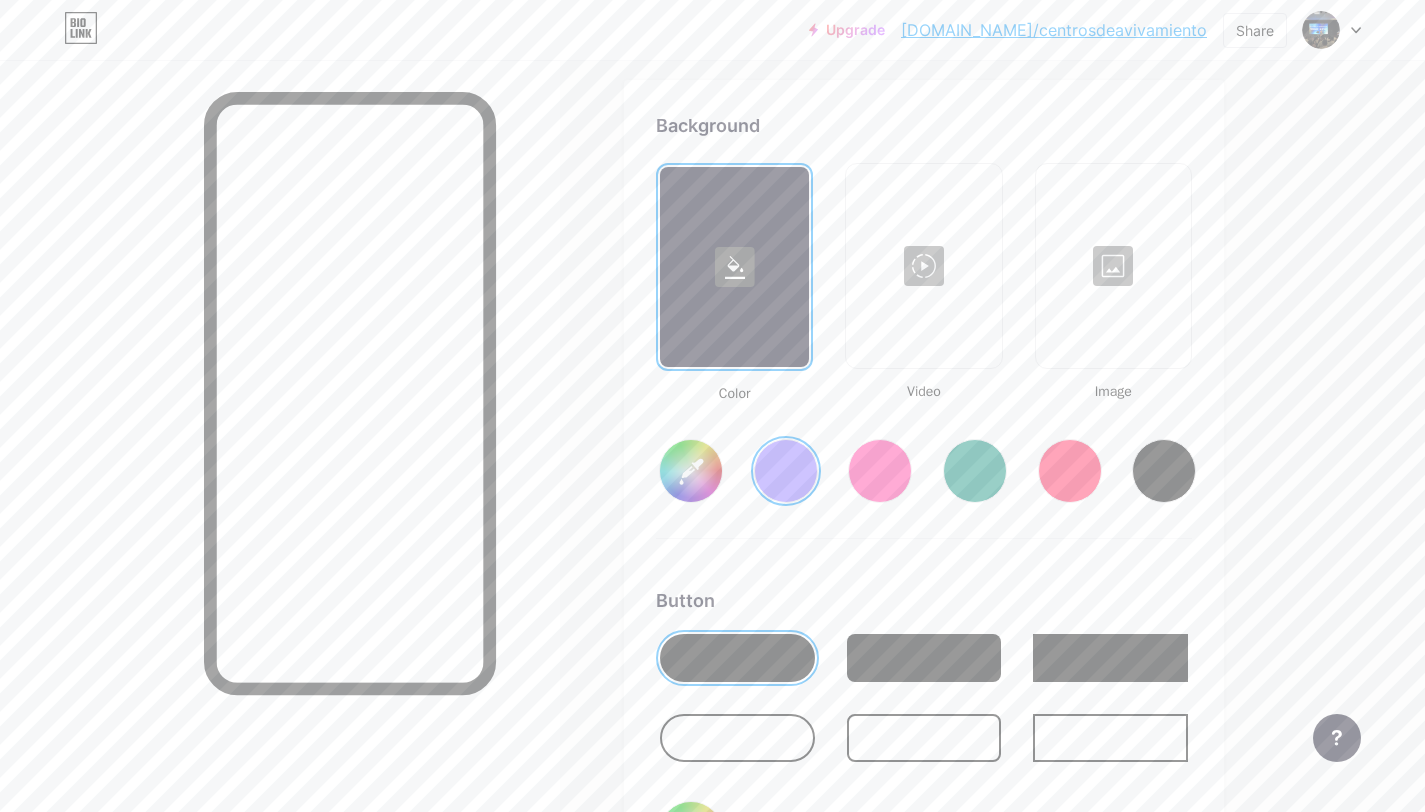 click on "#856bff" at bounding box center (691, 471) 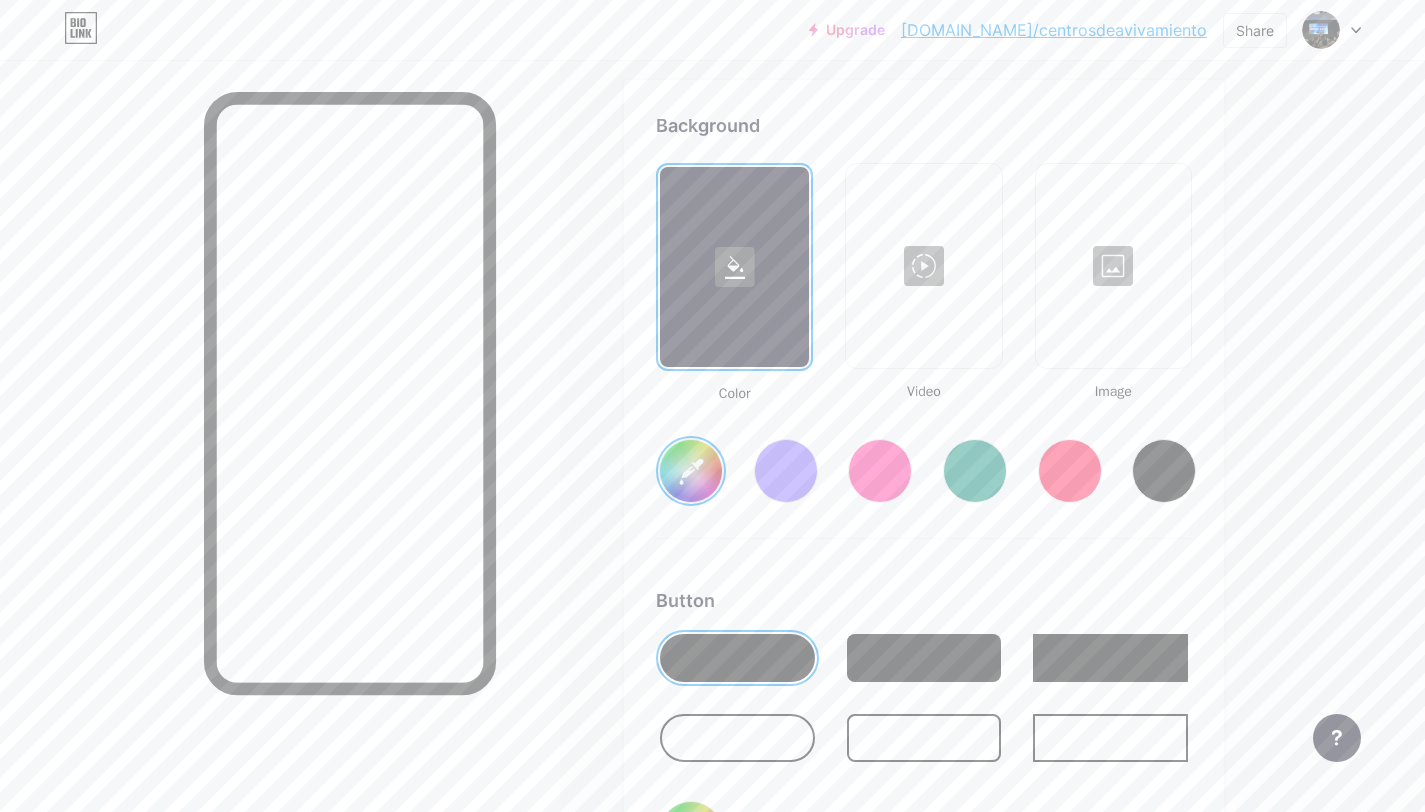 click on "Background         Color           Video             Image           #f3f1f8     Button       #000000   Font   Inter Poppins EB Garamond TEKO BALSAMIQ SANS Kite One PT Sans Quicksand DM Sans     #000000   Changes saved" at bounding box center (924, 704) 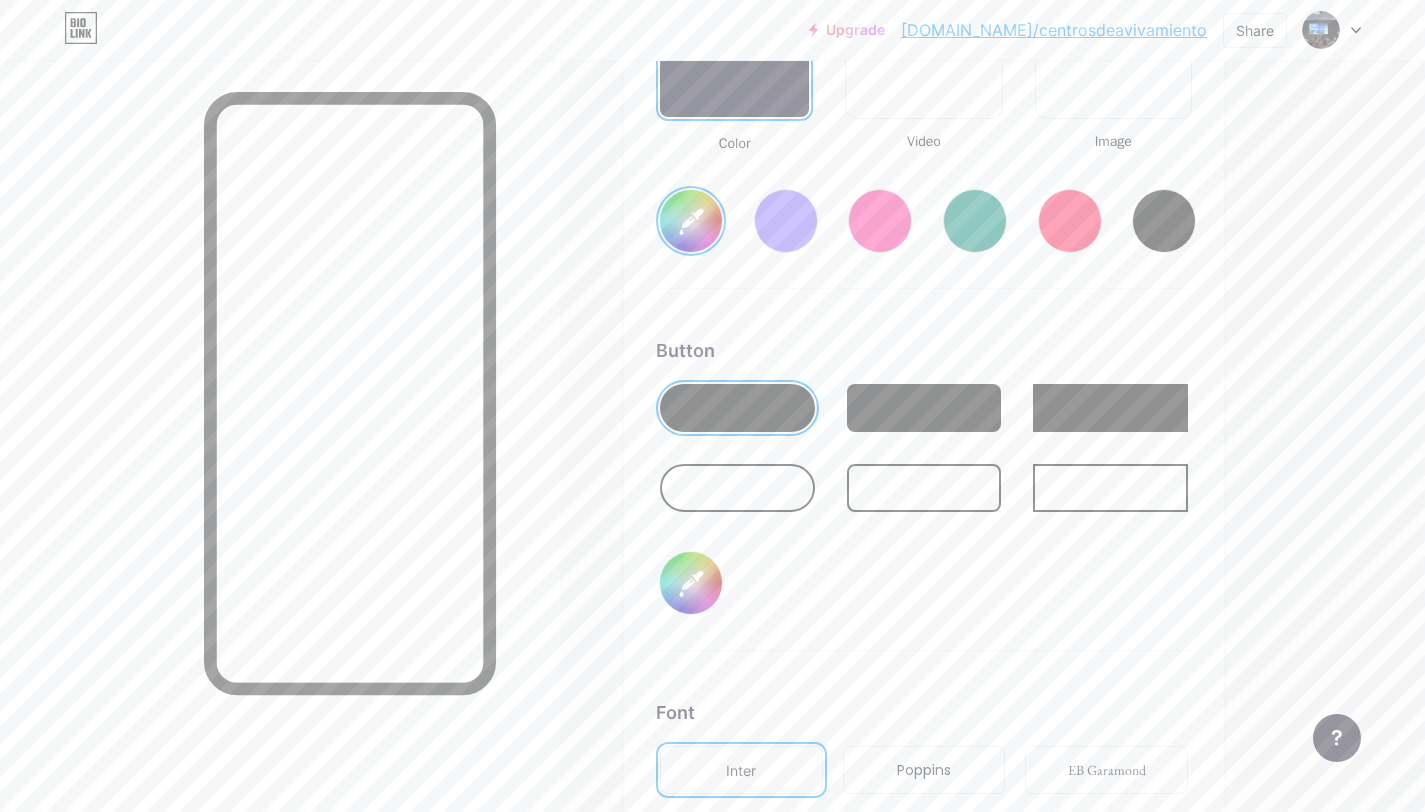 scroll, scrollTop: 2961, scrollLeft: 0, axis: vertical 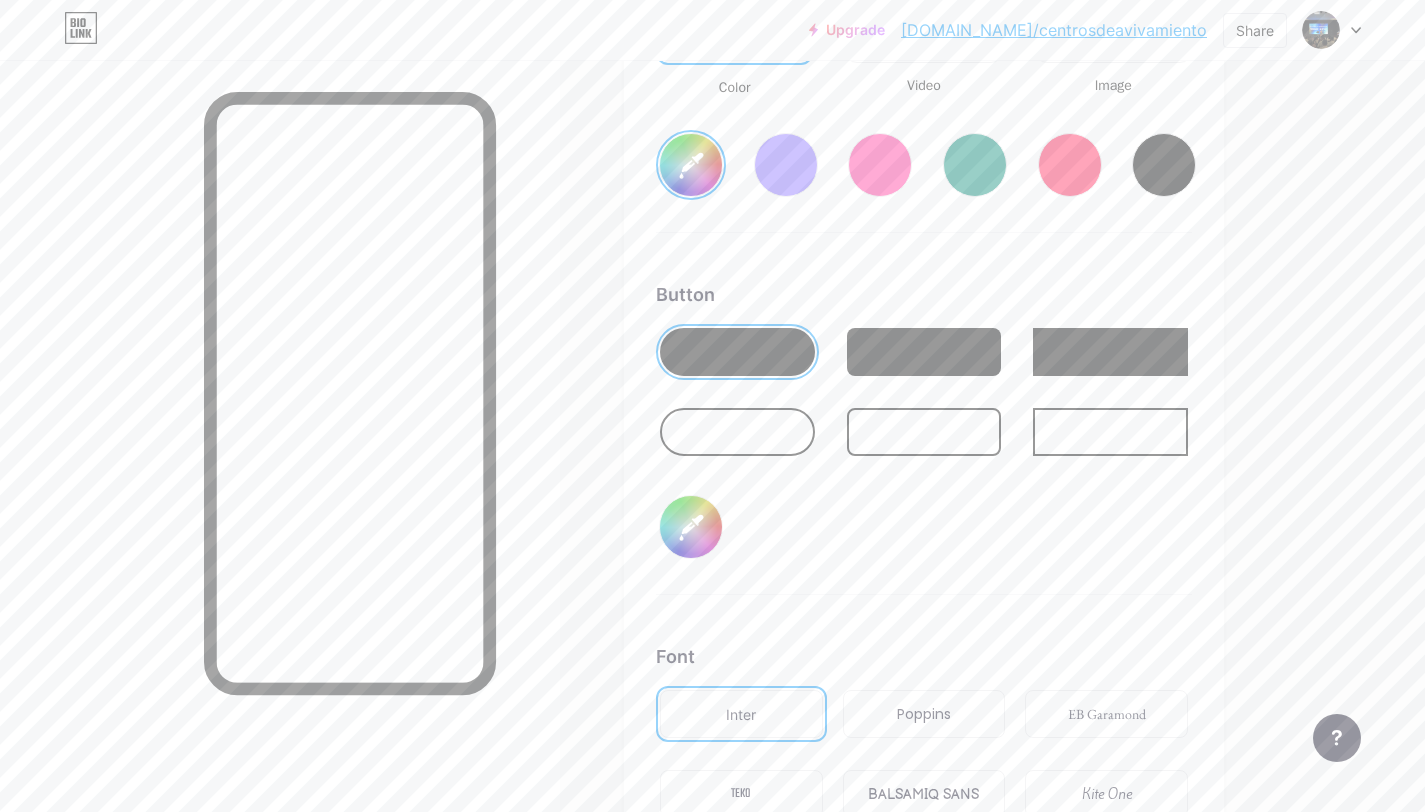 click on "#000000" at bounding box center (691, 527) 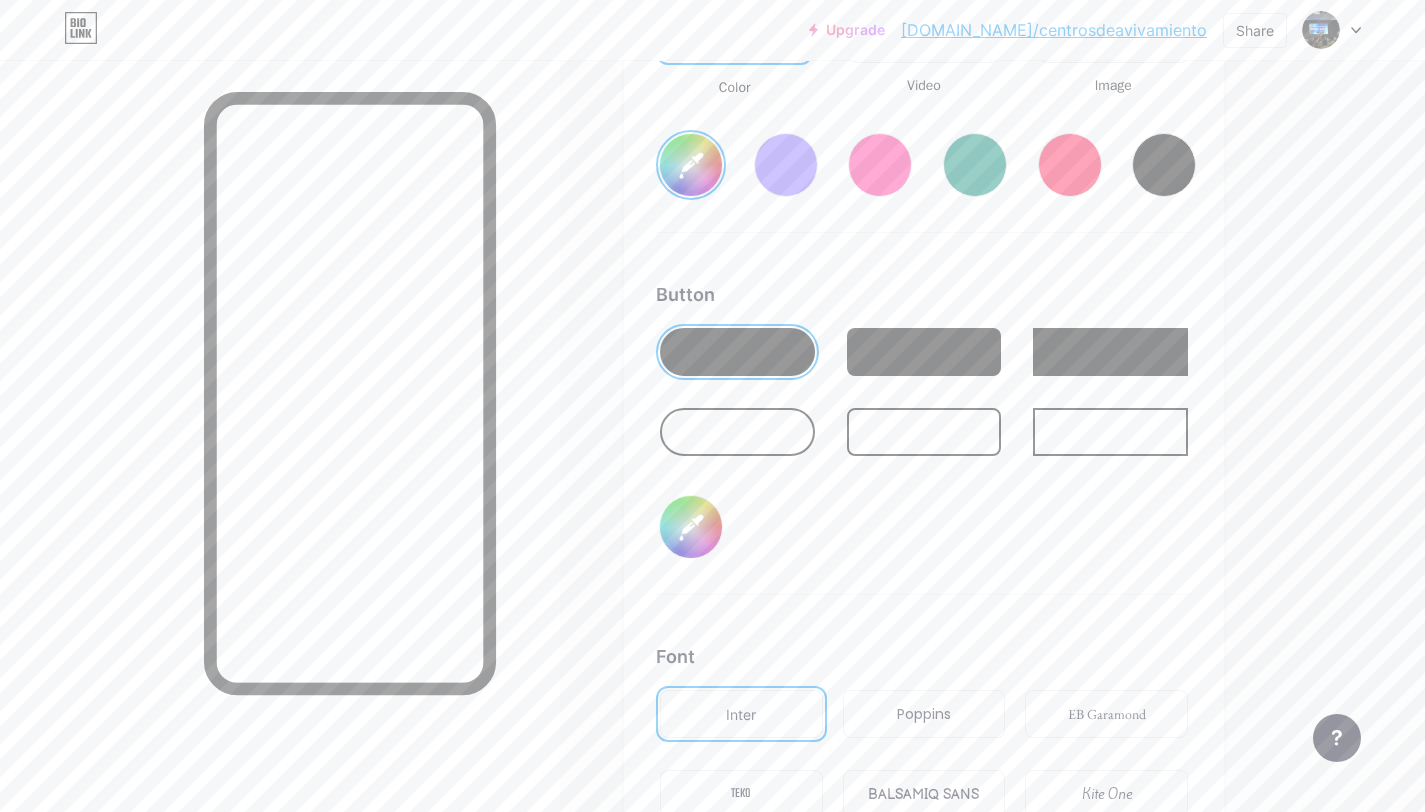 type on "#f3f1f8" 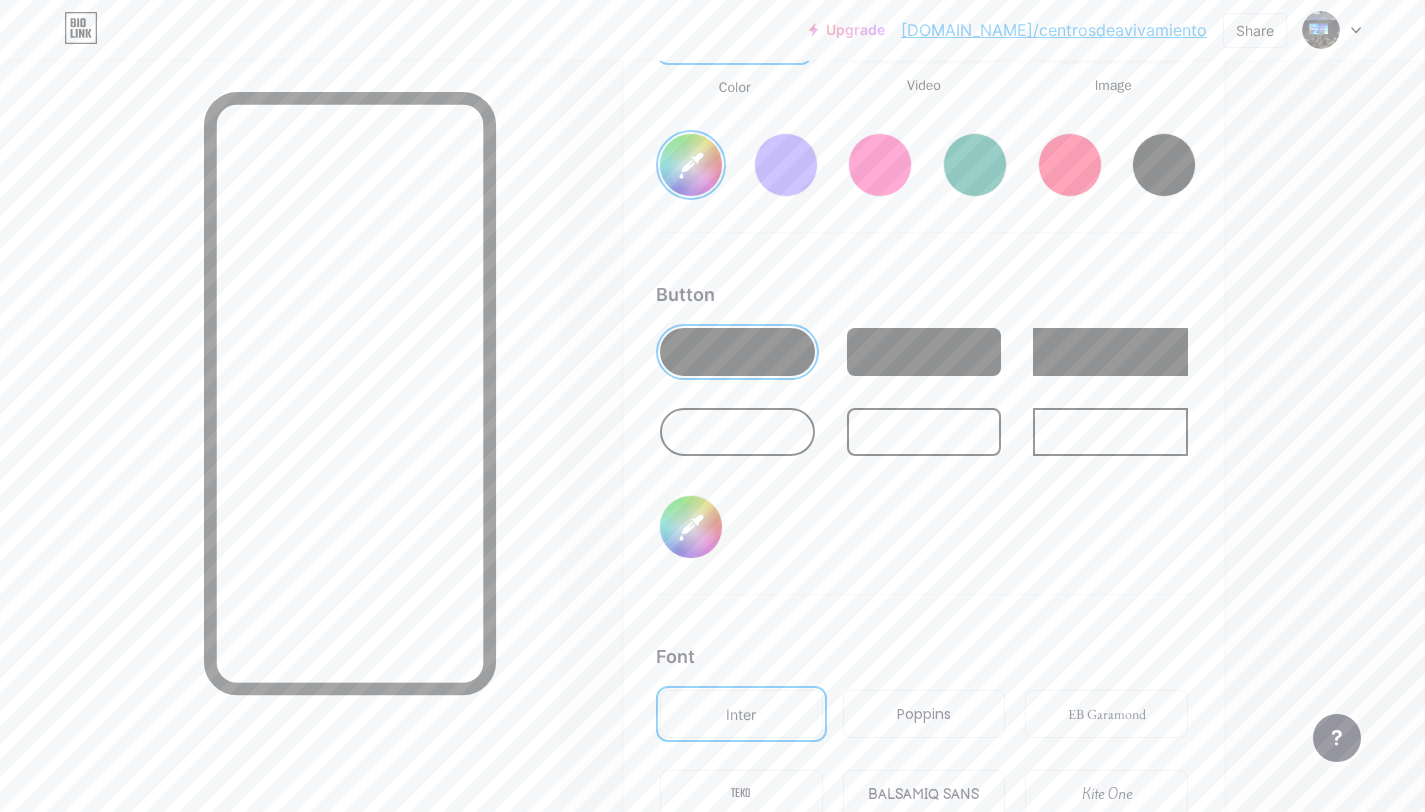 type on "#071a64" 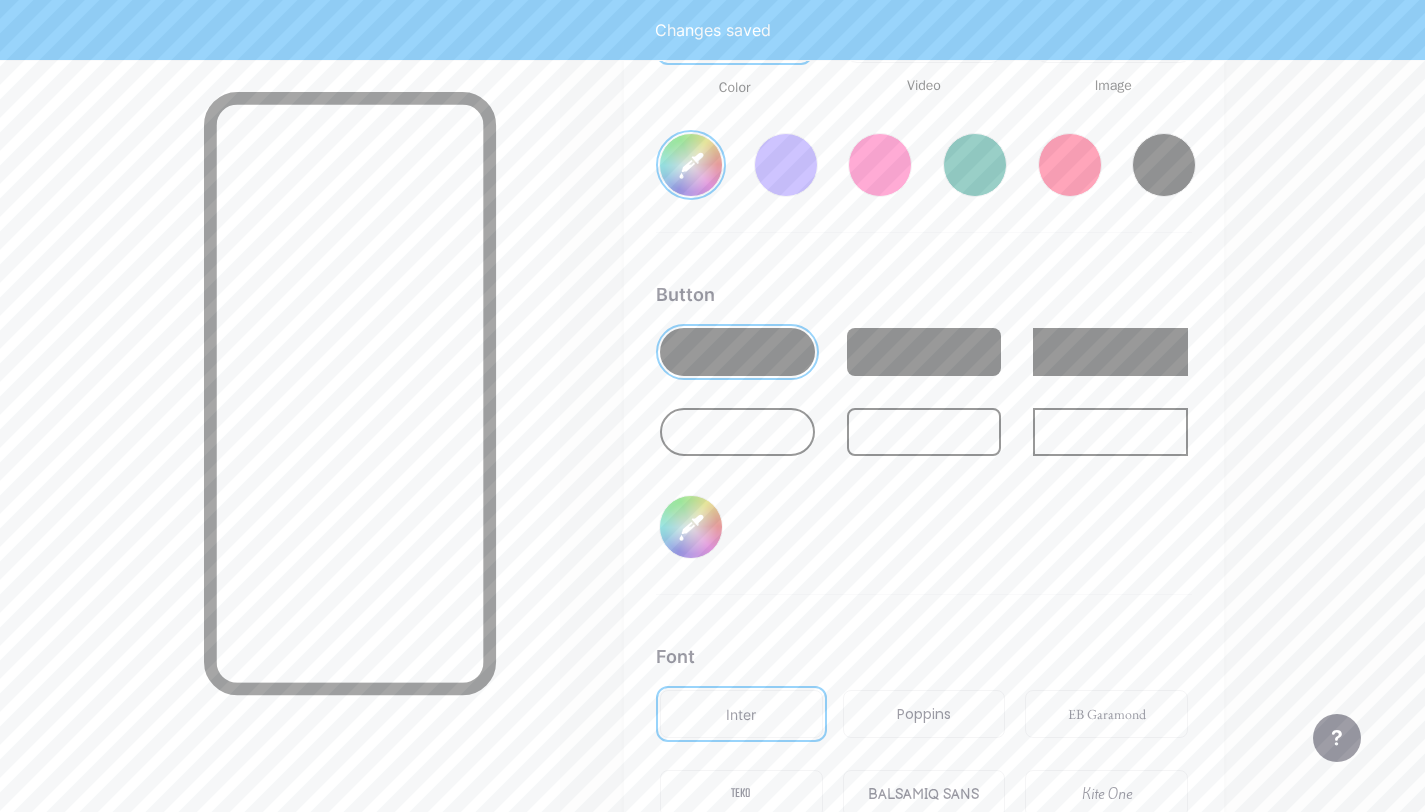 type on "#f3f1f8" 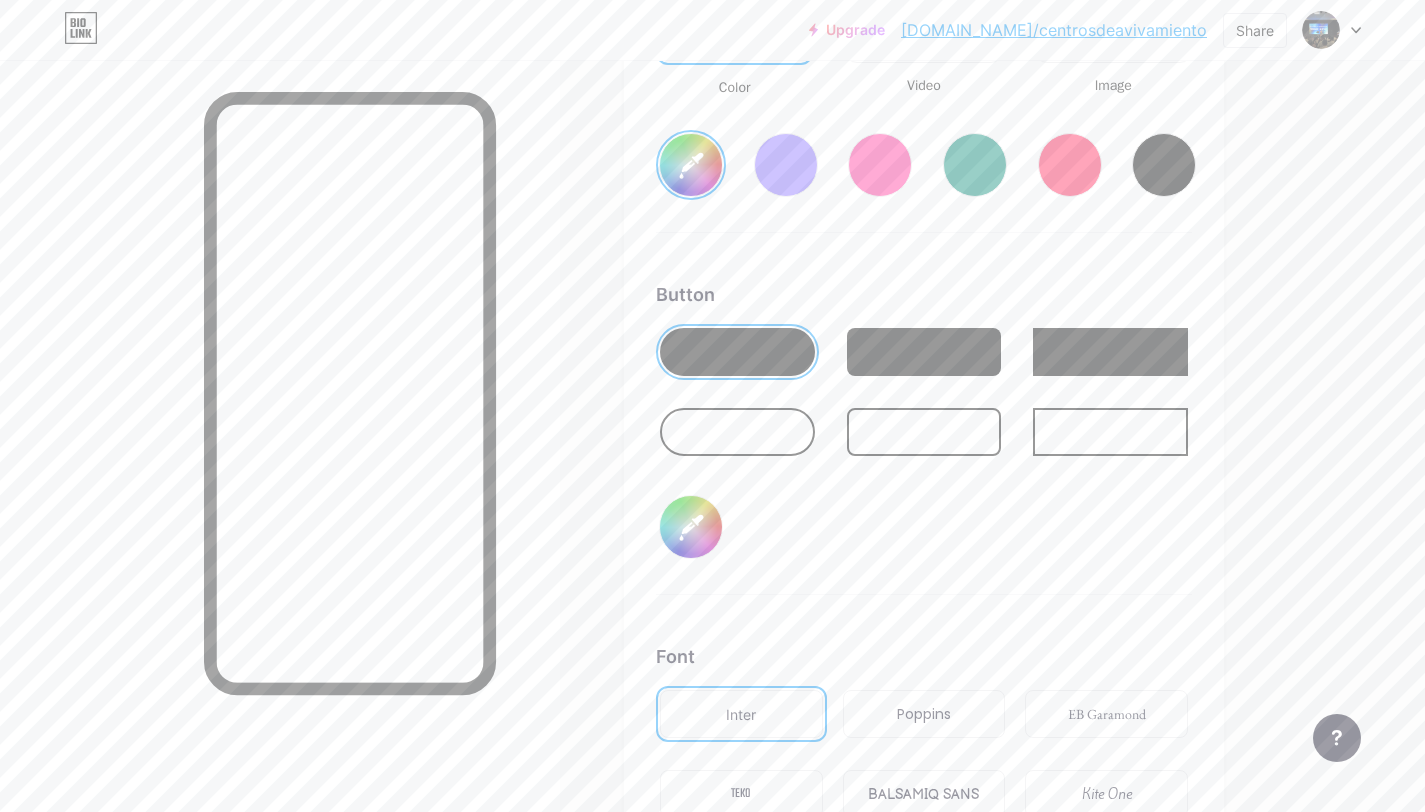 type on "#335cff" 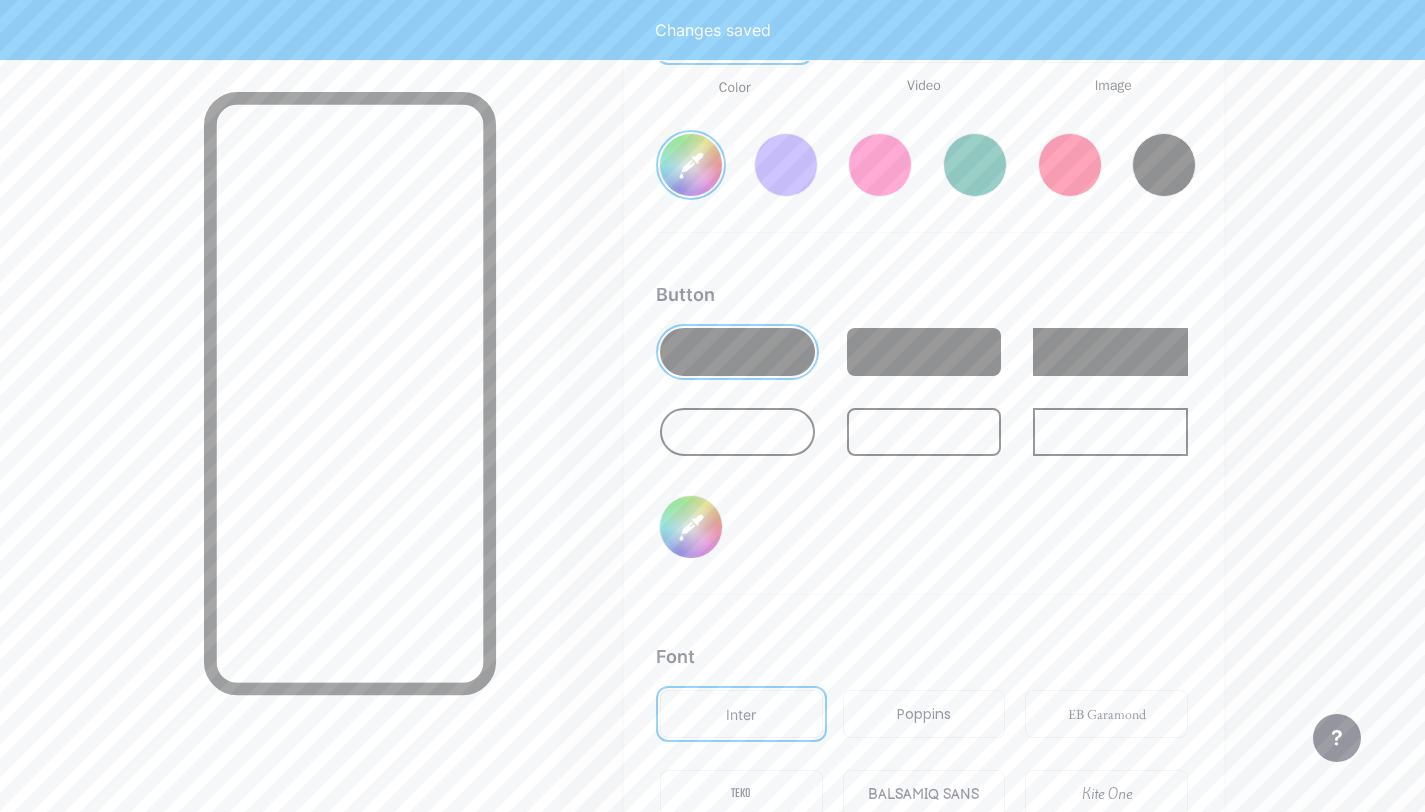 drag, startPoint x: 844, startPoint y: 553, endPoint x: 776, endPoint y: 546, distance: 68.359344 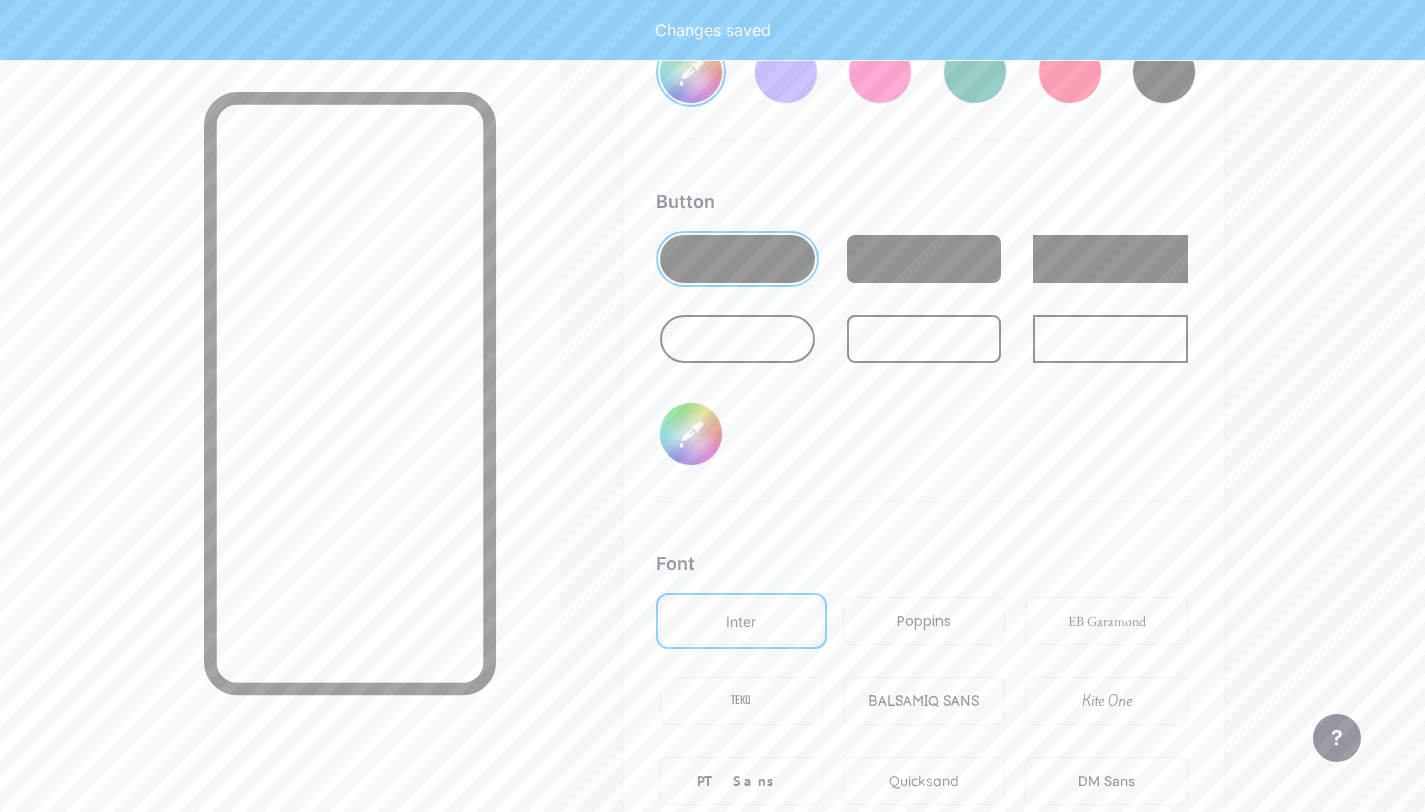 scroll, scrollTop: 3071, scrollLeft: 0, axis: vertical 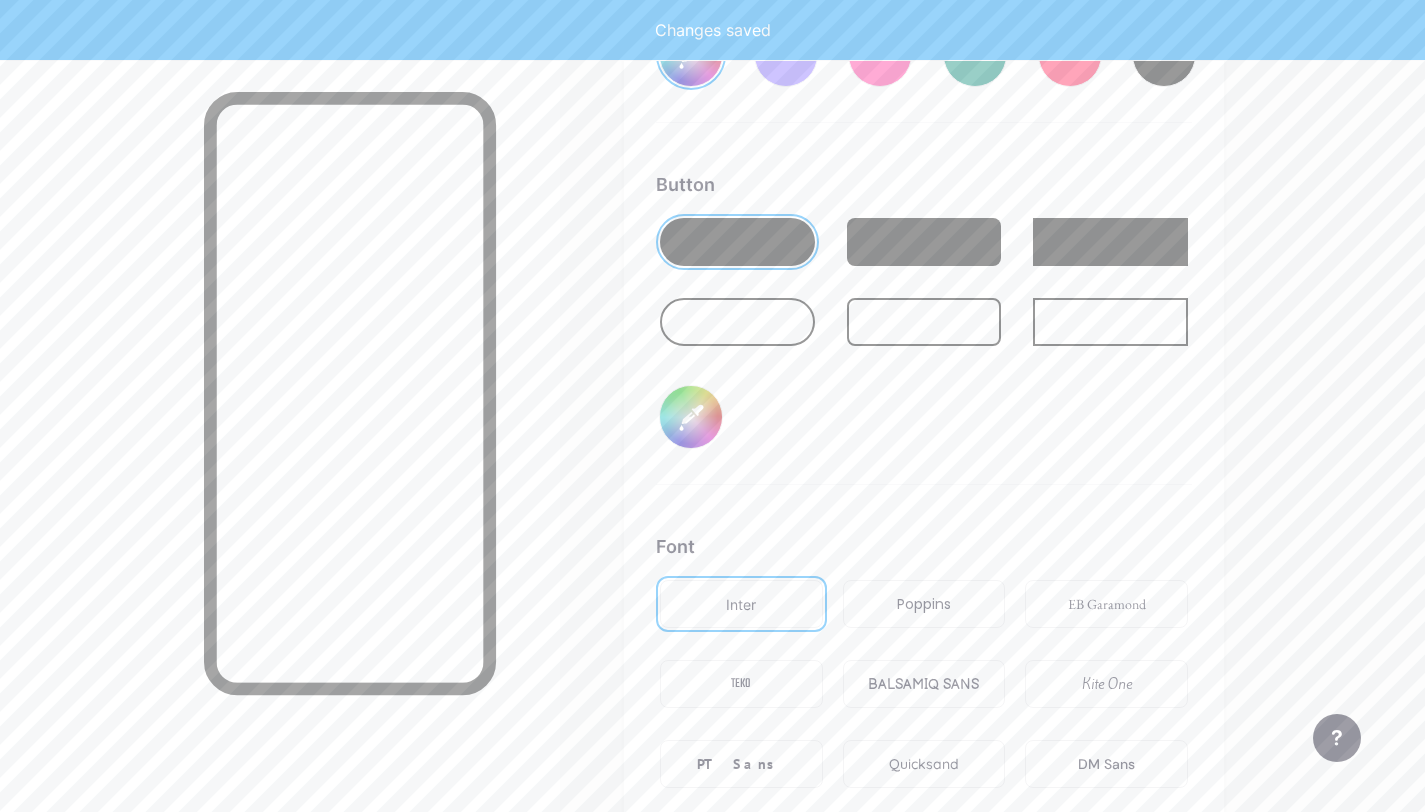 click on "#335cff" at bounding box center (691, 417) 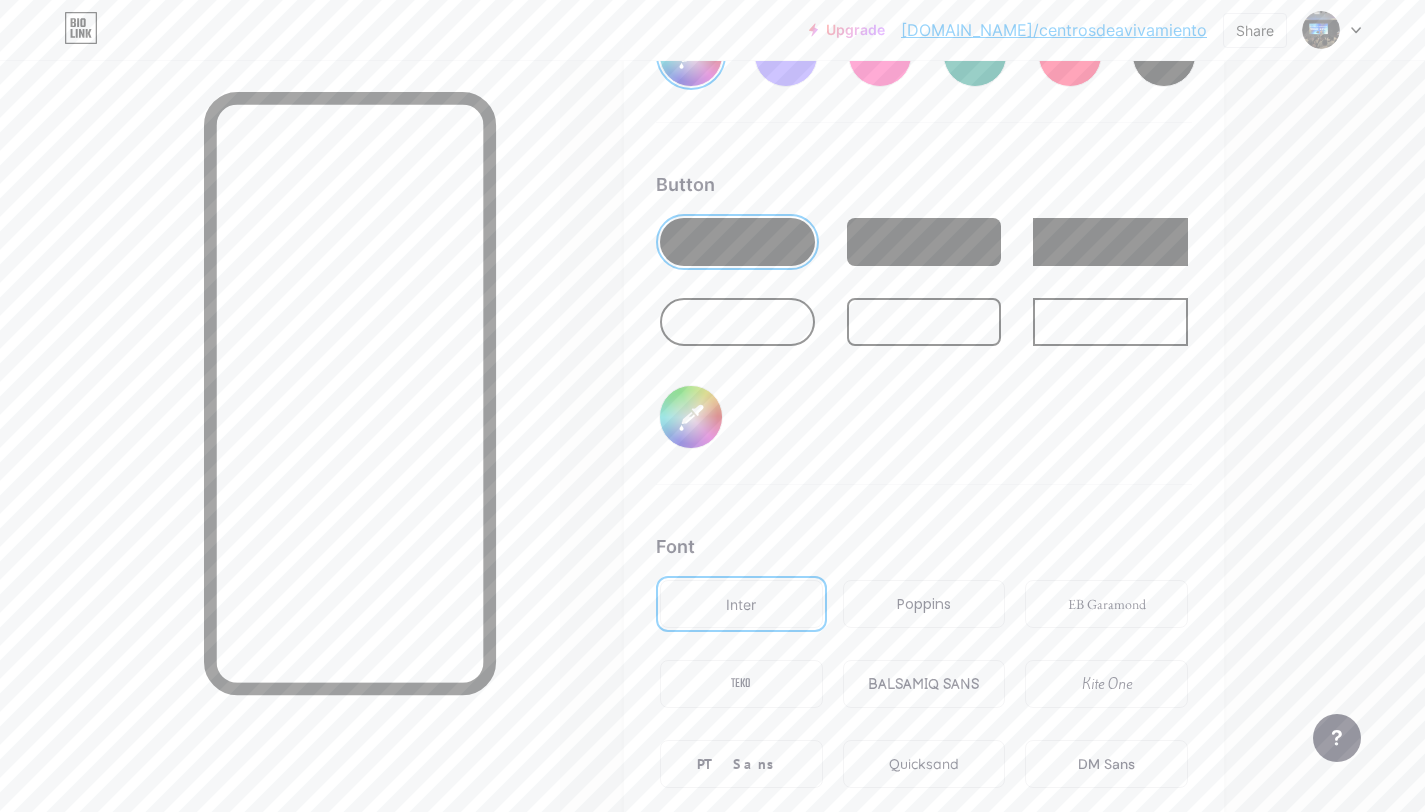 type on "#f3f1f8" 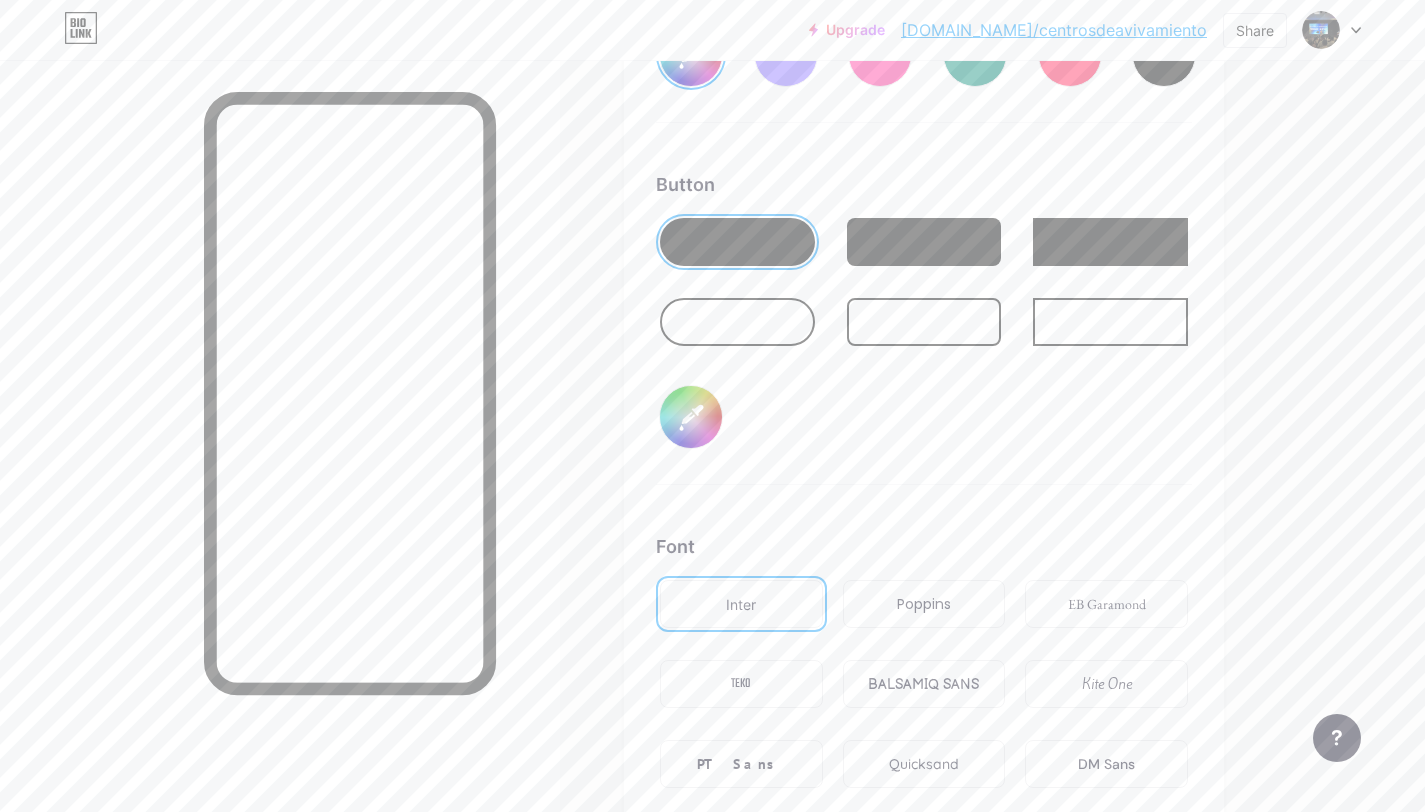 type on "#f3f1f8" 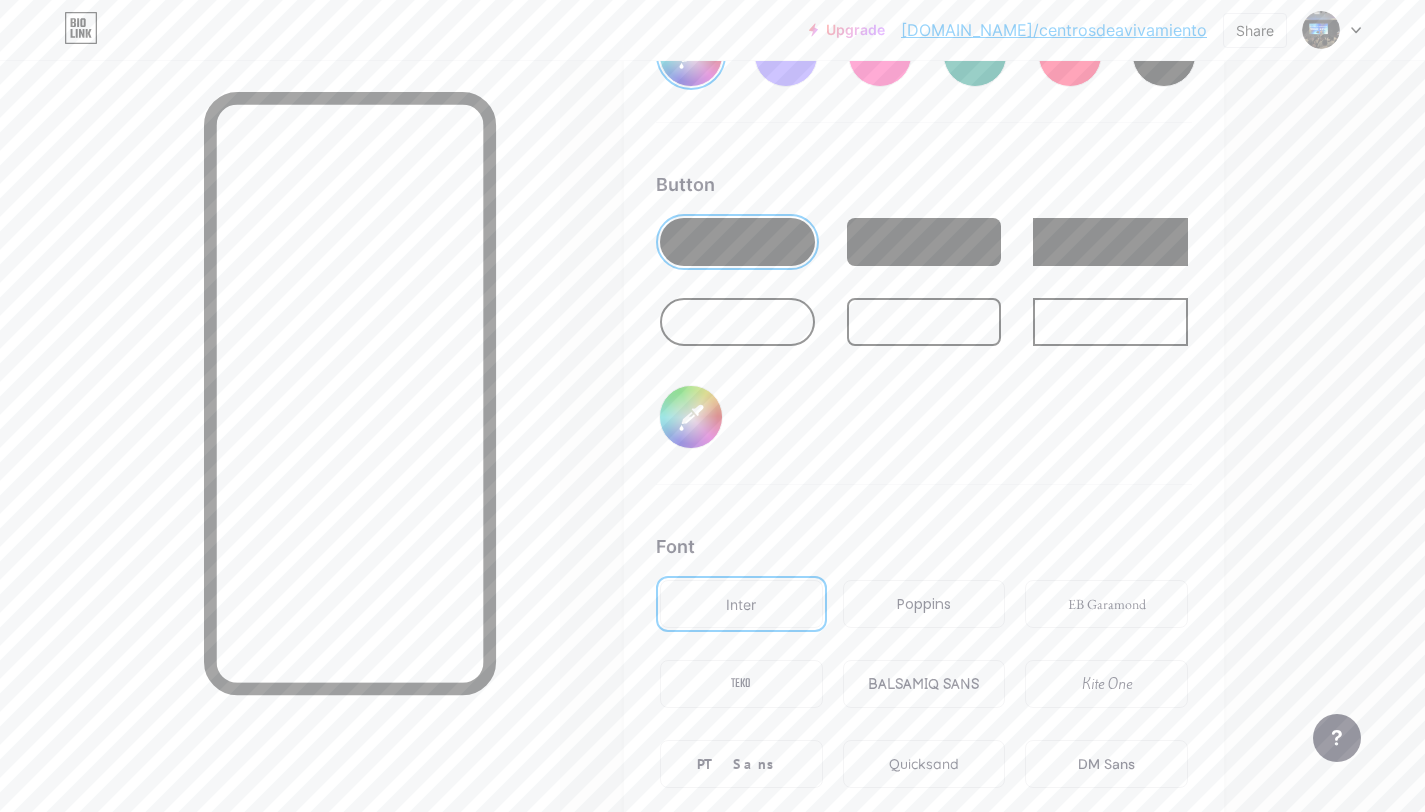 type on "#d2daf9" 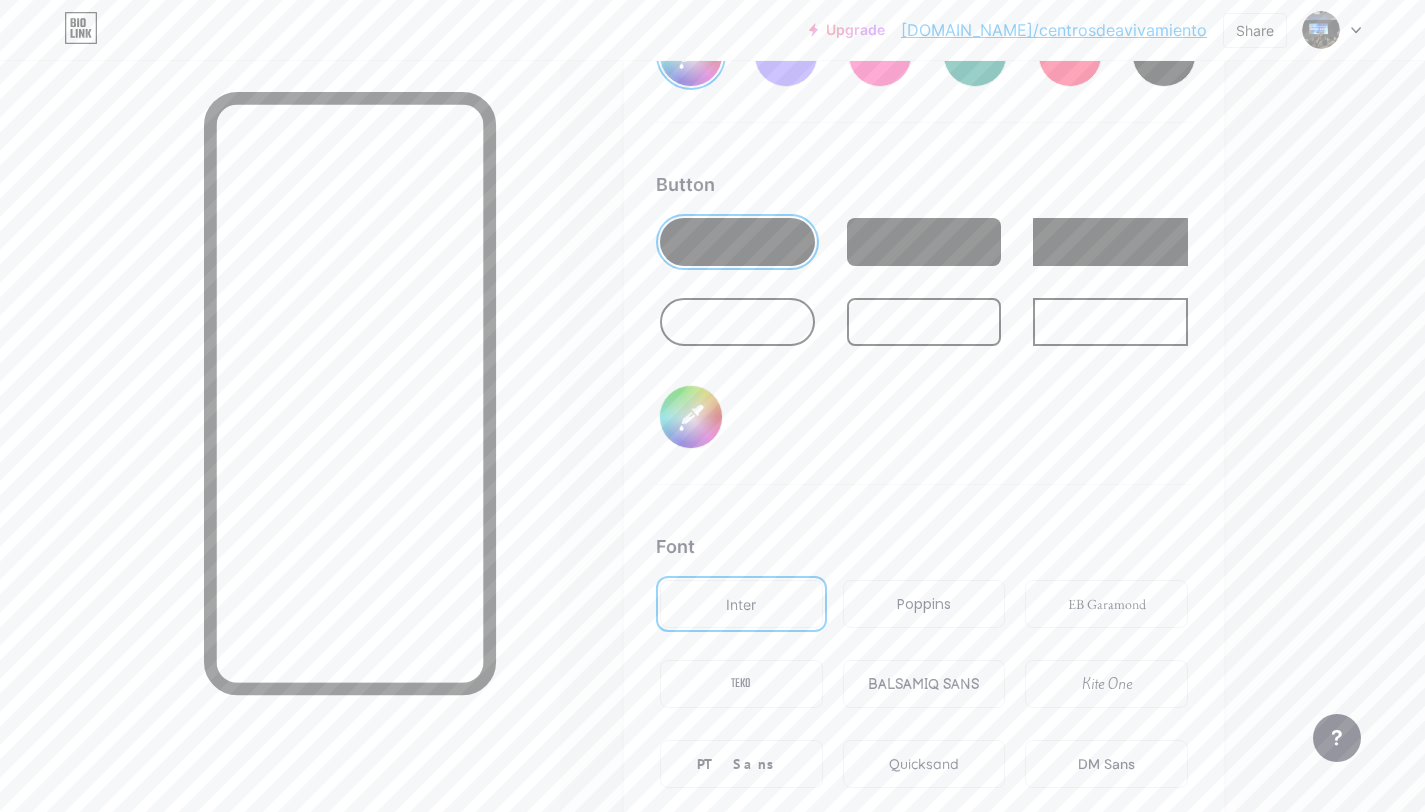 type on "#f3f1f8" 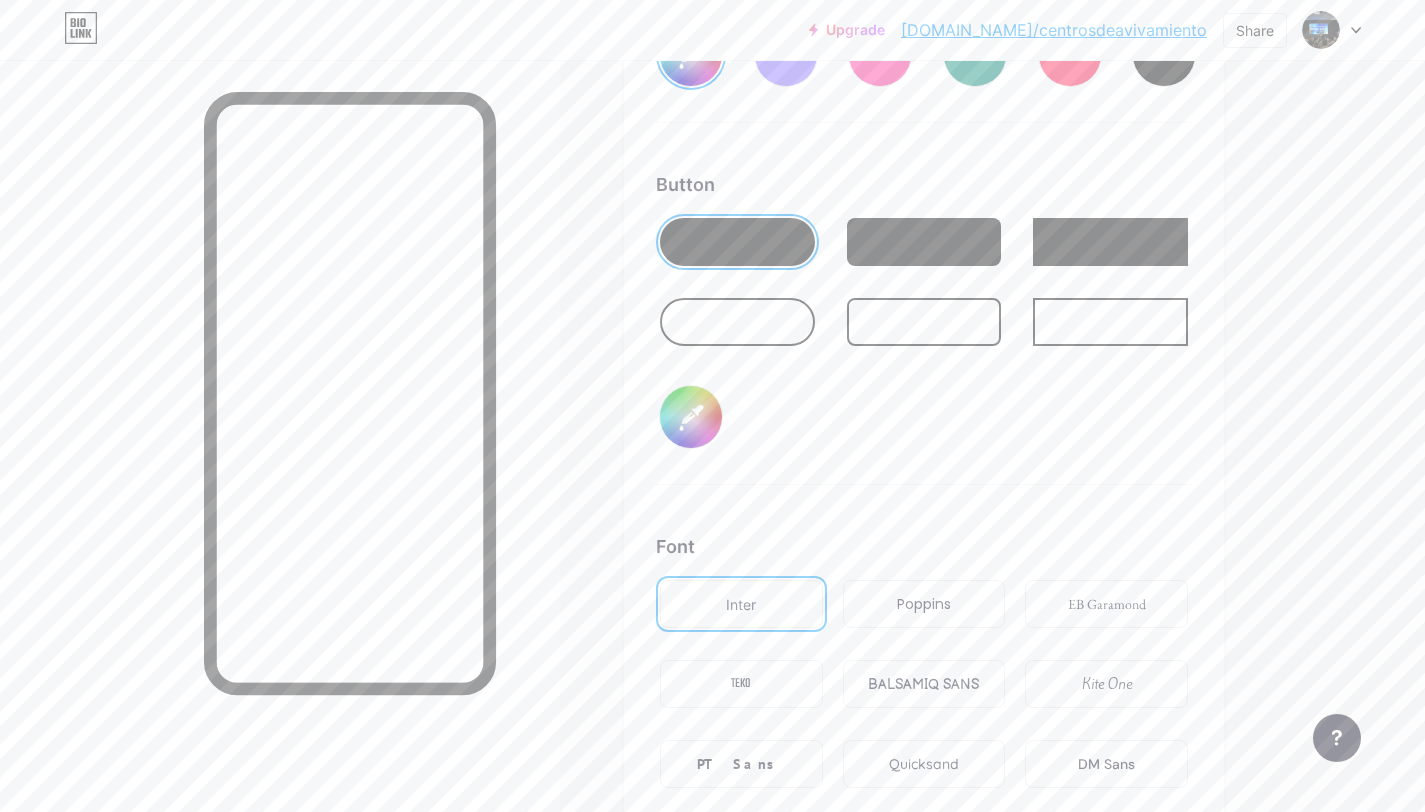 type on "#e7eaf9" 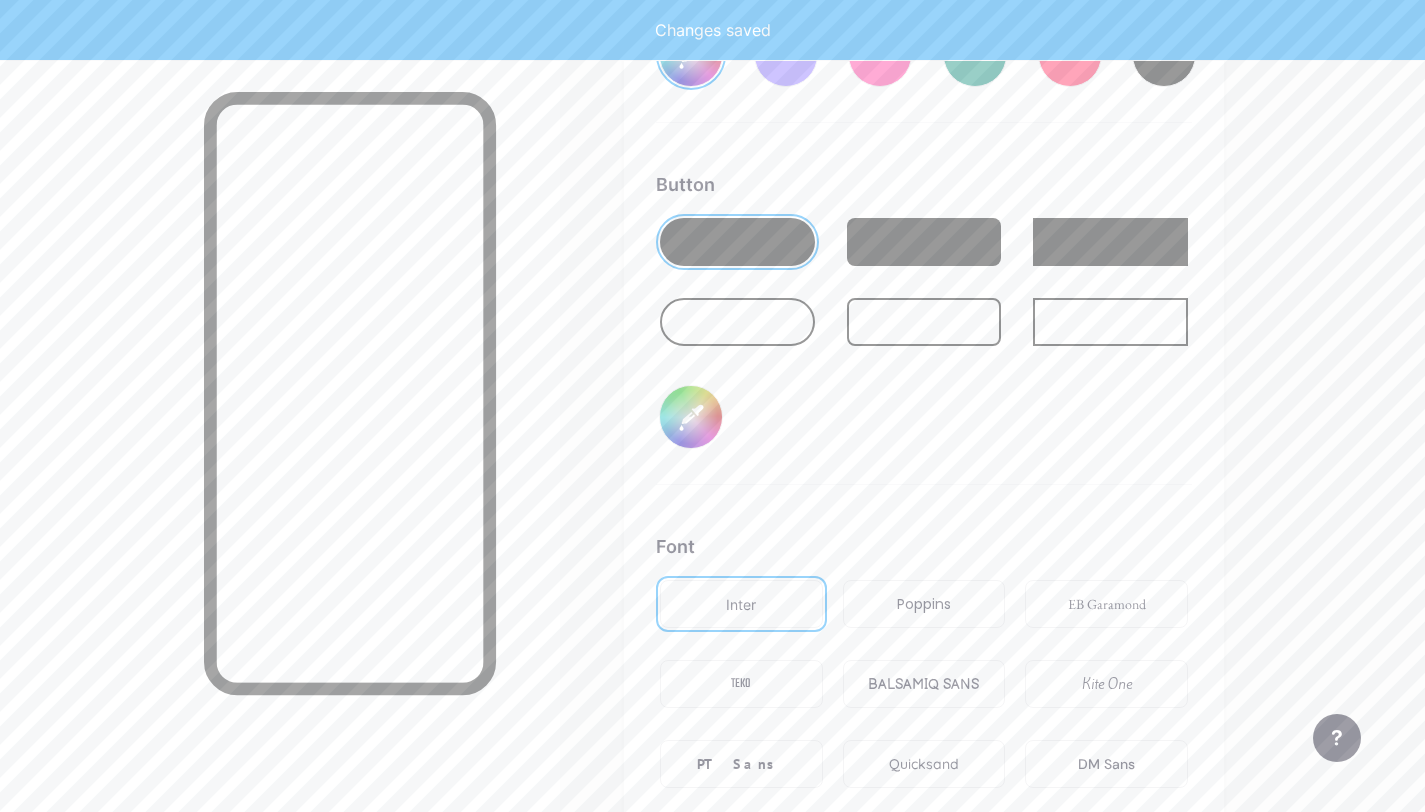 type on "#f3f1f8" 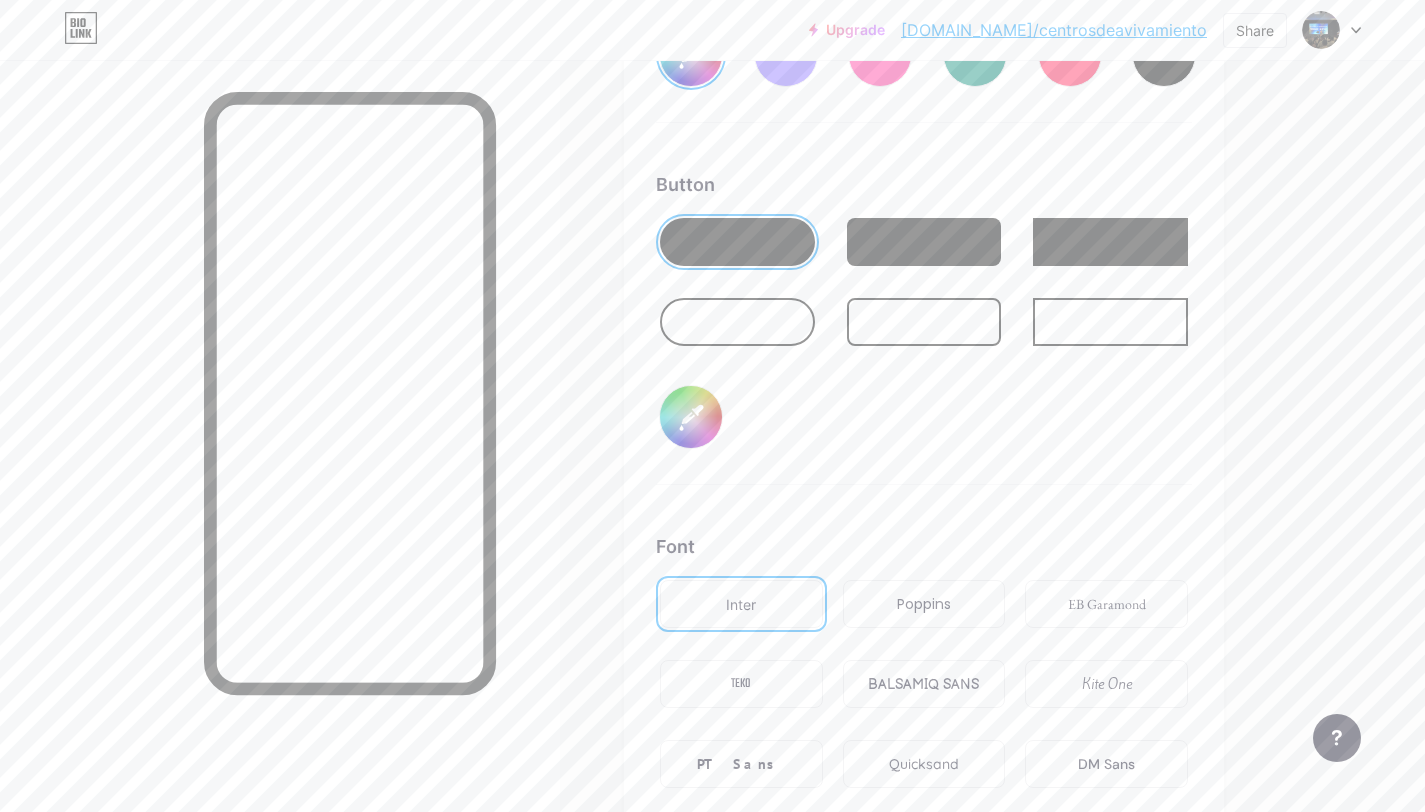 type on "#d4d9ec" 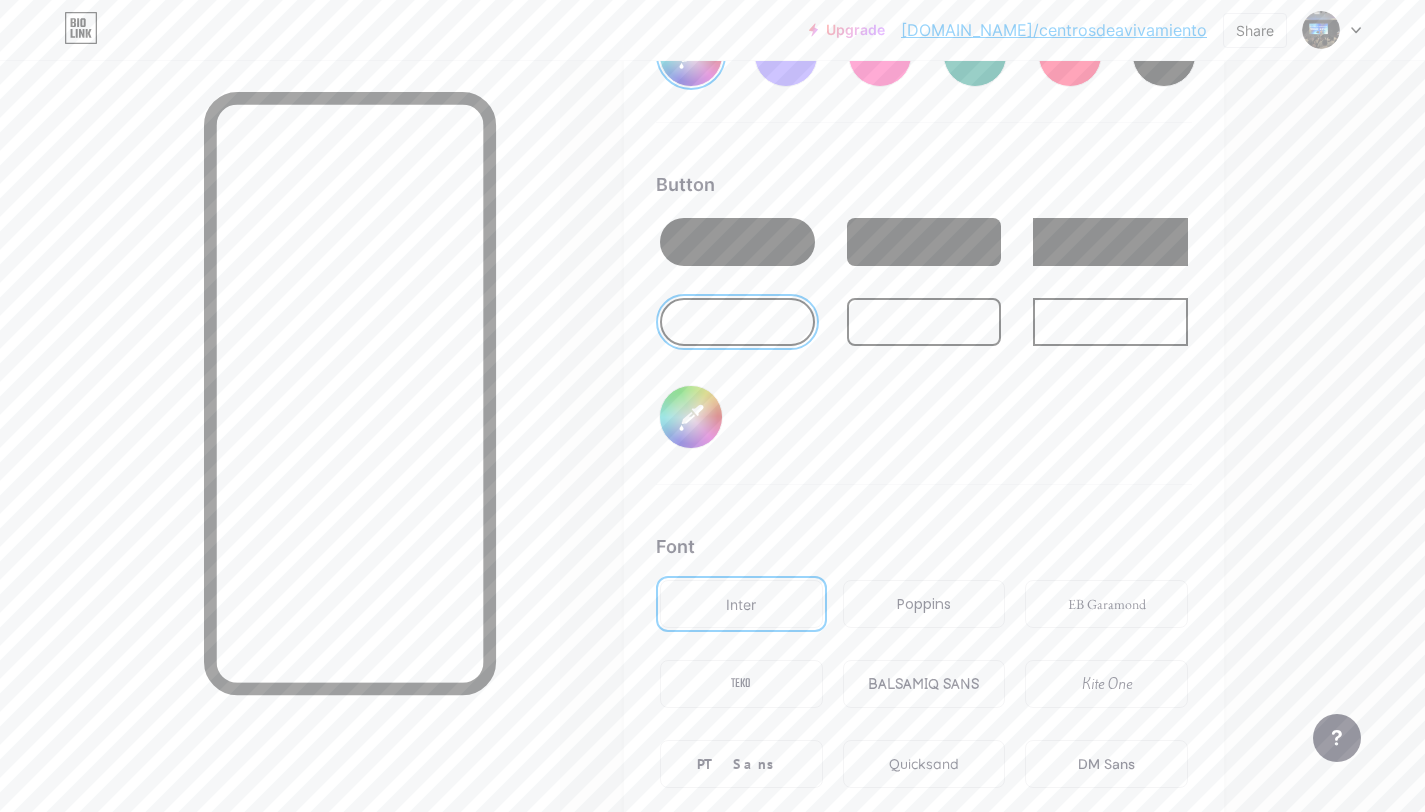 click at bounding box center (924, 322) 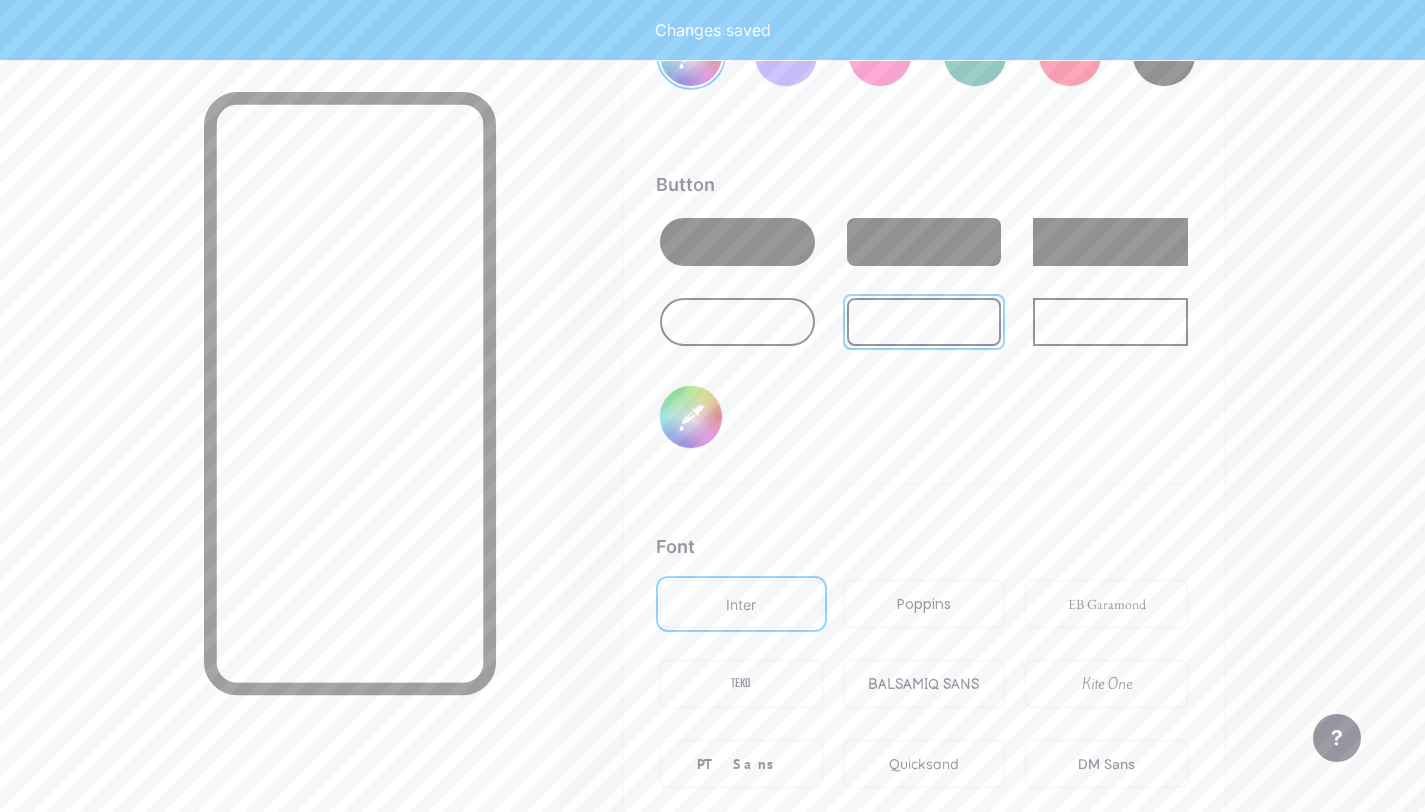 click at bounding box center (737, 322) 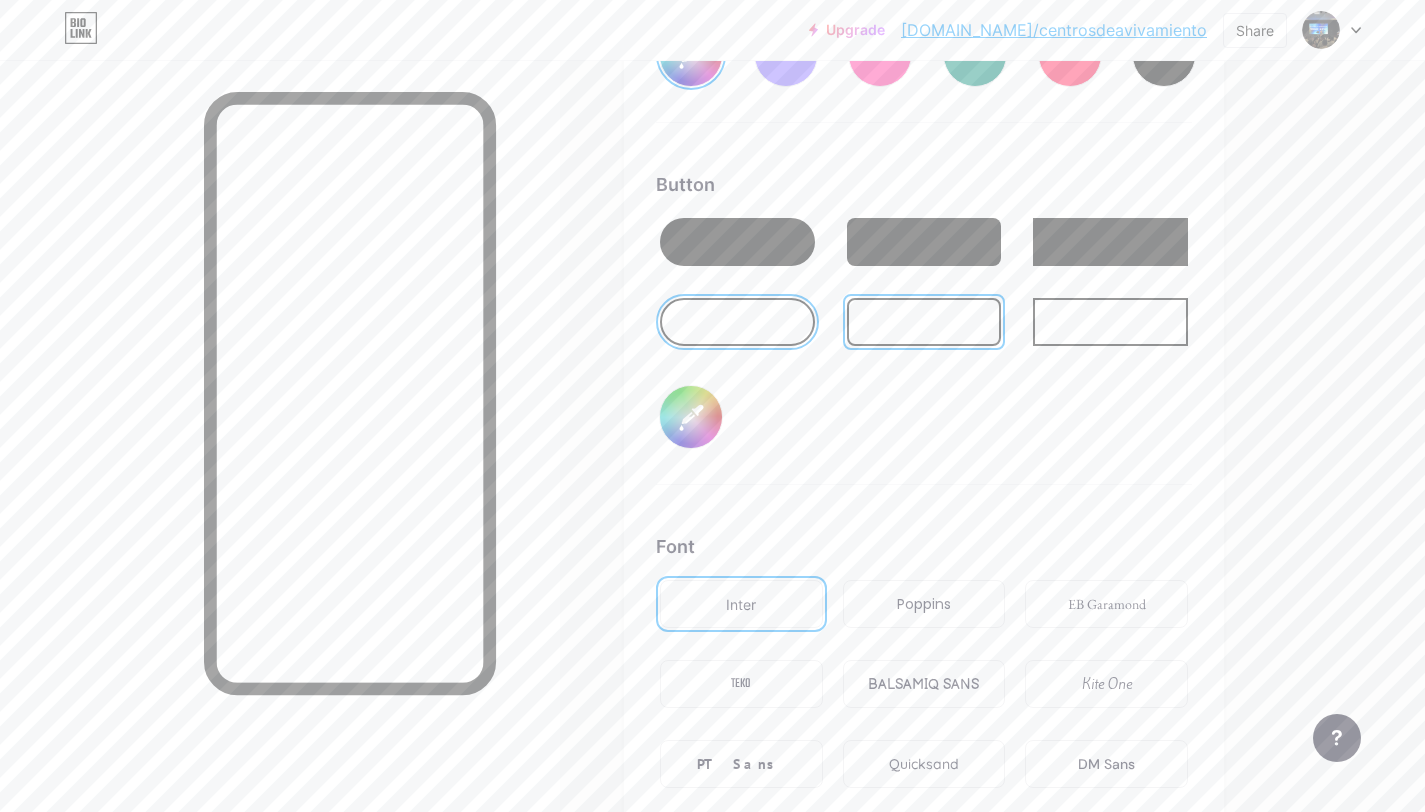 click on "#d4d9ec" at bounding box center [691, 417] 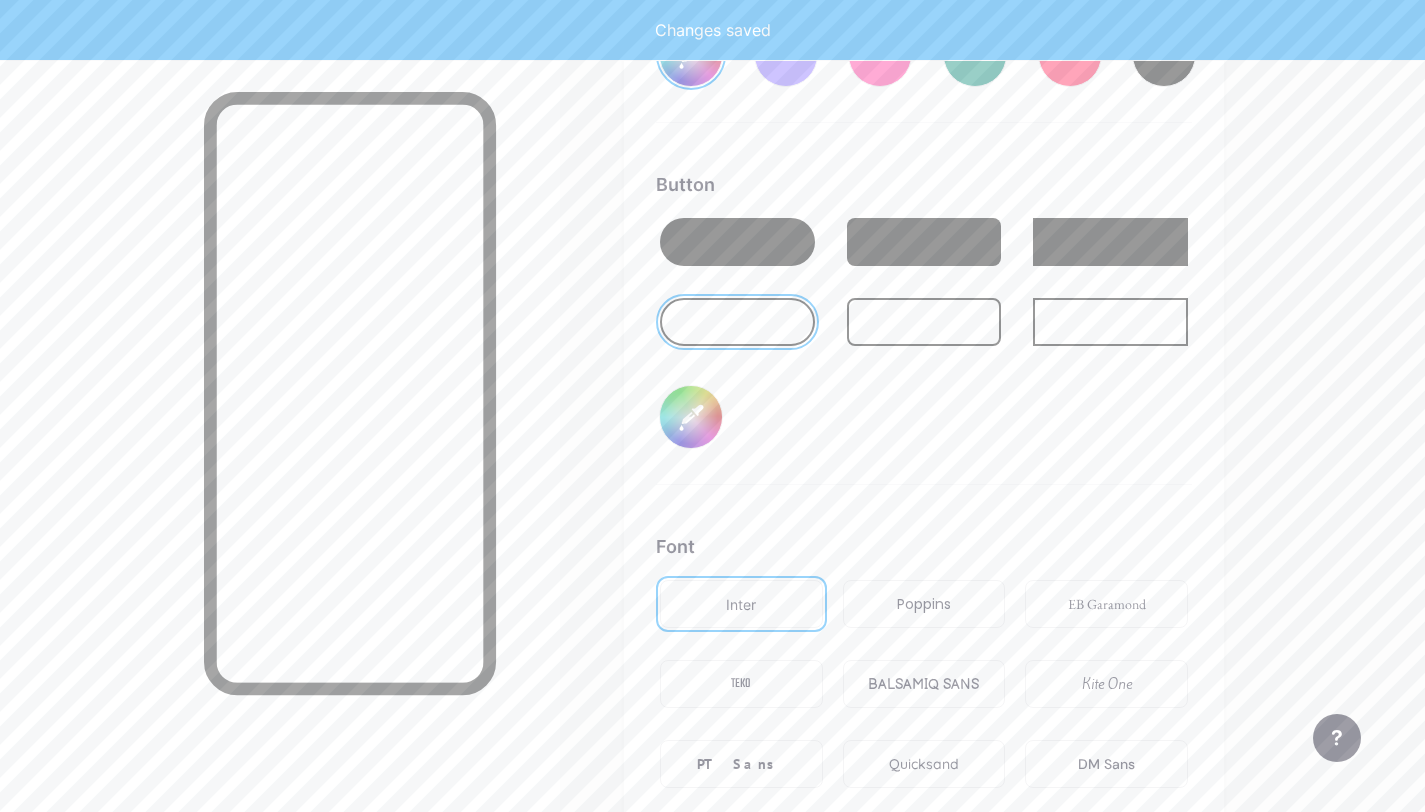 click on "Button       #d4d9ec" at bounding box center (924, 328) 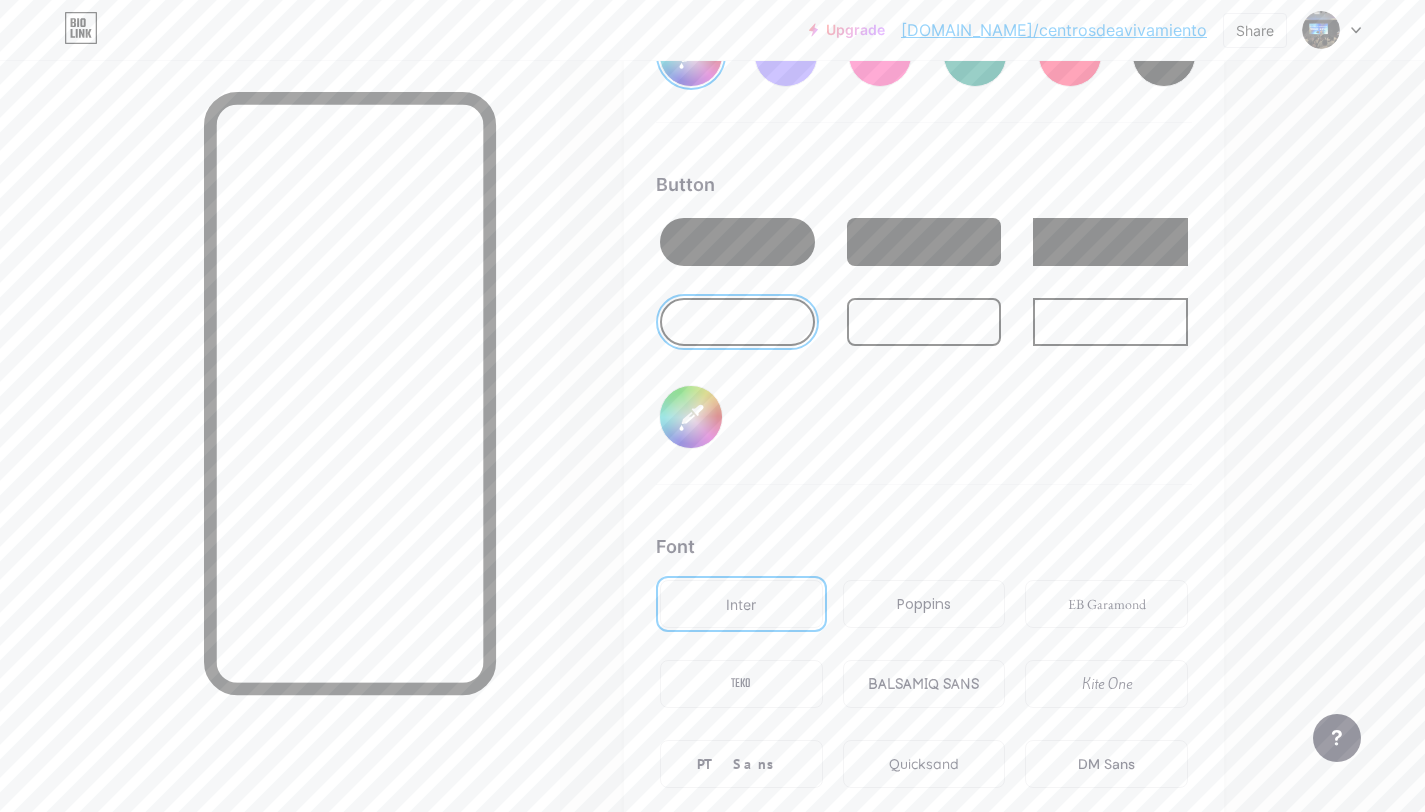 click on "#d4d9ec" at bounding box center (691, 417) 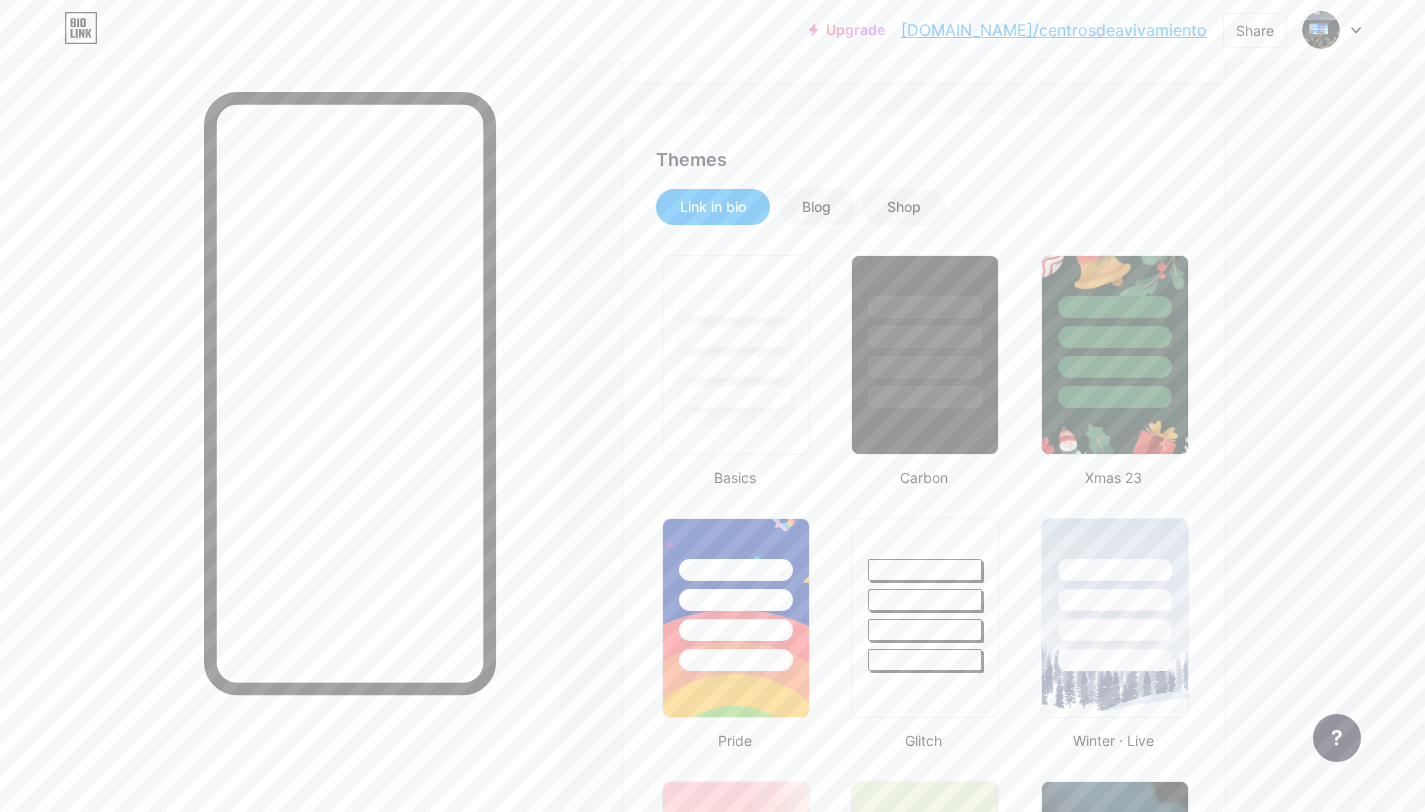 scroll, scrollTop: 0, scrollLeft: 0, axis: both 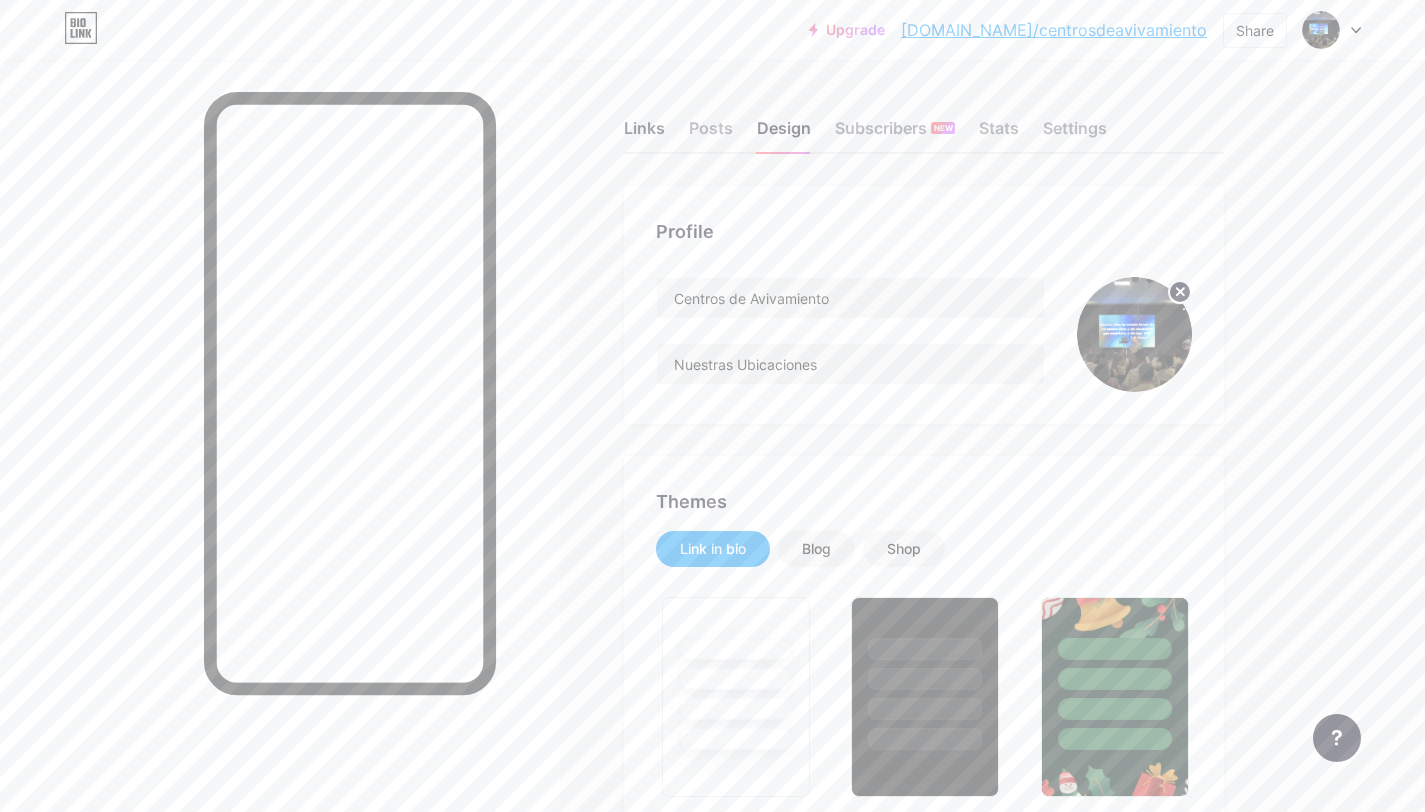 click on "Links" at bounding box center (644, 134) 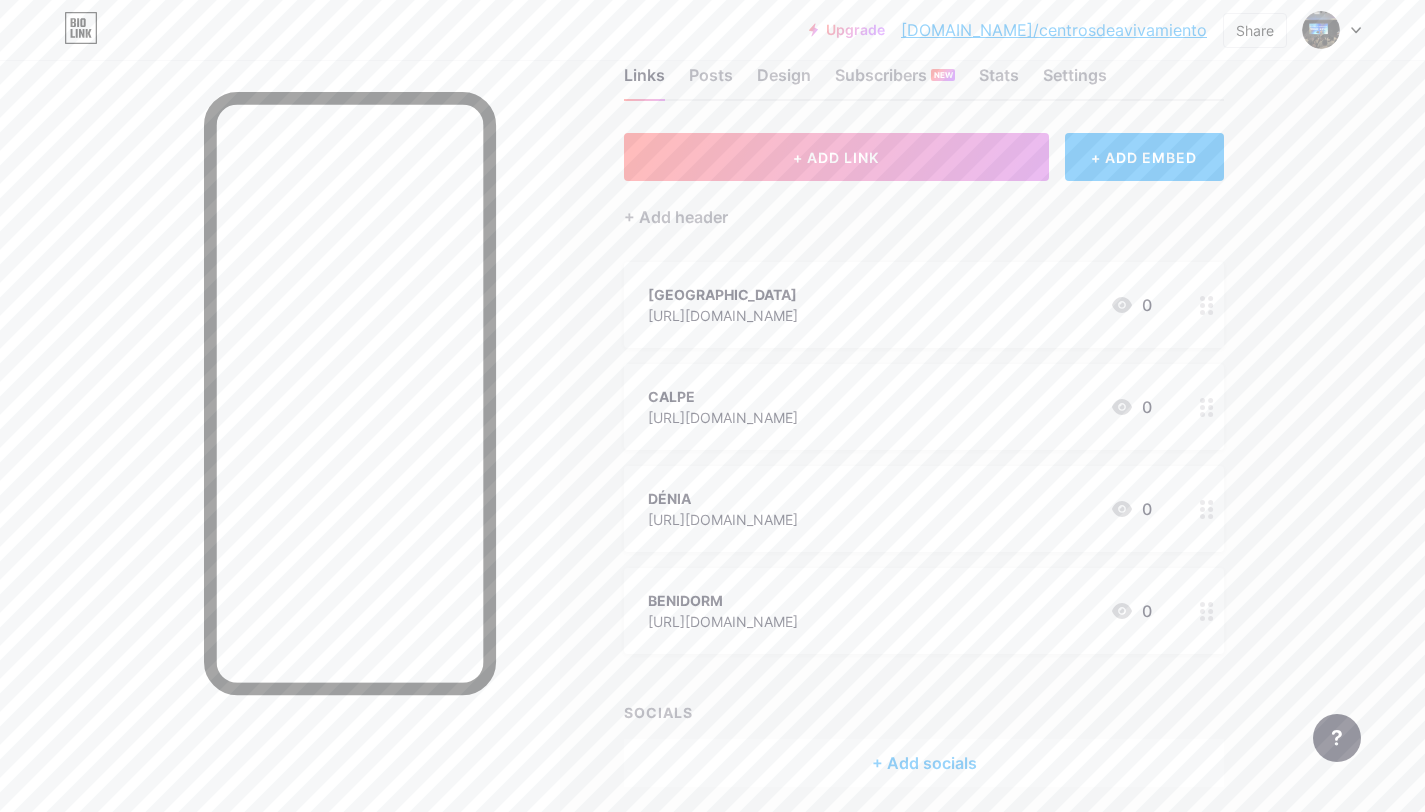 scroll, scrollTop: 0, scrollLeft: 0, axis: both 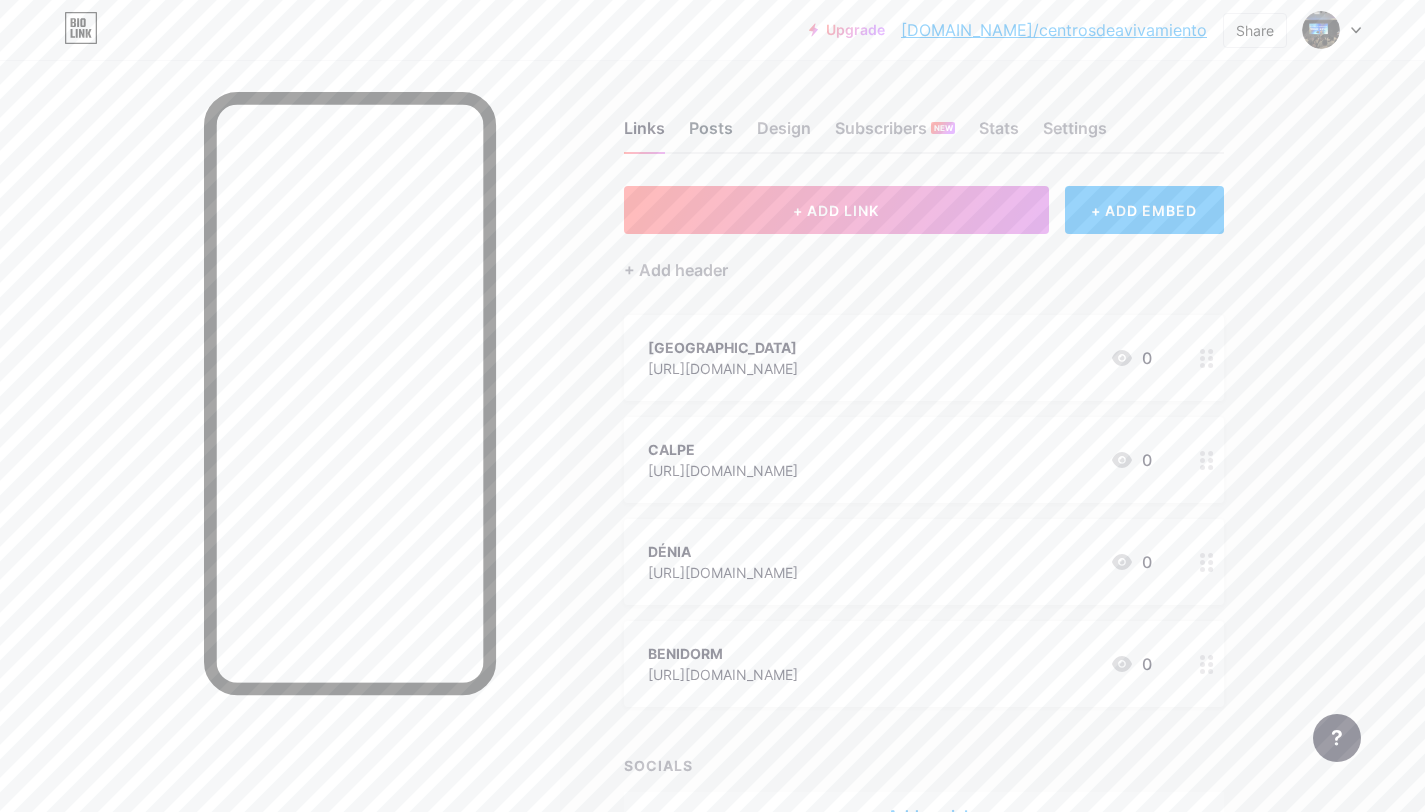 click on "Posts" at bounding box center (711, 134) 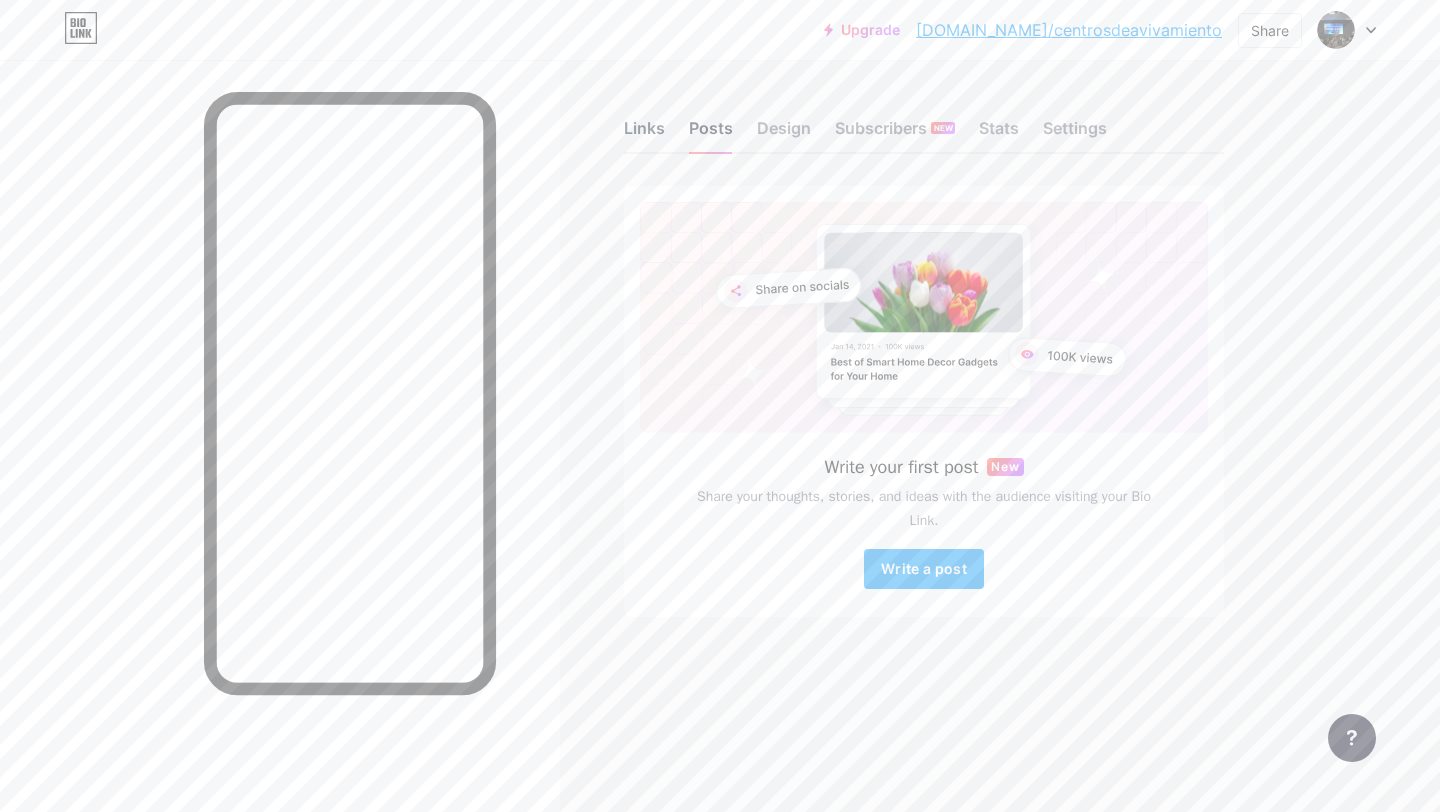 click on "Links" at bounding box center (644, 134) 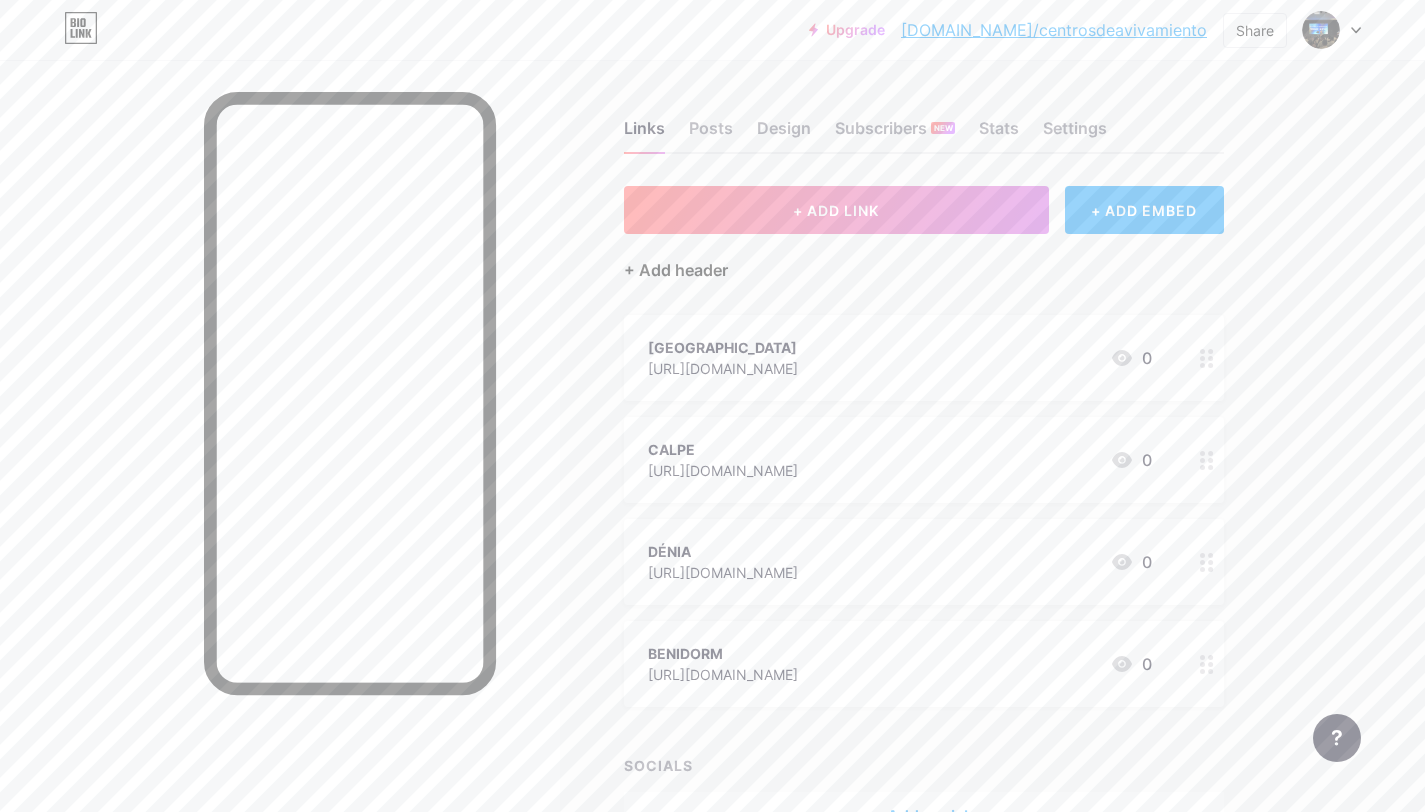 click on "+ Add header" at bounding box center (676, 270) 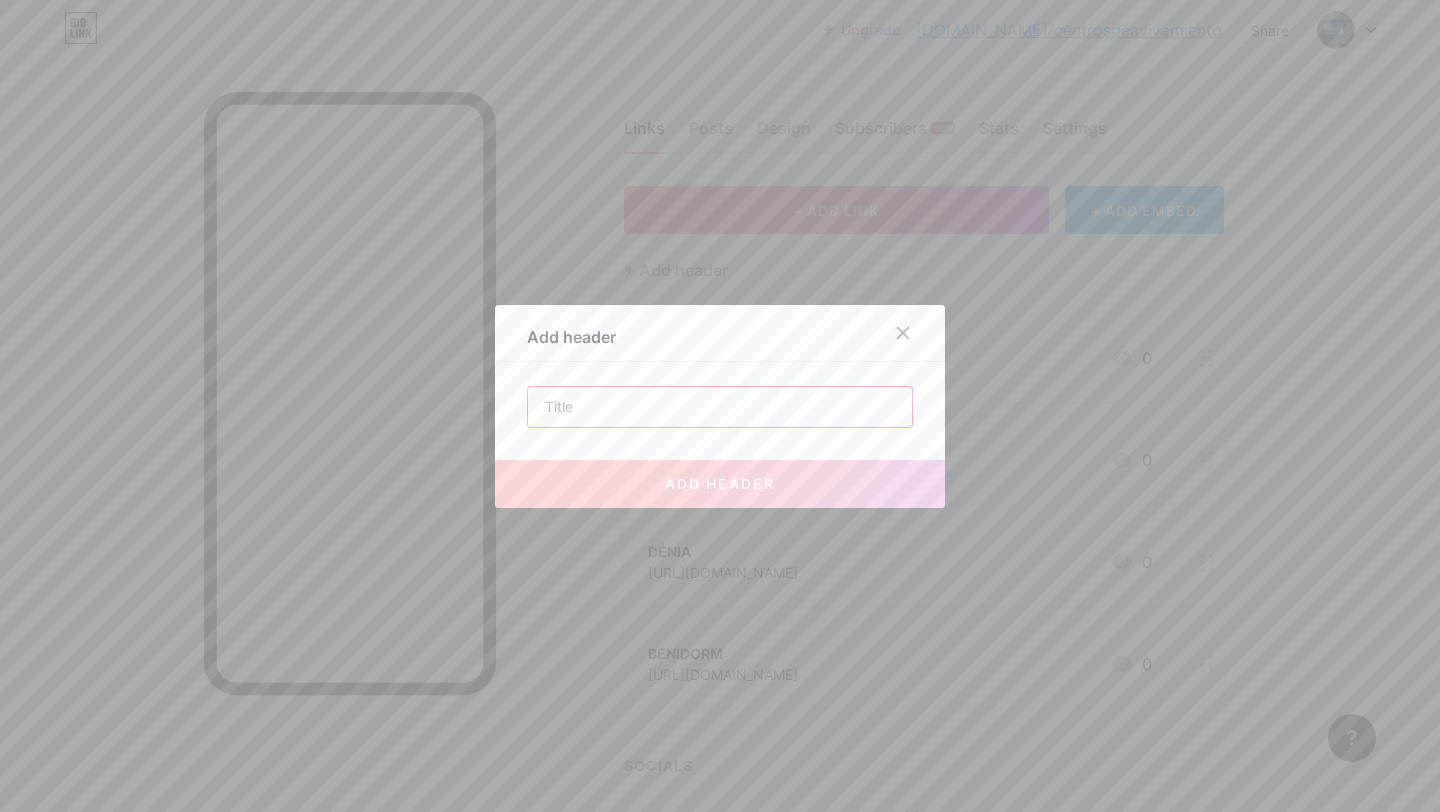 click at bounding box center (720, 407) 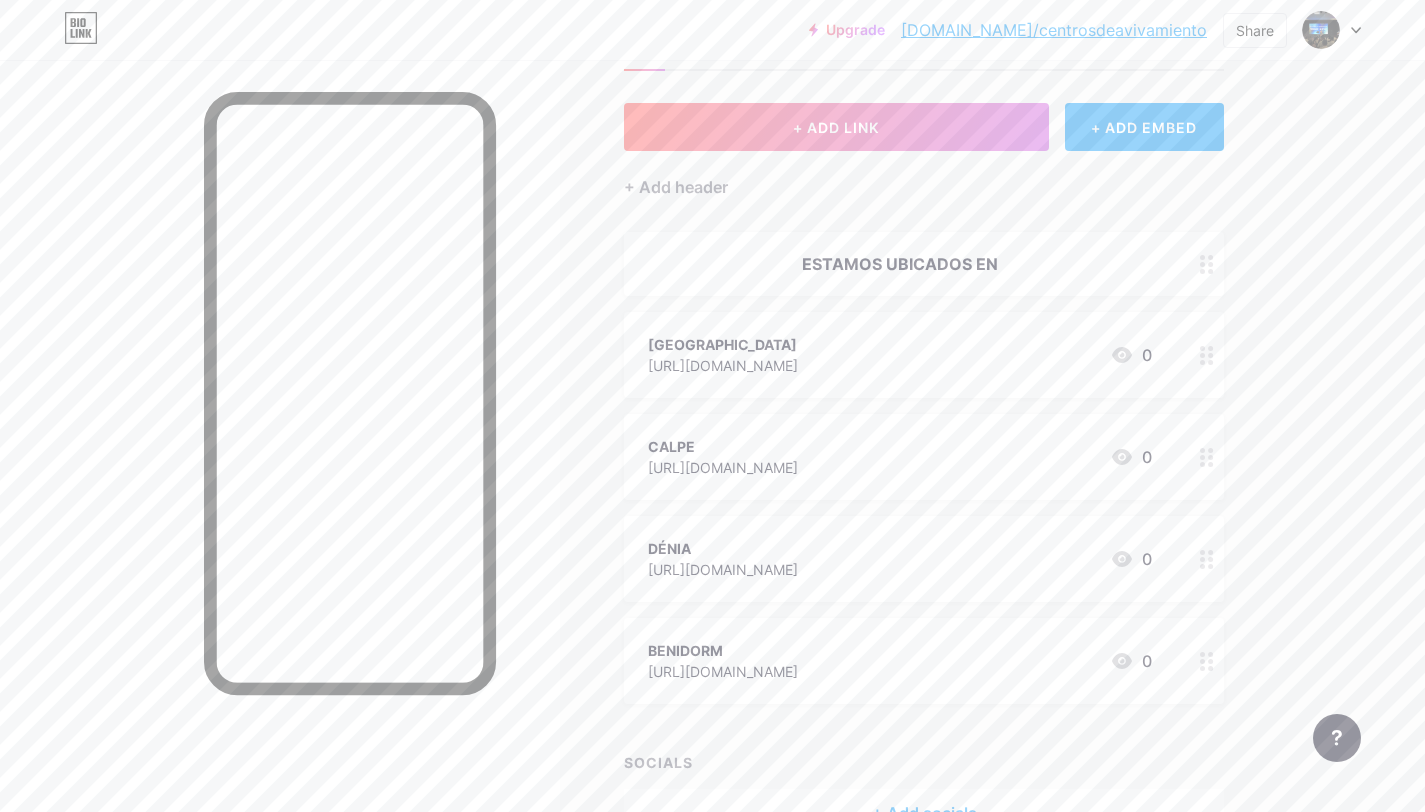 scroll, scrollTop: 44, scrollLeft: 0, axis: vertical 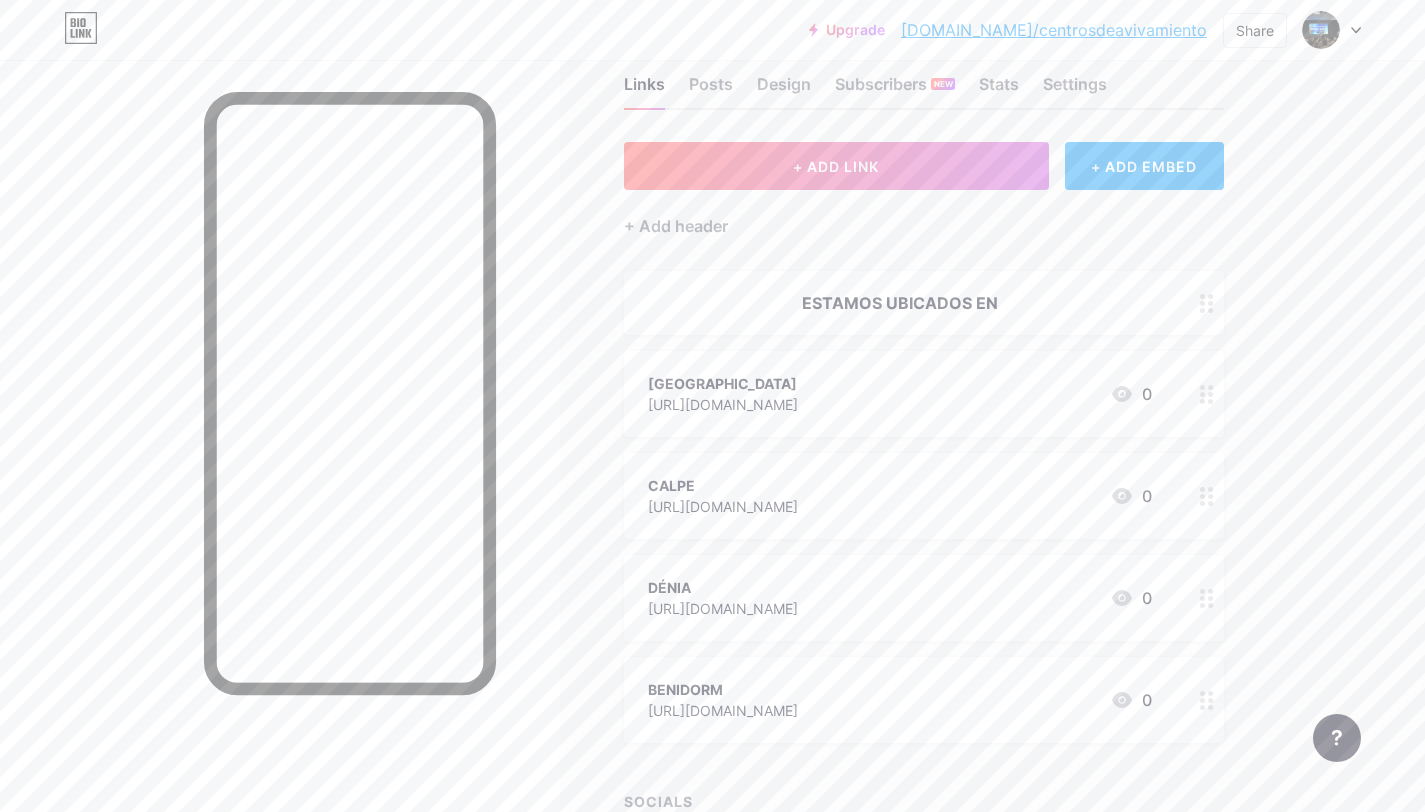 click 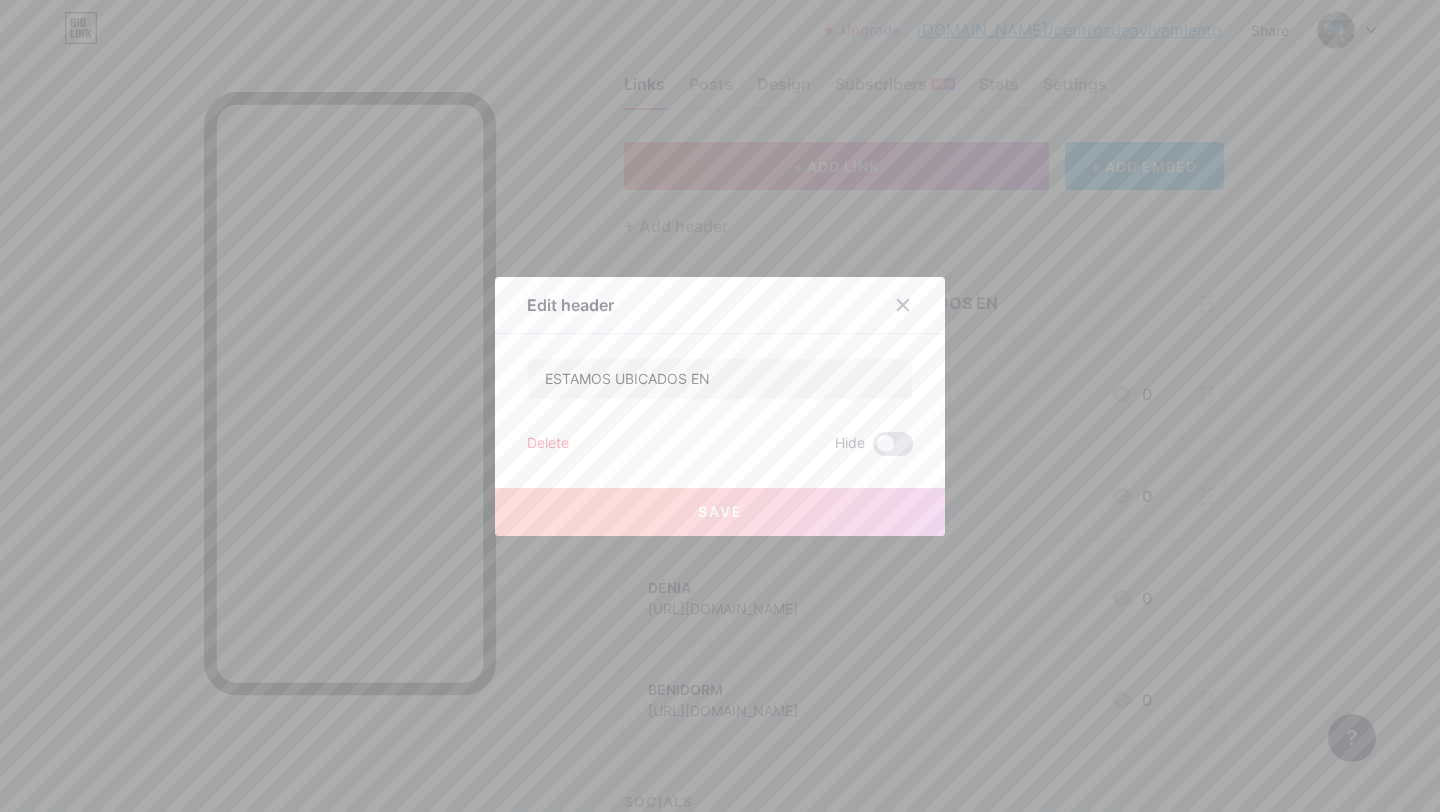 click on "ESTAMOS UBICADOS EN
Delete
Hide         Save" at bounding box center (720, 407) 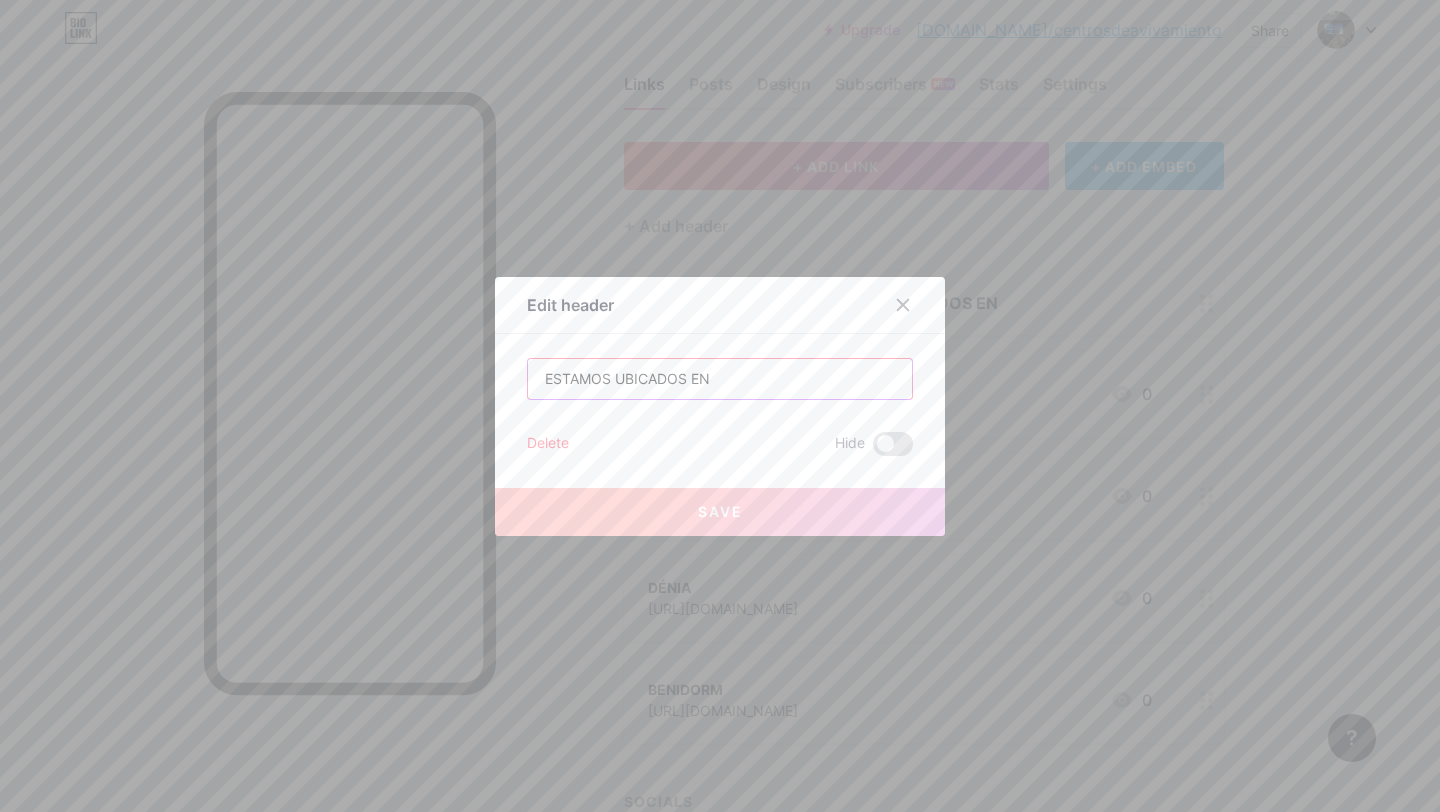 click on "ESTAMOS UBICADOS EN" at bounding box center (720, 379) 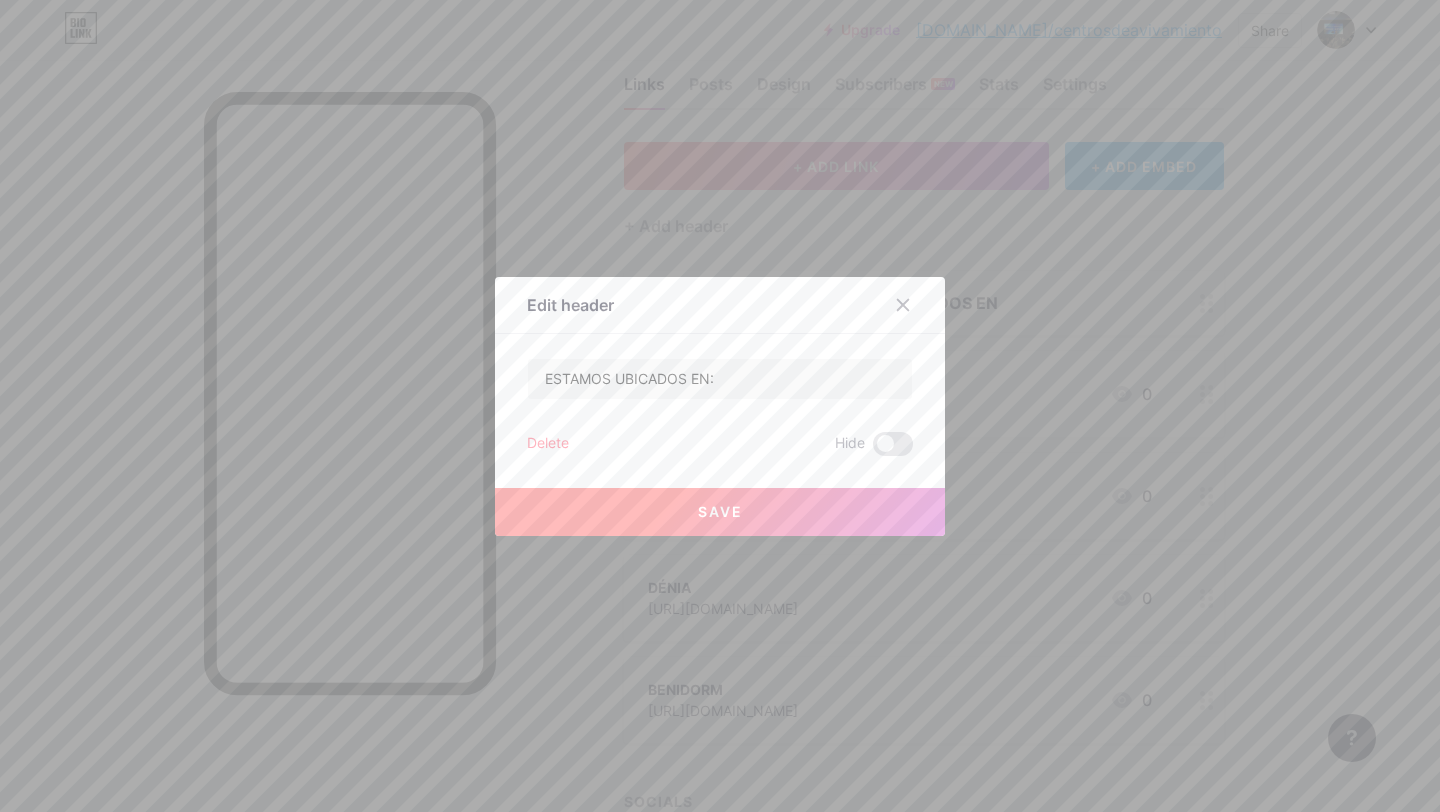 click on "Save" at bounding box center [720, 511] 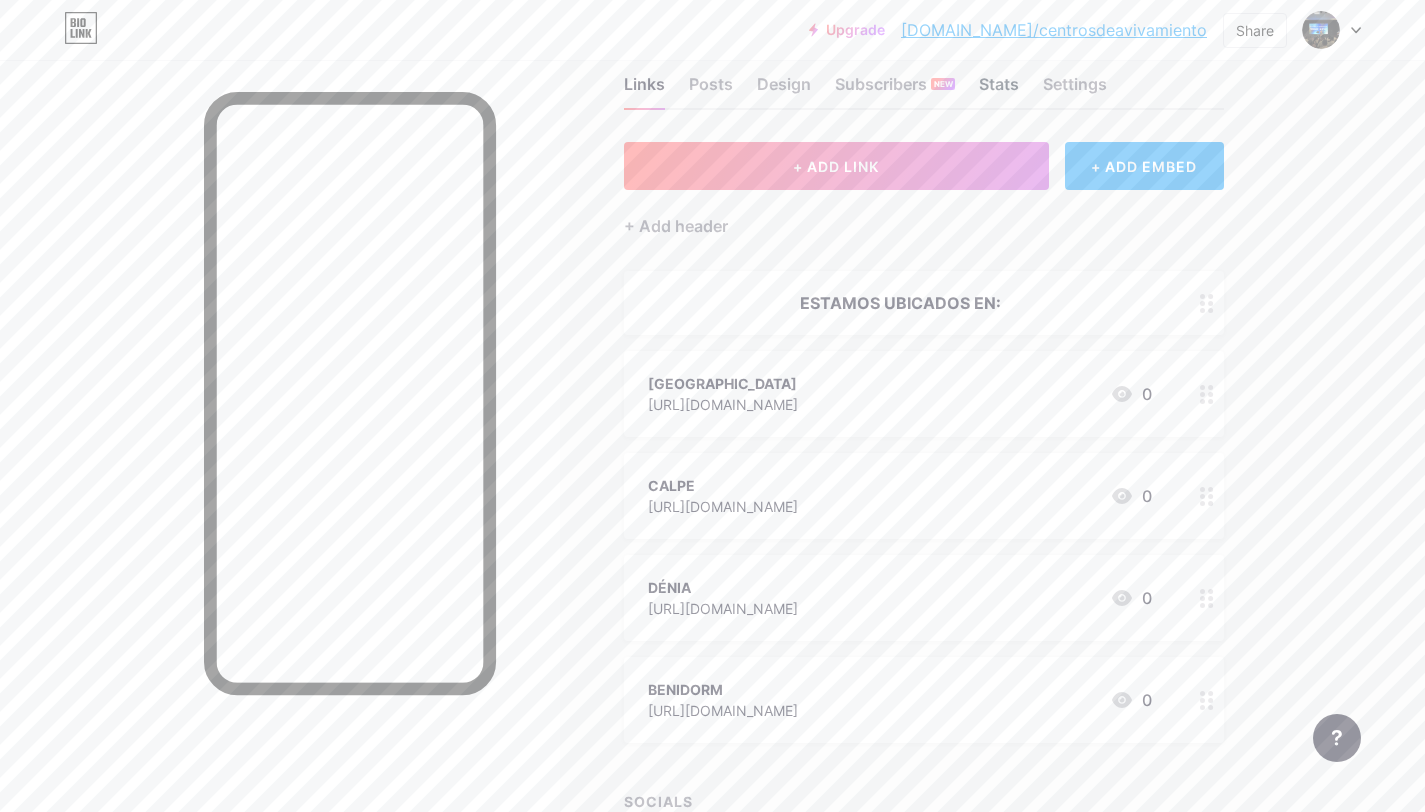 click on "Stats" at bounding box center (999, 90) 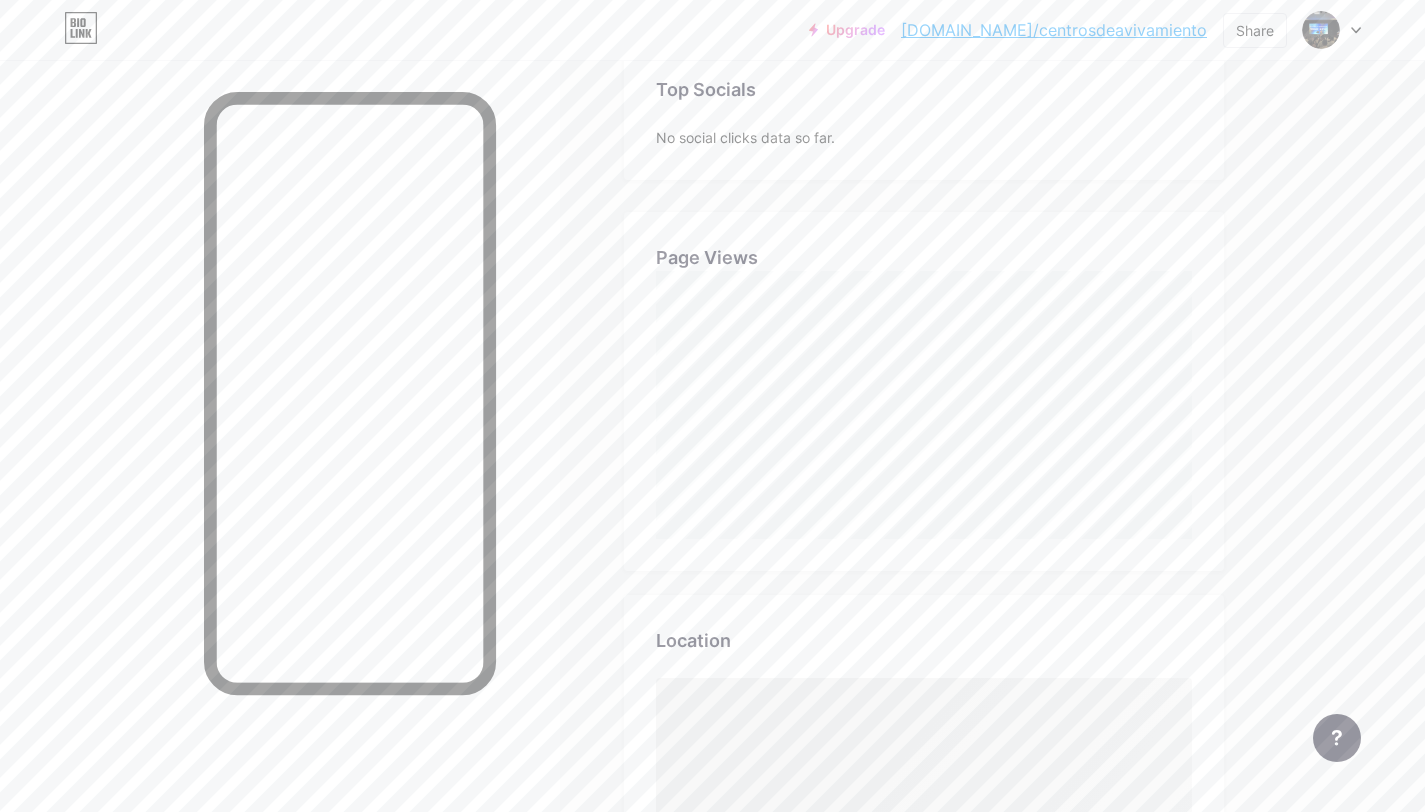 scroll, scrollTop: 767, scrollLeft: 0, axis: vertical 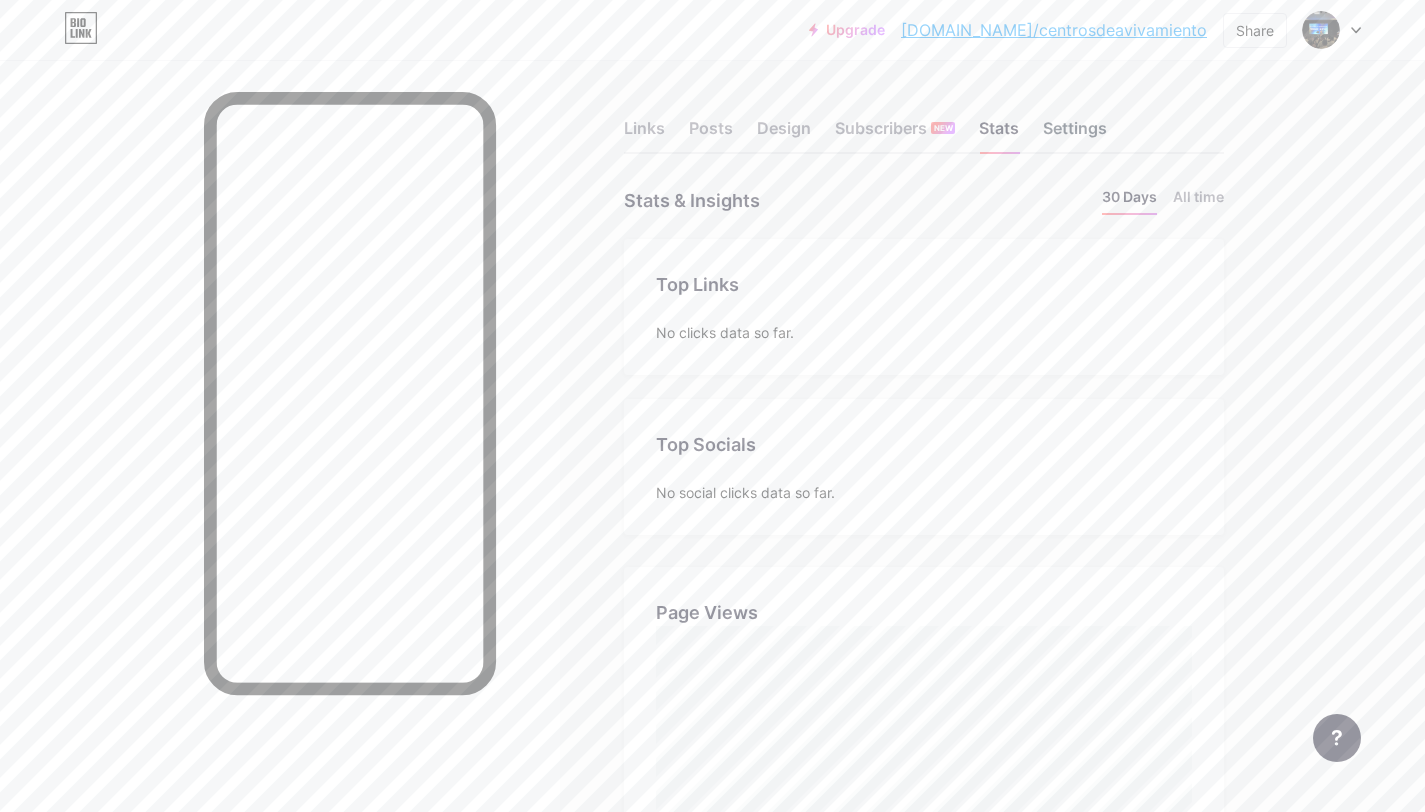 click on "Settings" at bounding box center [1075, 134] 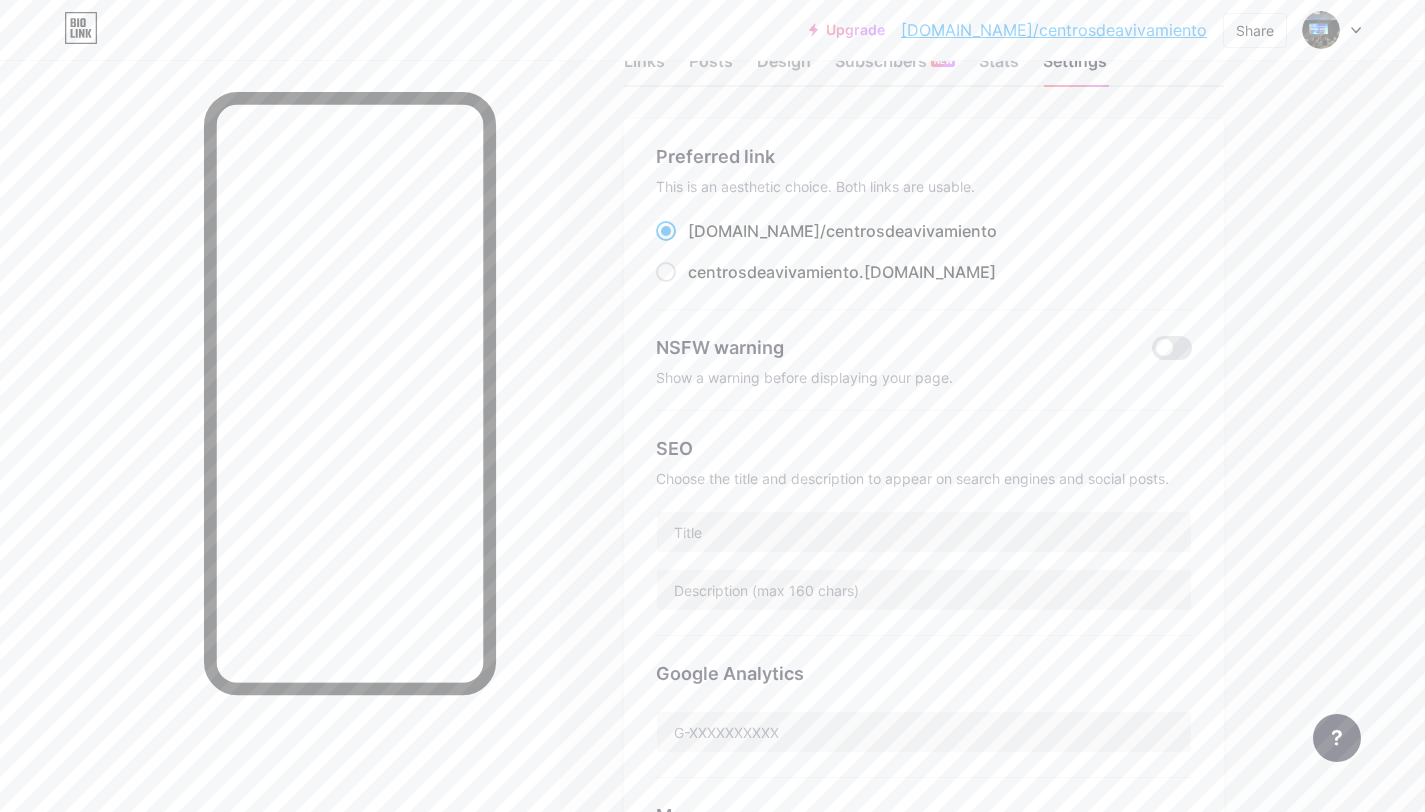 scroll, scrollTop: 0, scrollLeft: 0, axis: both 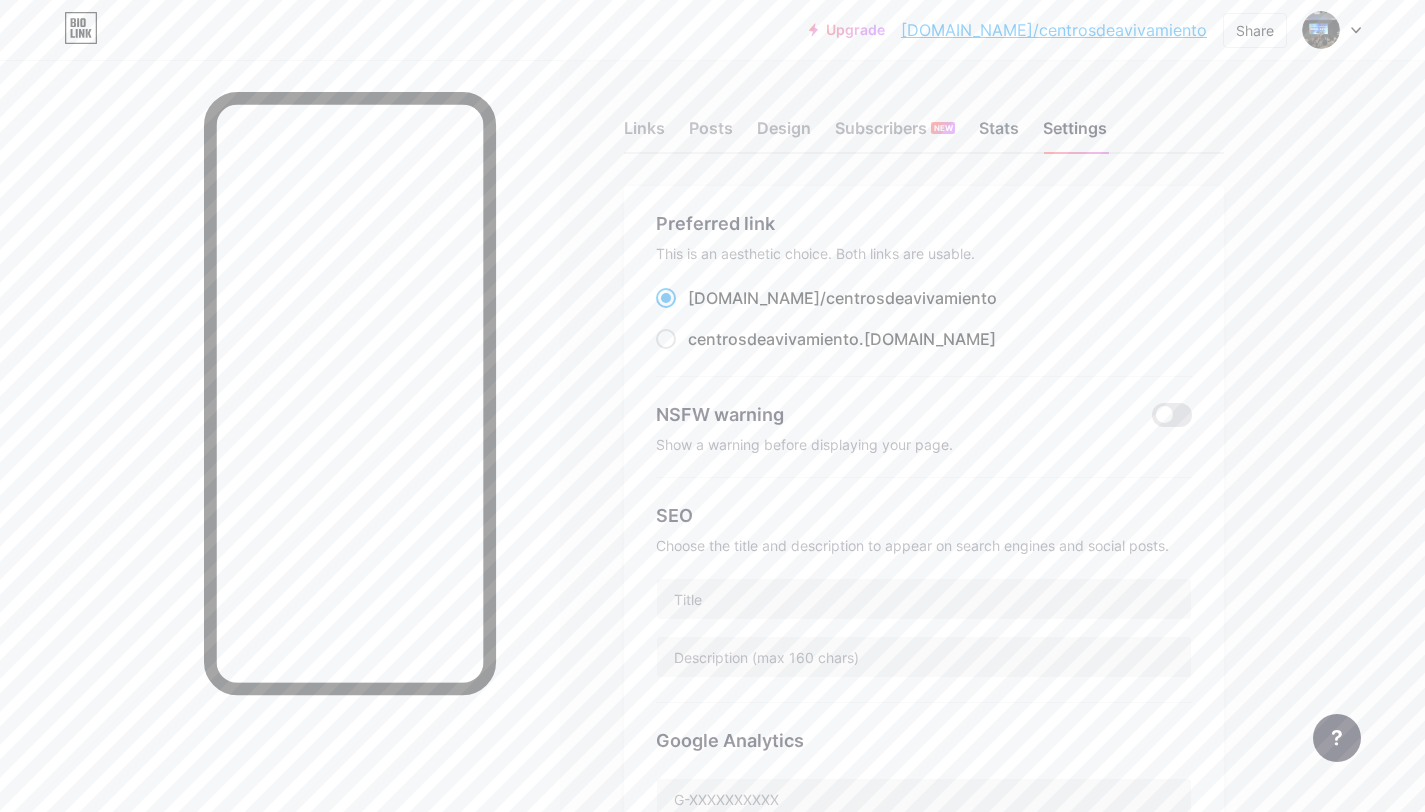 click on "Stats" at bounding box center (999, 134) 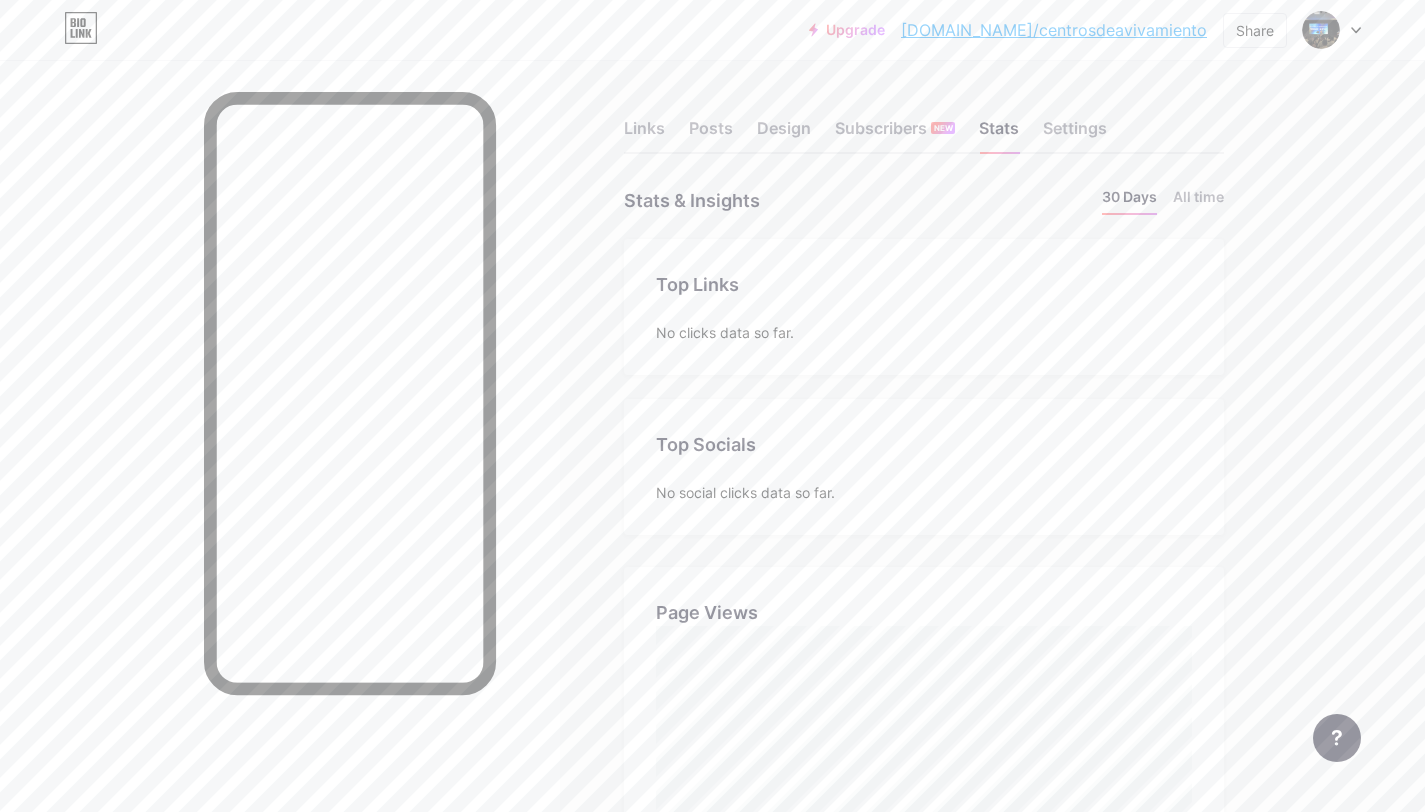 scroll, scrollTop: 453, scrollLeft: 0, axis: vertical 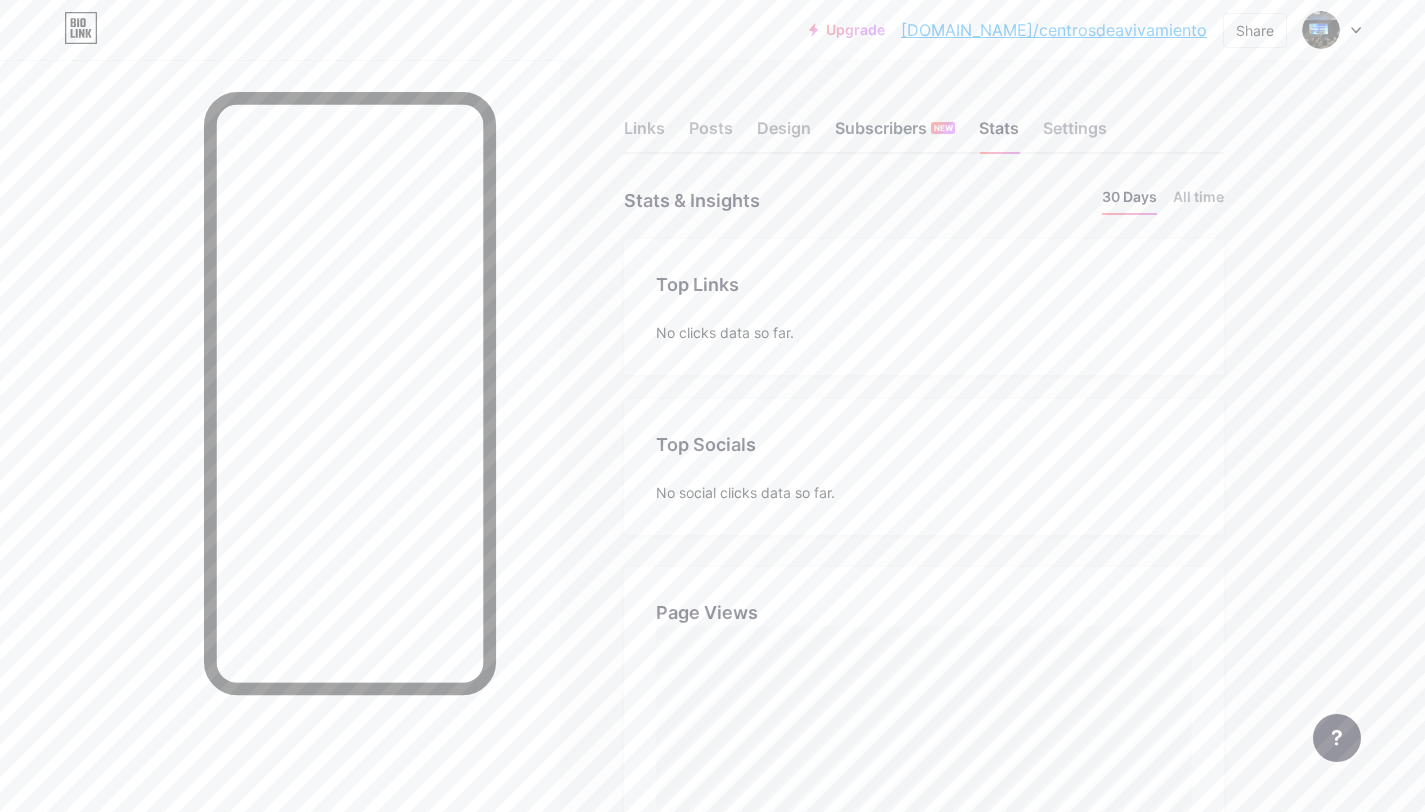 click on "Subscribers
NEW" at bounding box center [895, 134] 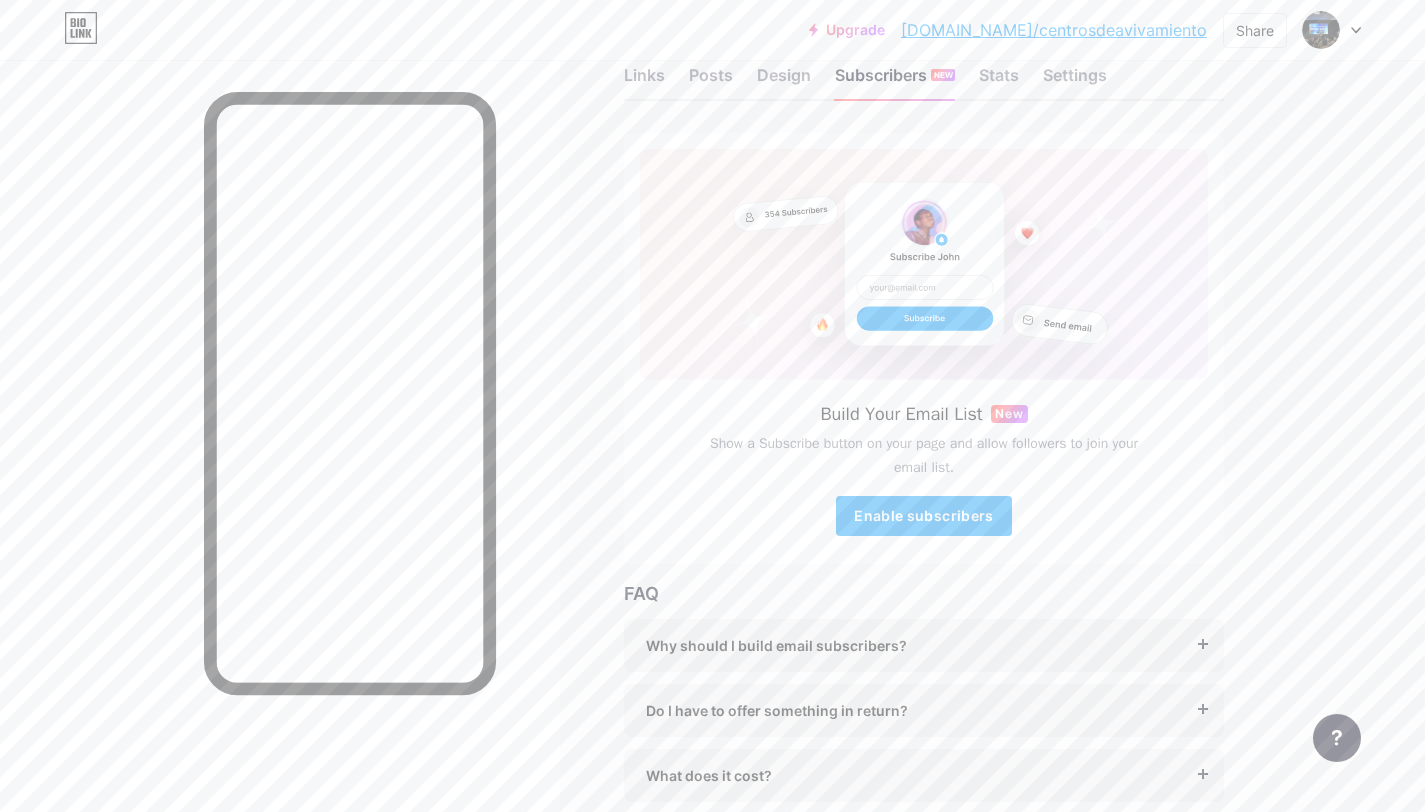 scroll, scrollTop: 0, scrollLeft: 0, axis: both 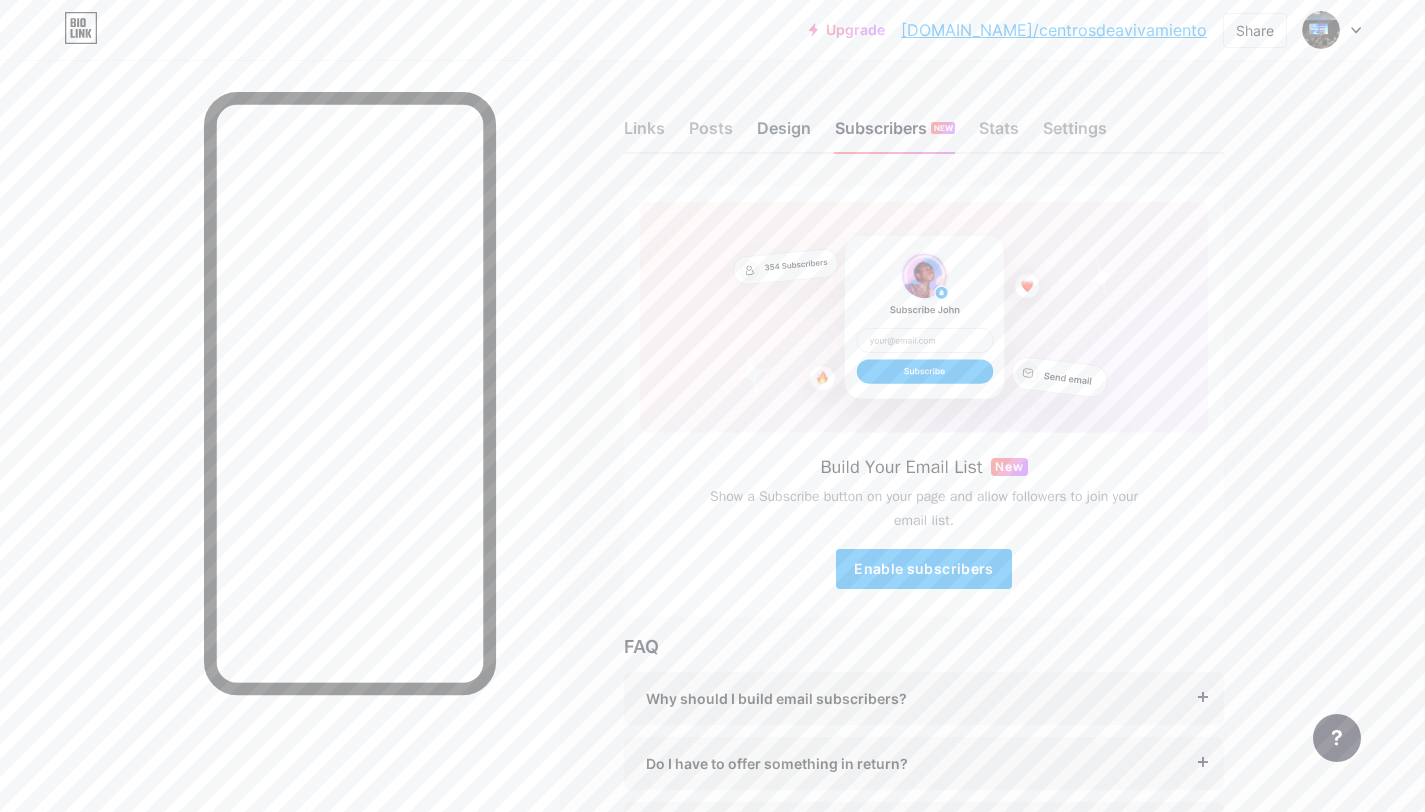 drag, startPoint x: 819, startPoint y: 116, endPoint x: 757, endPoint y: 133, distance: 64.288414 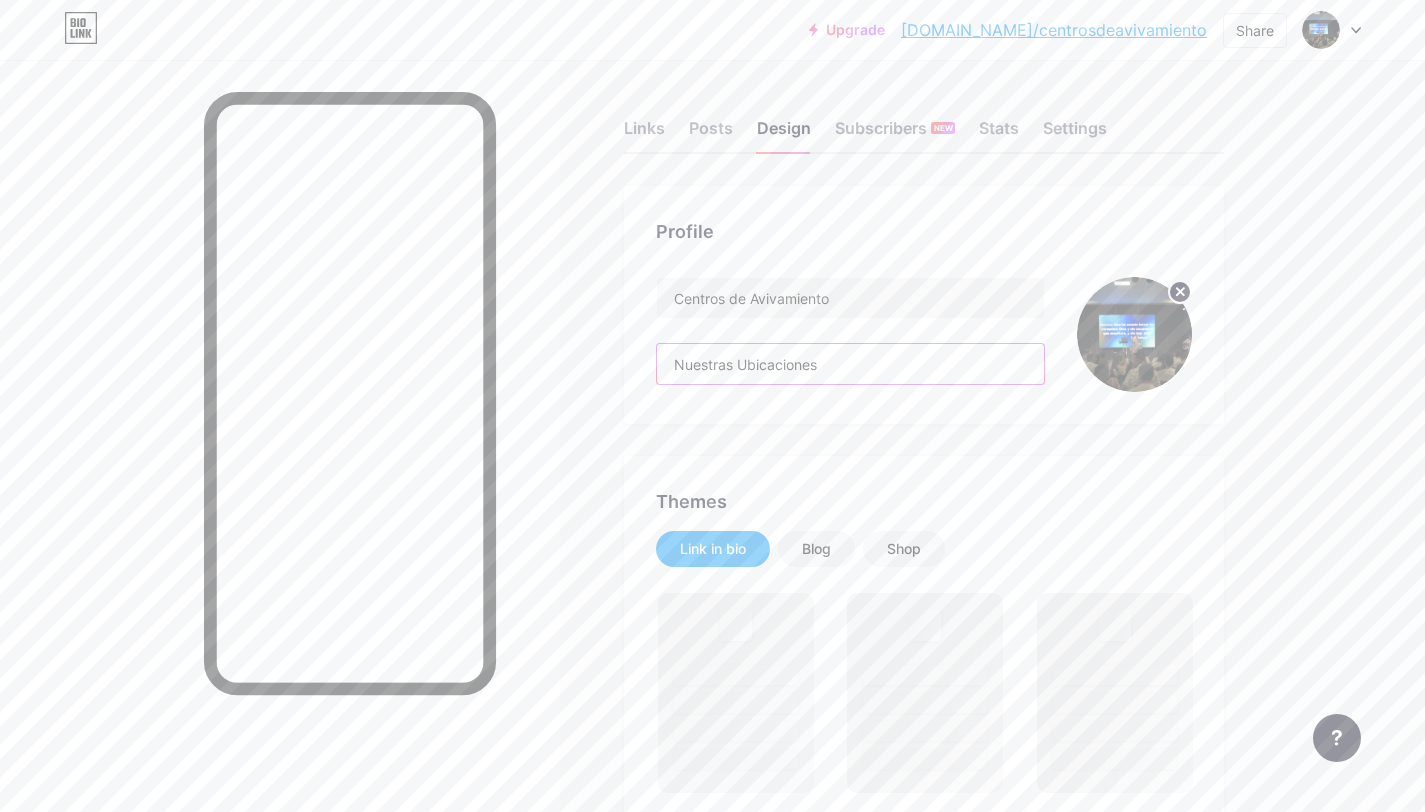 click on "Nuestras Ubicaciones" at bounding box center [850, 364] 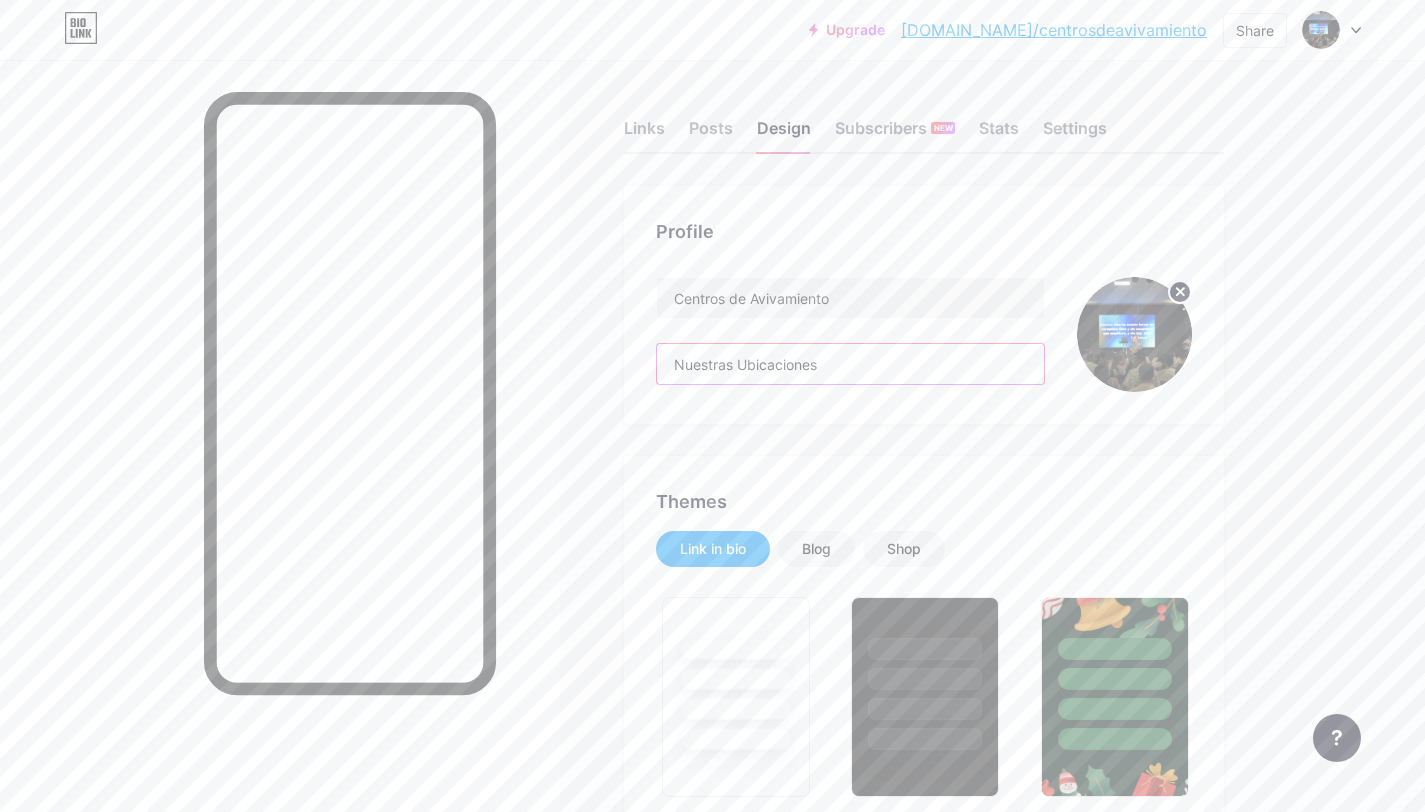 drag, startPoint x: 844, startPoint y: 366, endPoint x: 598, endPoint y: 363, distance: 246.0183 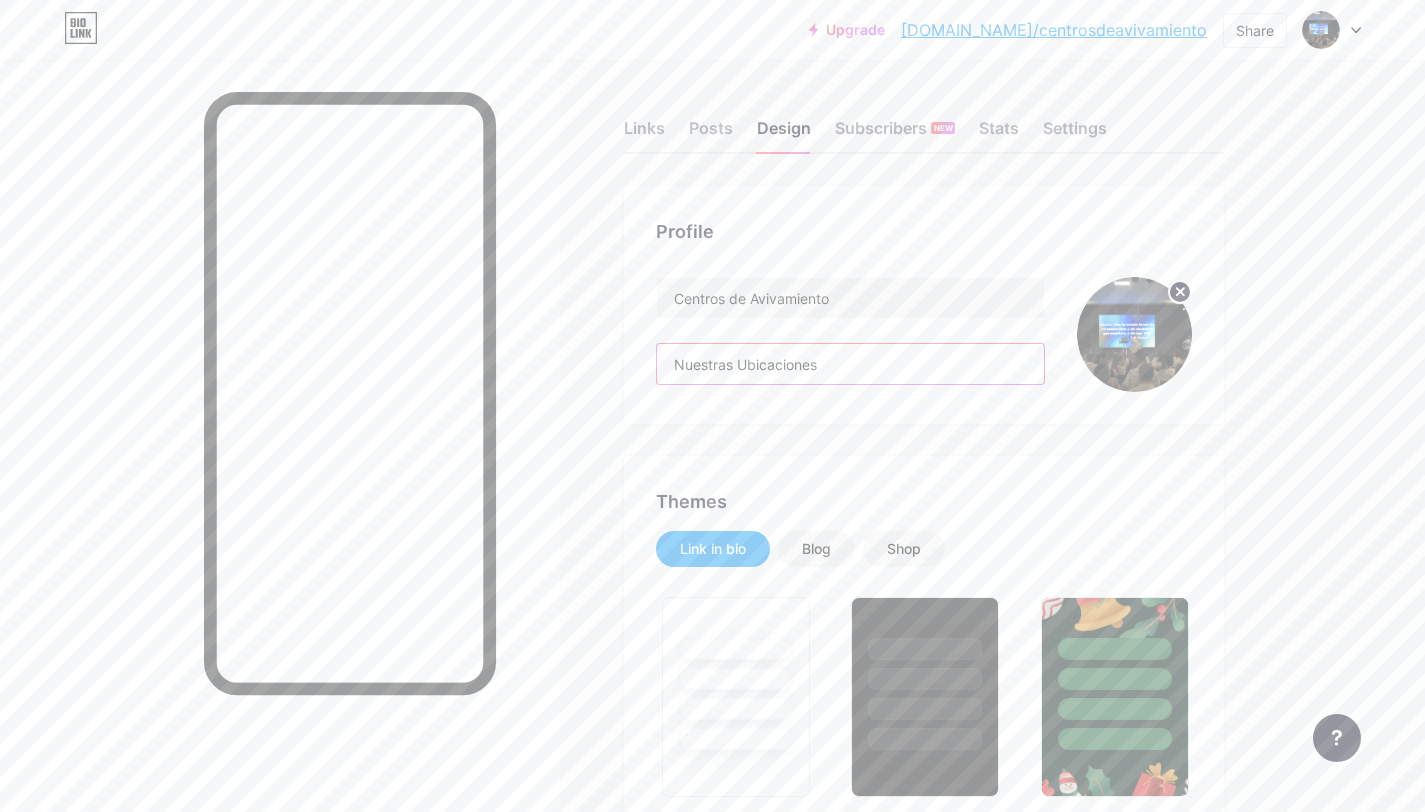 click on "Links
Posts
Design
Subscribers
NEW
Stats
Settings     Profile   Centros de Avivamiento     Nuestras Ubicaciones                   Themes   Link in bio   Blog   Shop       Basics       Carbon       Xmas 23       Pride       Glitch       Winter · Live       Glassy · Live       Chameleon · Live       Rainy Night · Live       Neon · Live       Summer       Retro       Strawberry · Live       Desert       Sunny       Autumn       Leaf       Clear Sky       Blush       Unicorn       Minimal       Cloudy       Shadow     Create your own           Changes saved     Background         Color           Video             Image           #ffffff     Button       #000000   Font   Inter Poppins EB Garamond TEKO BALSAMIQ SANS Kite One PT Sans Quicksand DM Sans     #ffffff   Changes saved     Position to display socials                 Top                     Bottom
Disable Bio Link branding" at bounding box center [654, 2368] 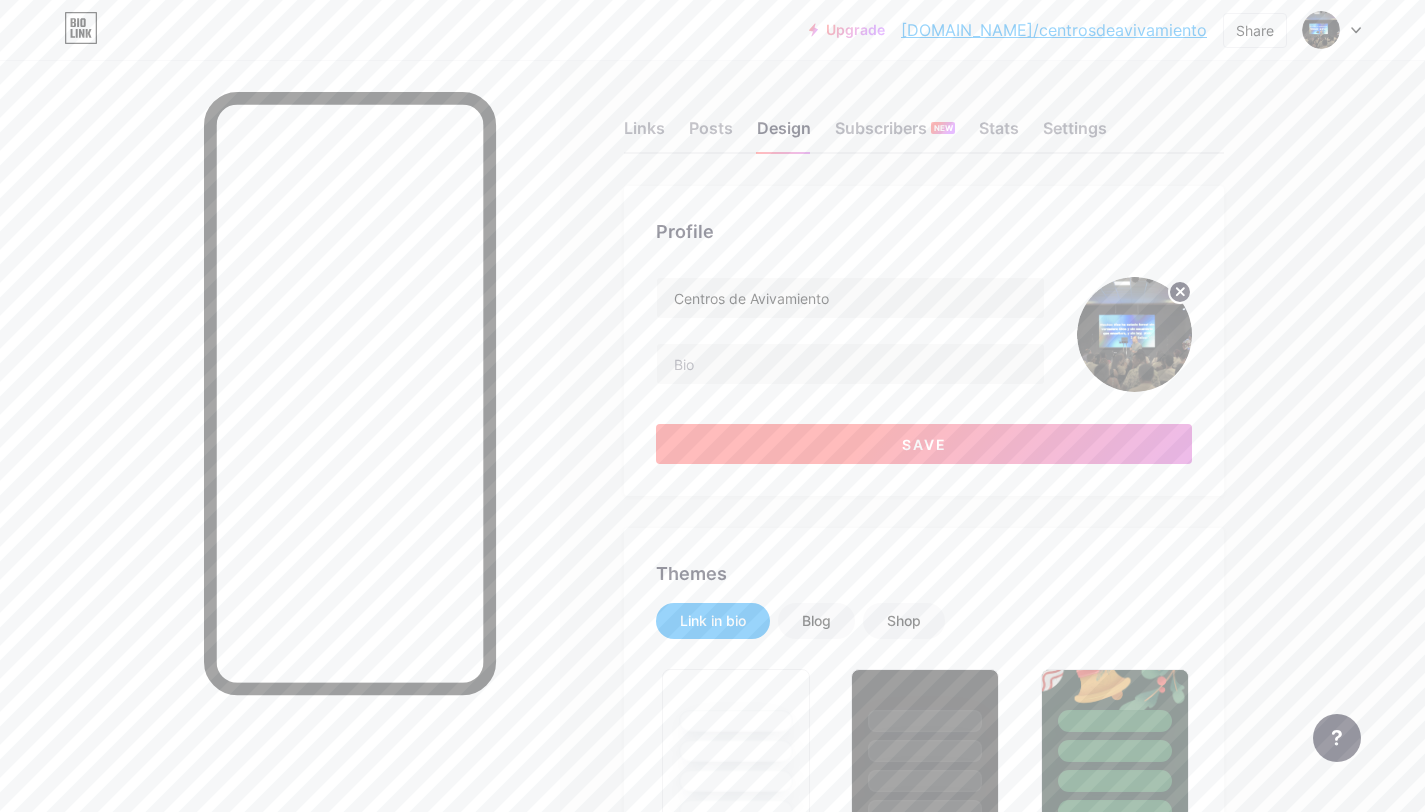 click on "Save" at bounding box center [924, 444] 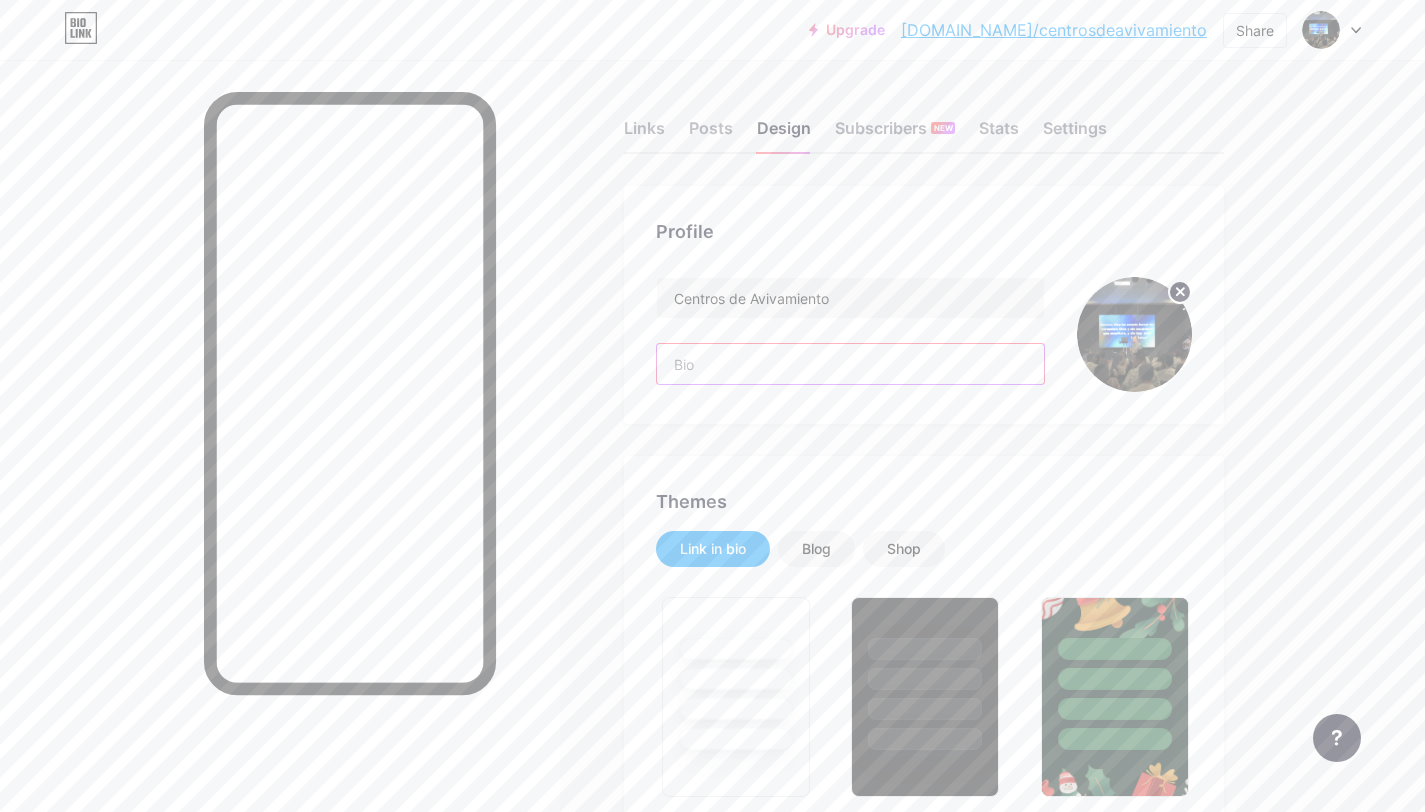 click at bounding box center (850, 364) 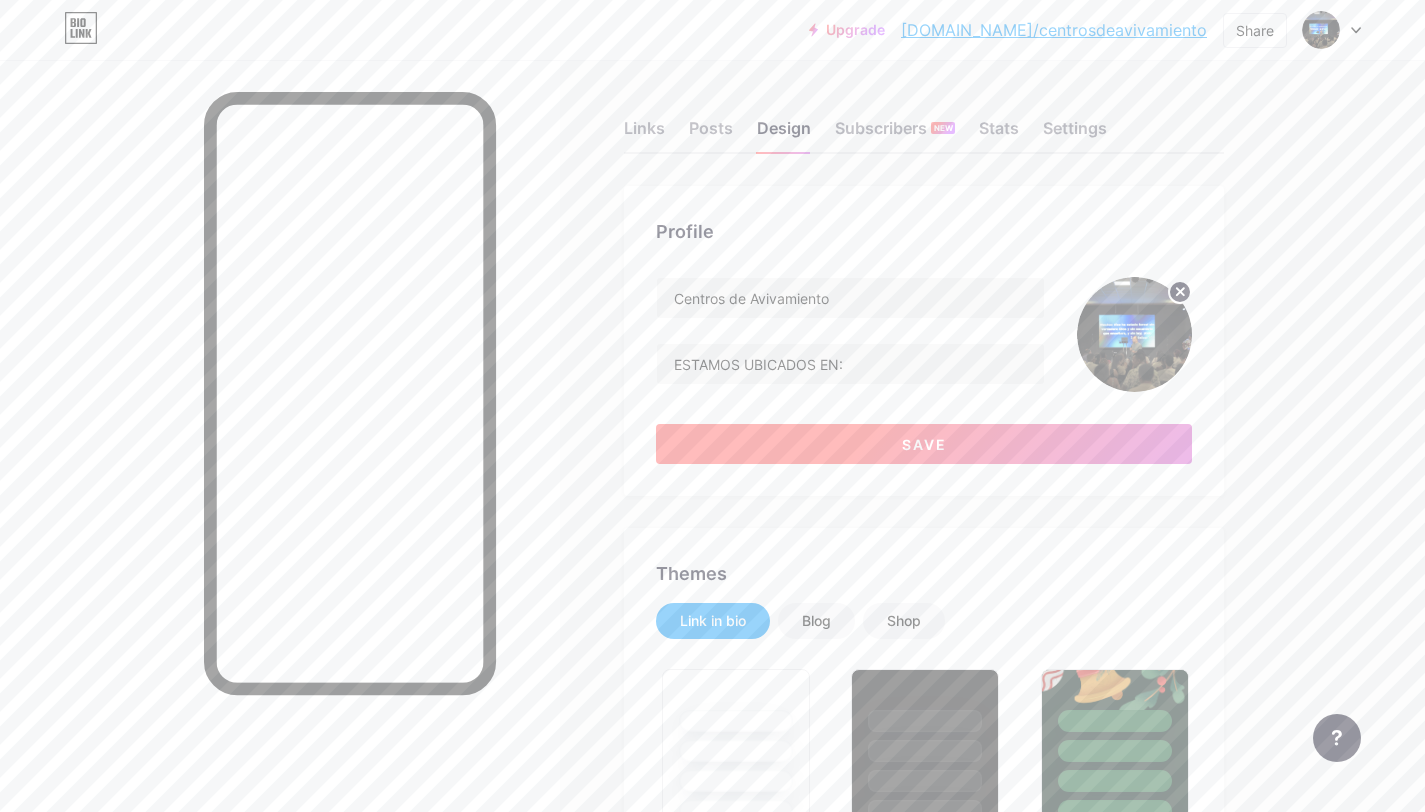 click on "Save" at bounding box center (924, 444) 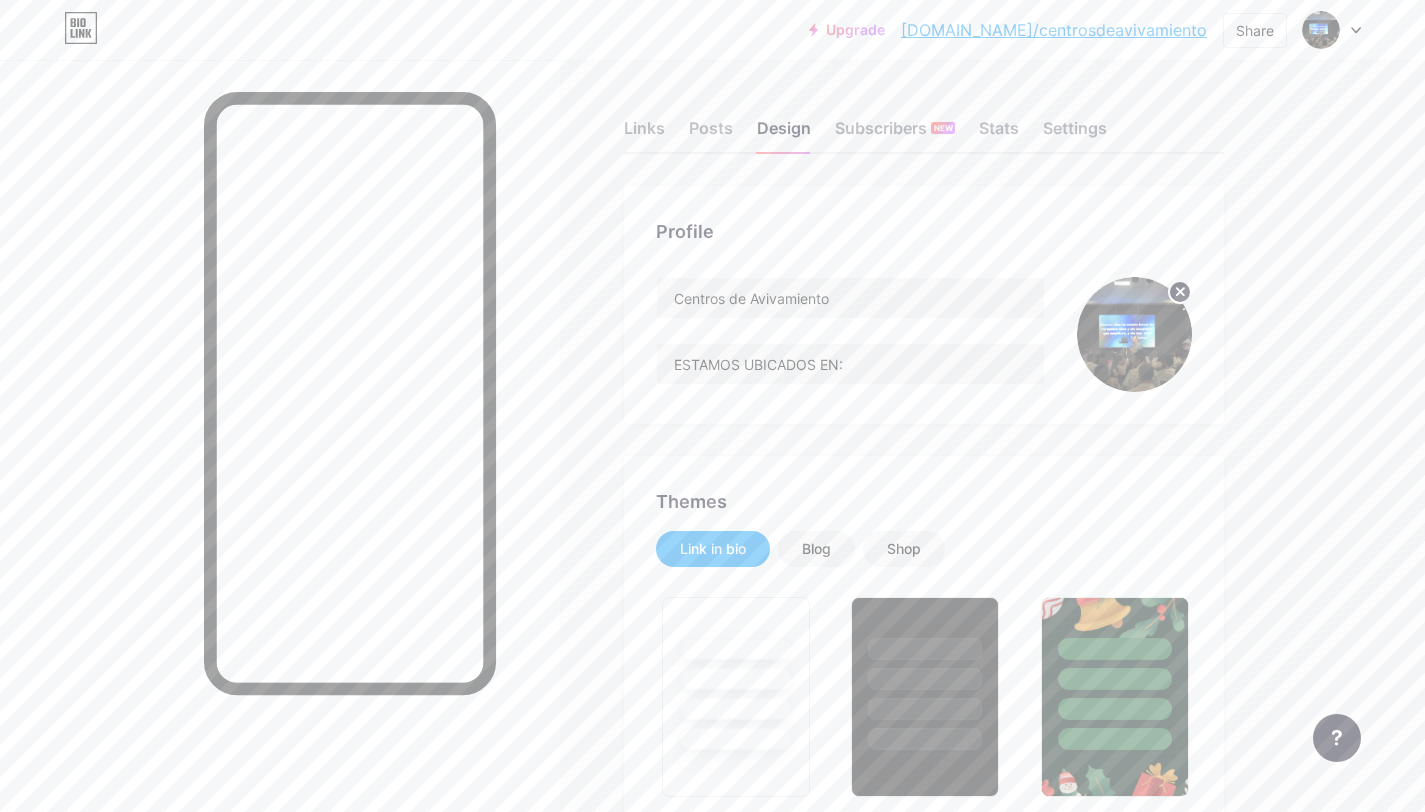 click on "Links
Posts
Design
Subscribers
NEW
Stats
Settings" at bounding box center (924, 119) 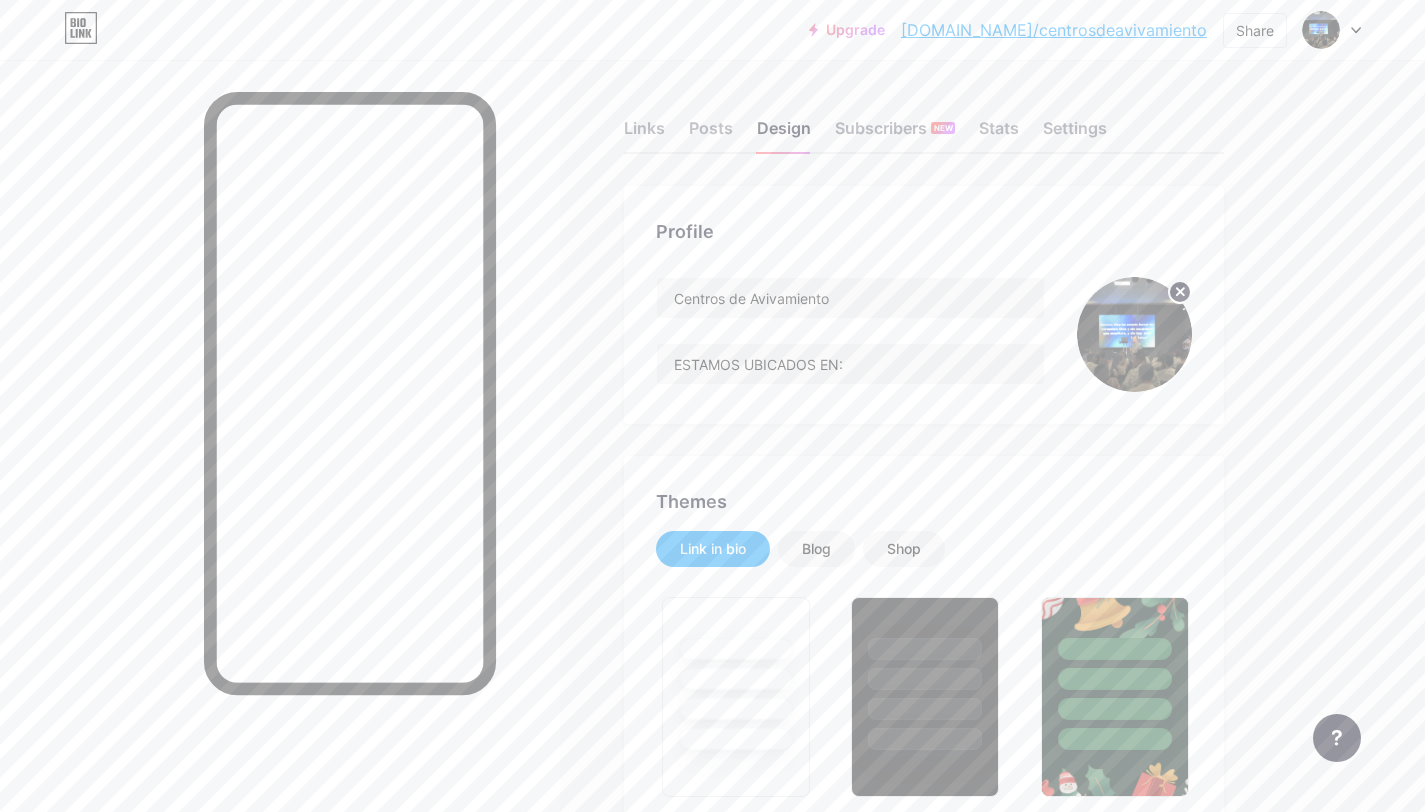 click on "Links
Posts
Design
Subscribers
NEW
Stats
Settings" at bounding box center [924, 119] 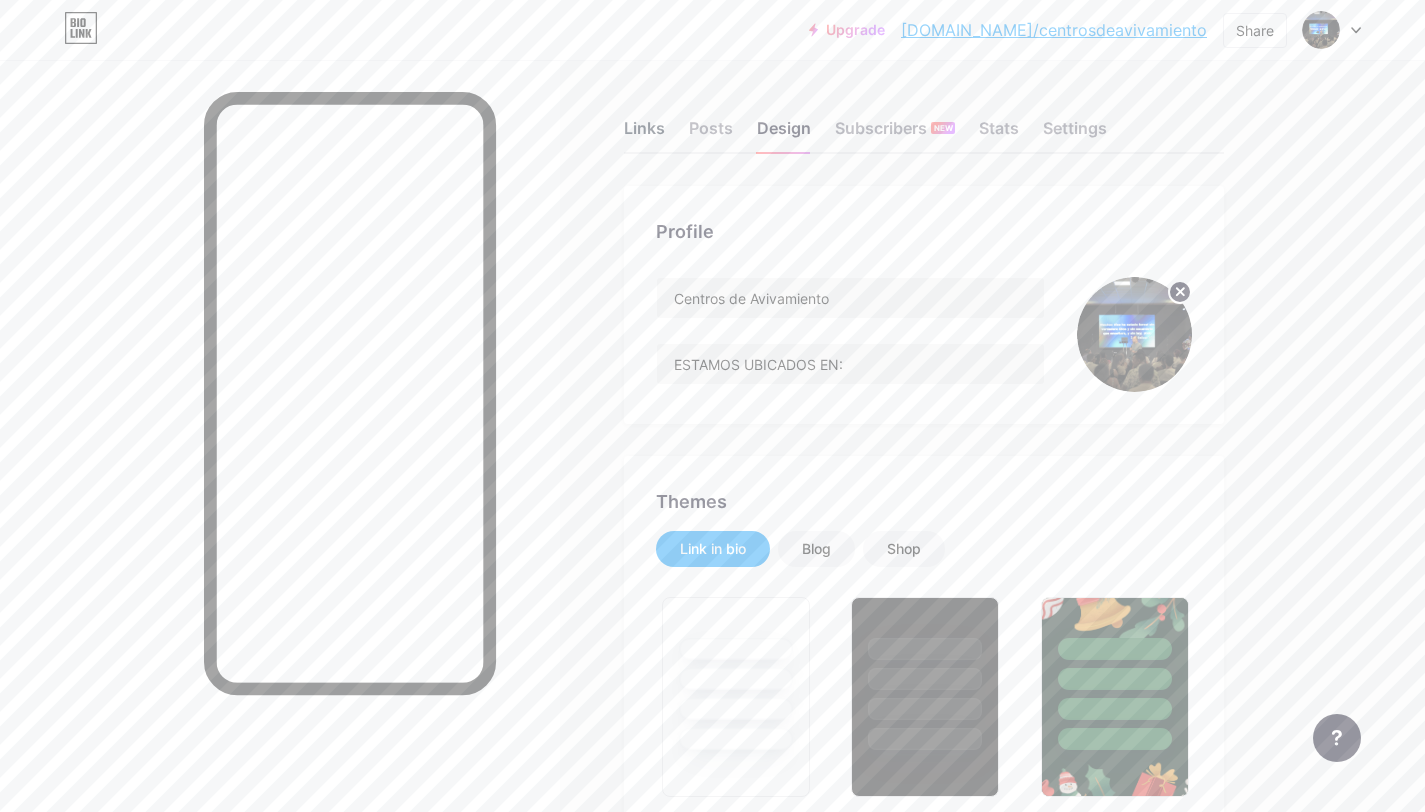 click on "Links" at bounding box center (644, 134) 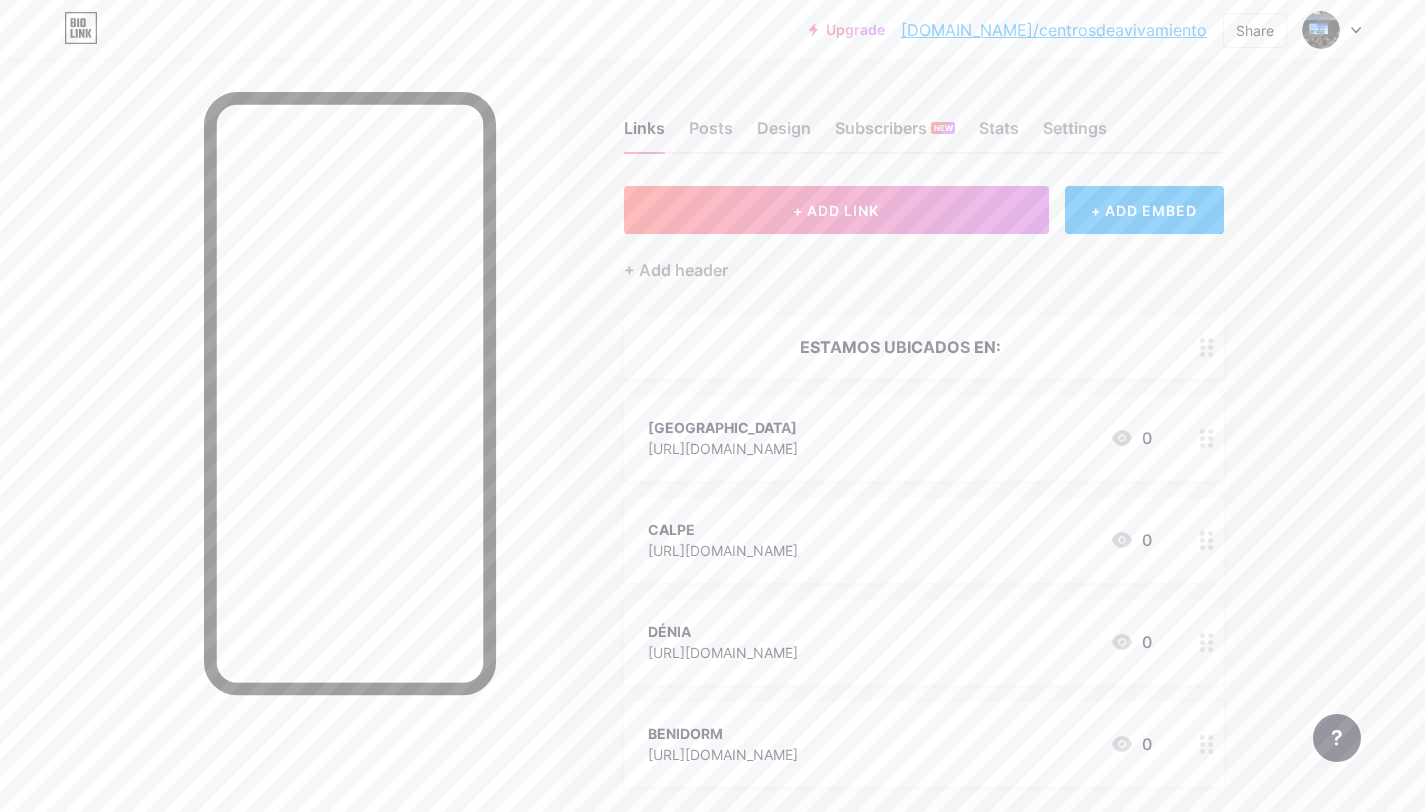click at bounding box center (1207, 347) 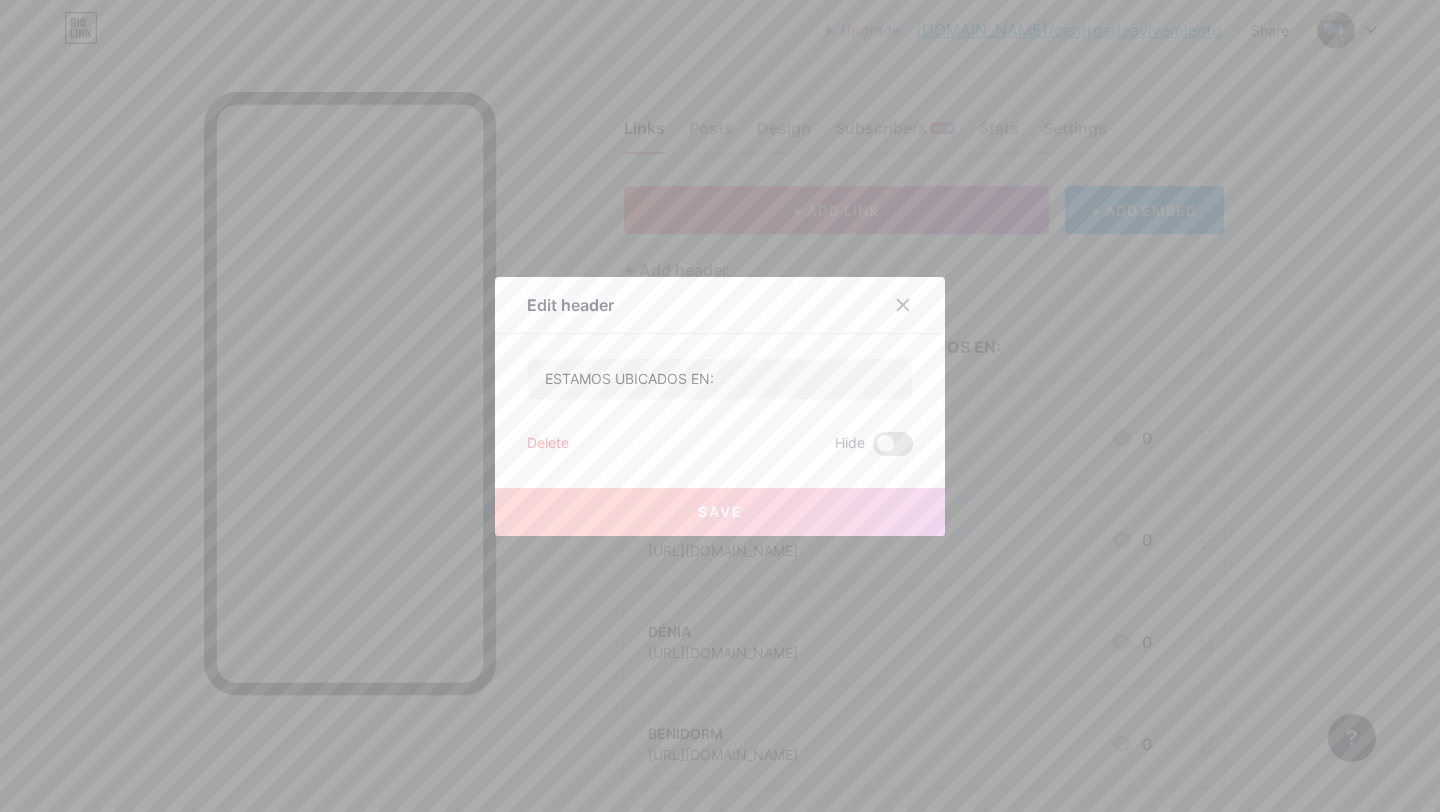 click on "Delete" at bounding box center (548, 444) 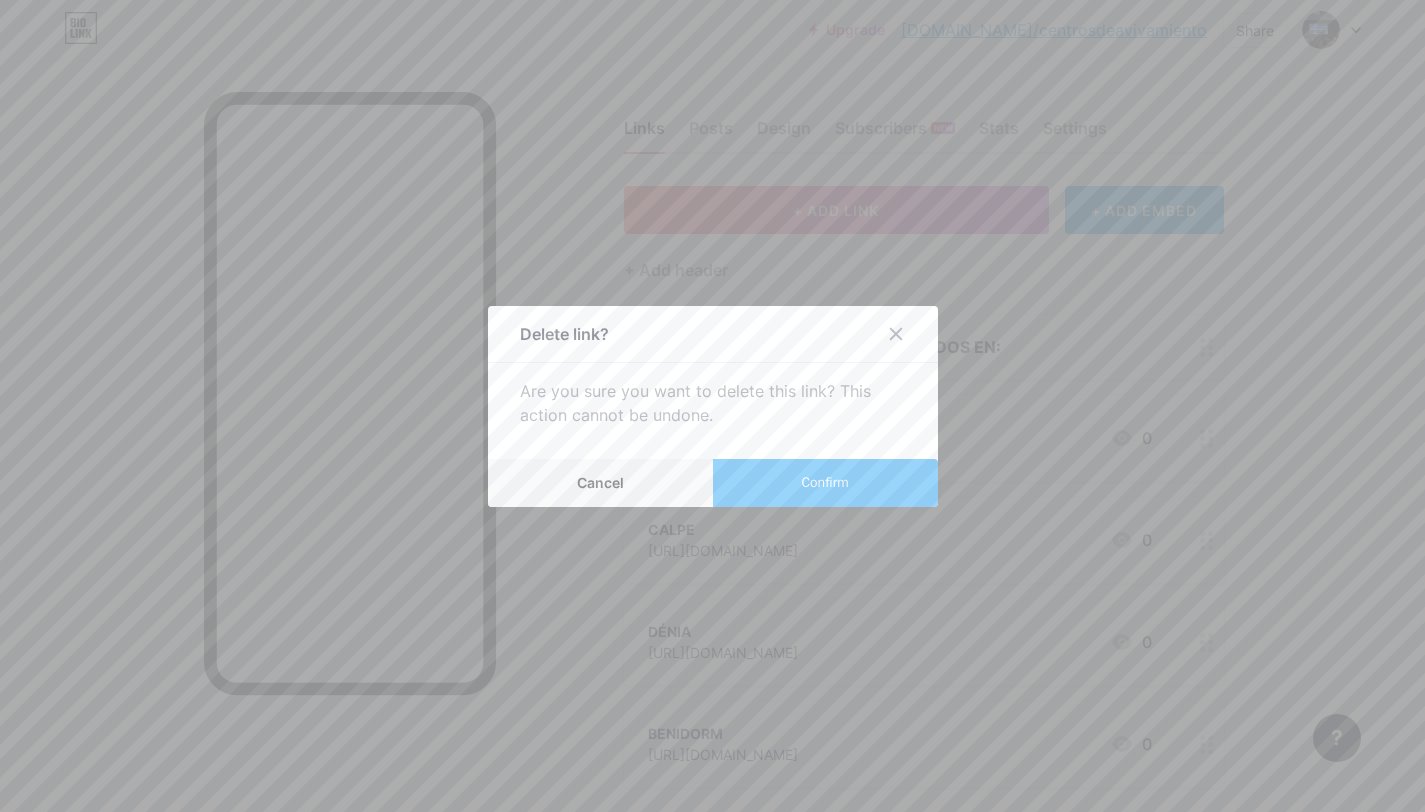 click on "Confirm" at bounding box center (825, 483) 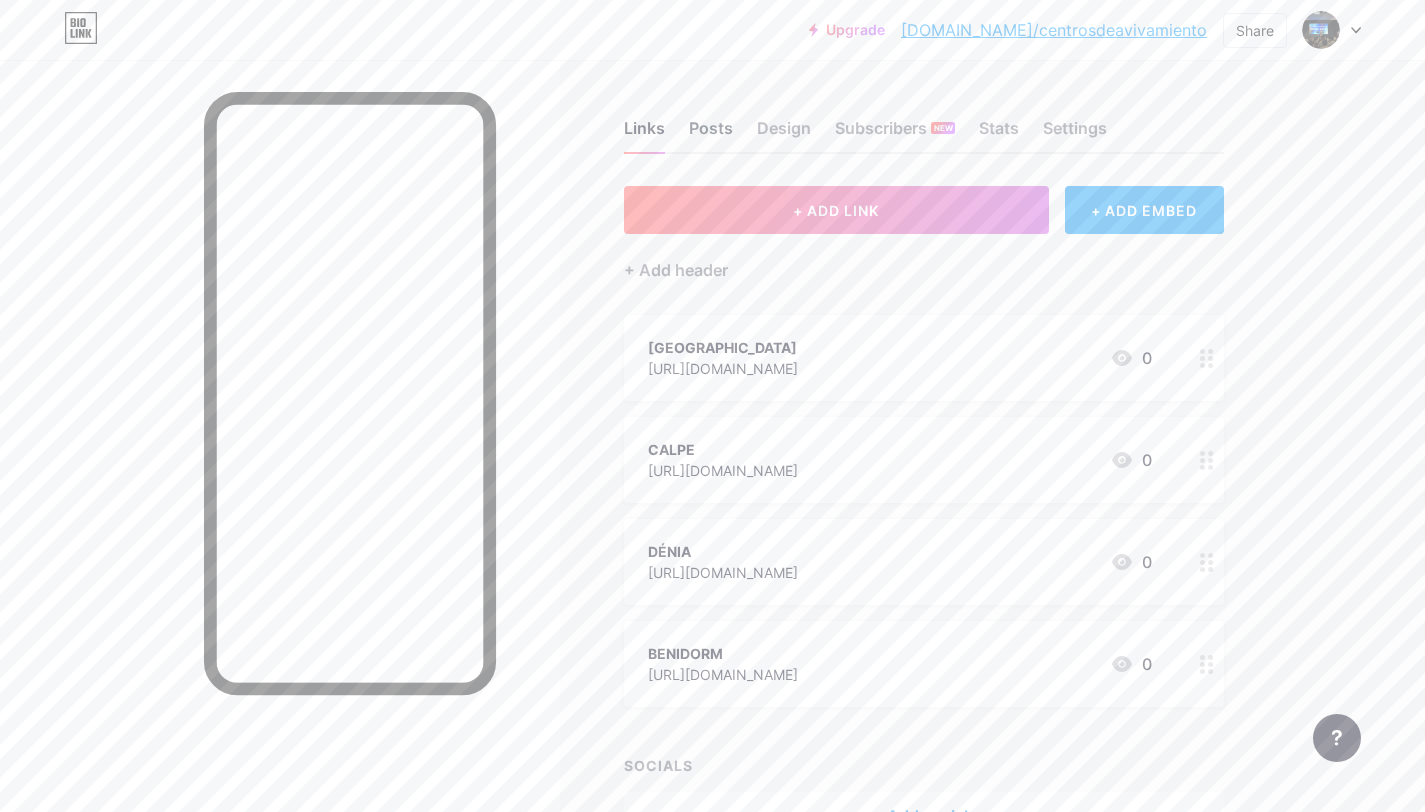 click on "Posts" at bounding box center (711, 134) 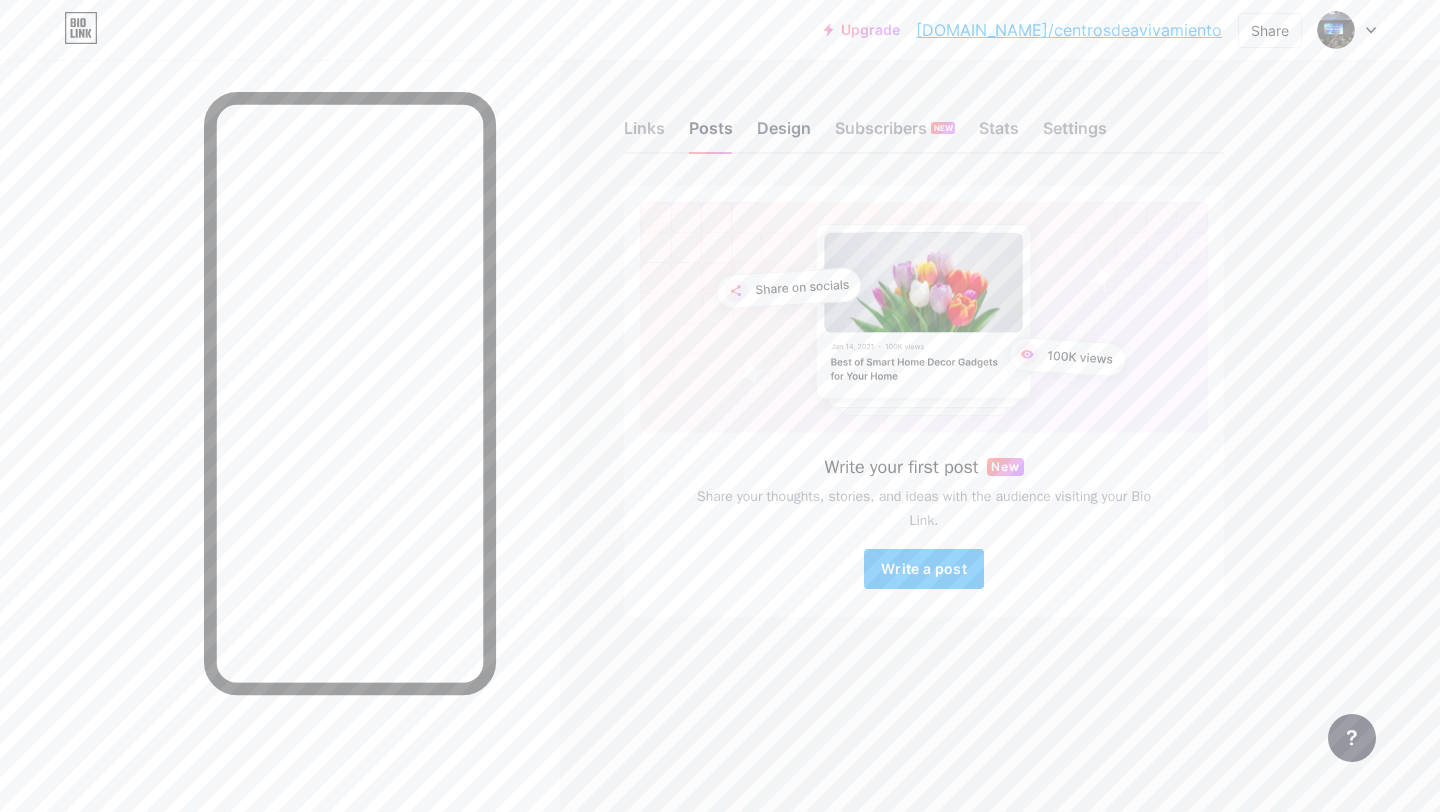 click on "Design" at bounding box center [784, 134] 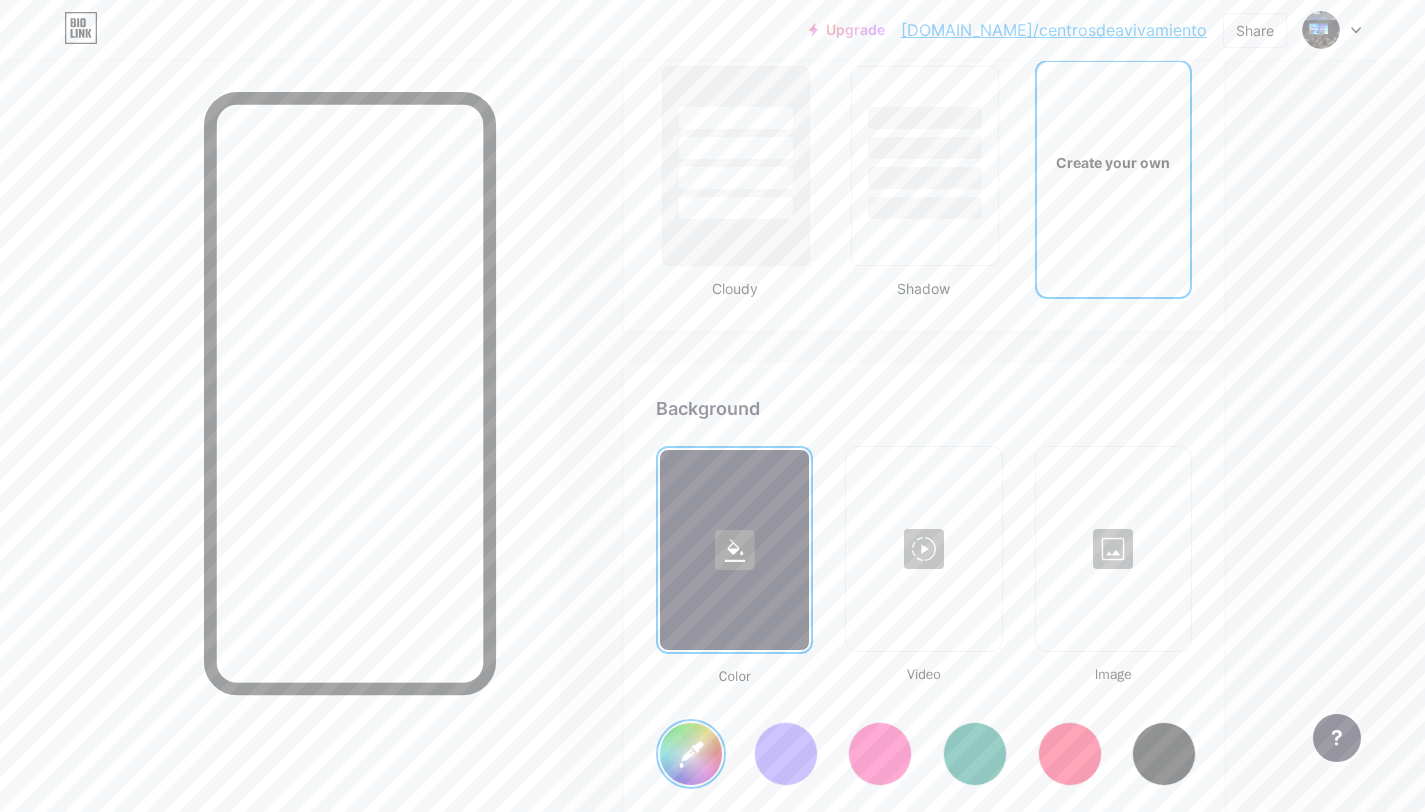 scroll, scrollTop: 2460, scrollLeft: 0, axis: vertical 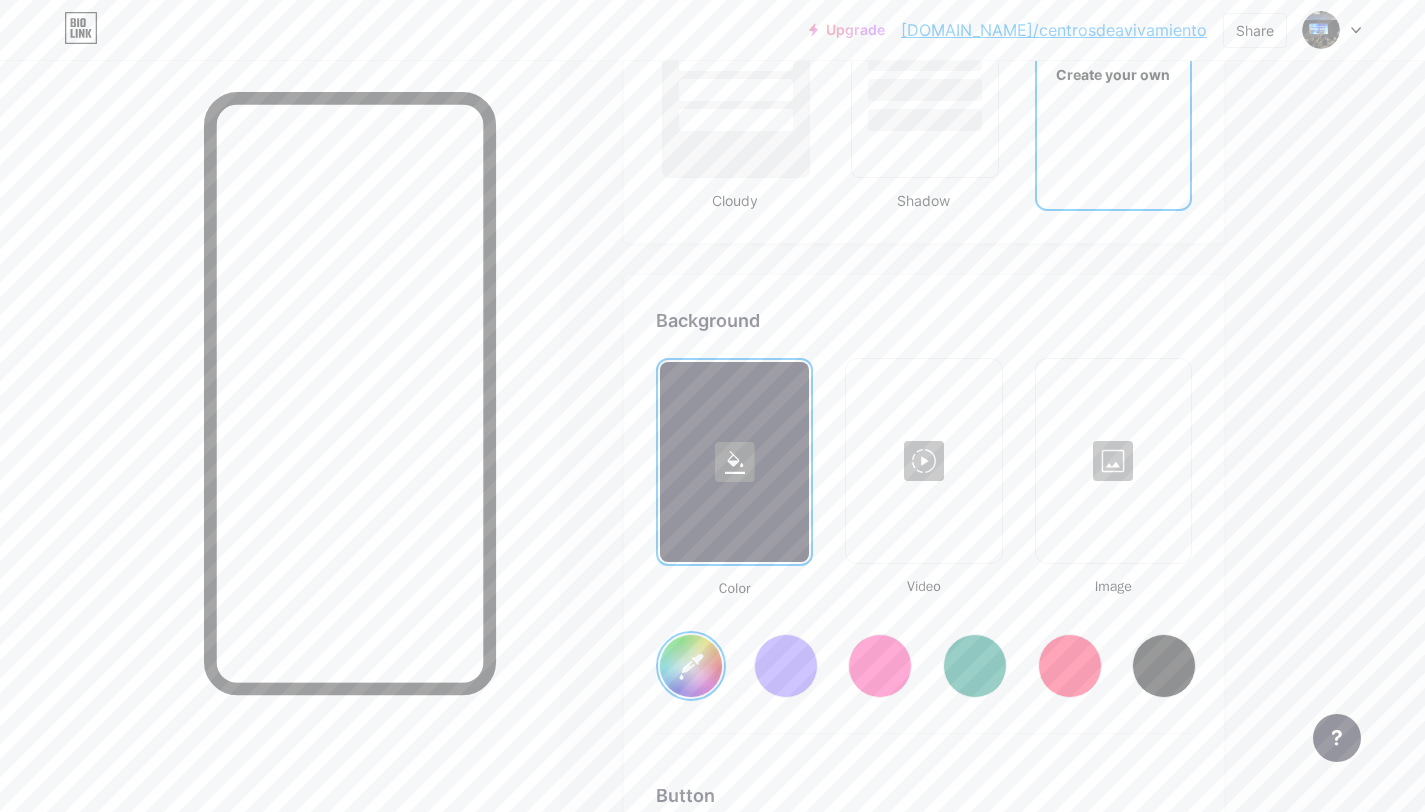 click at bounding box center [1113, 461] 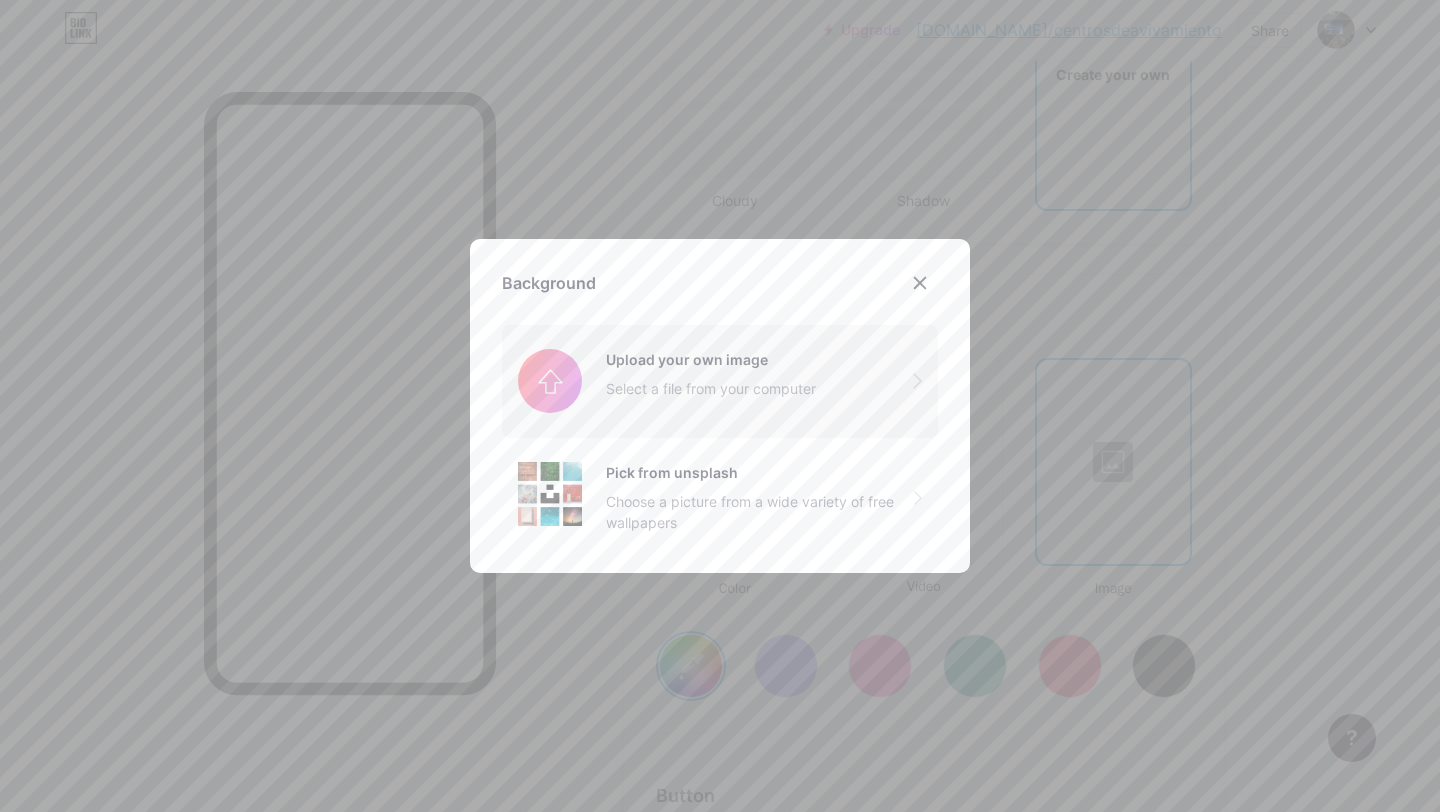 click at bounding box center [720, 381] 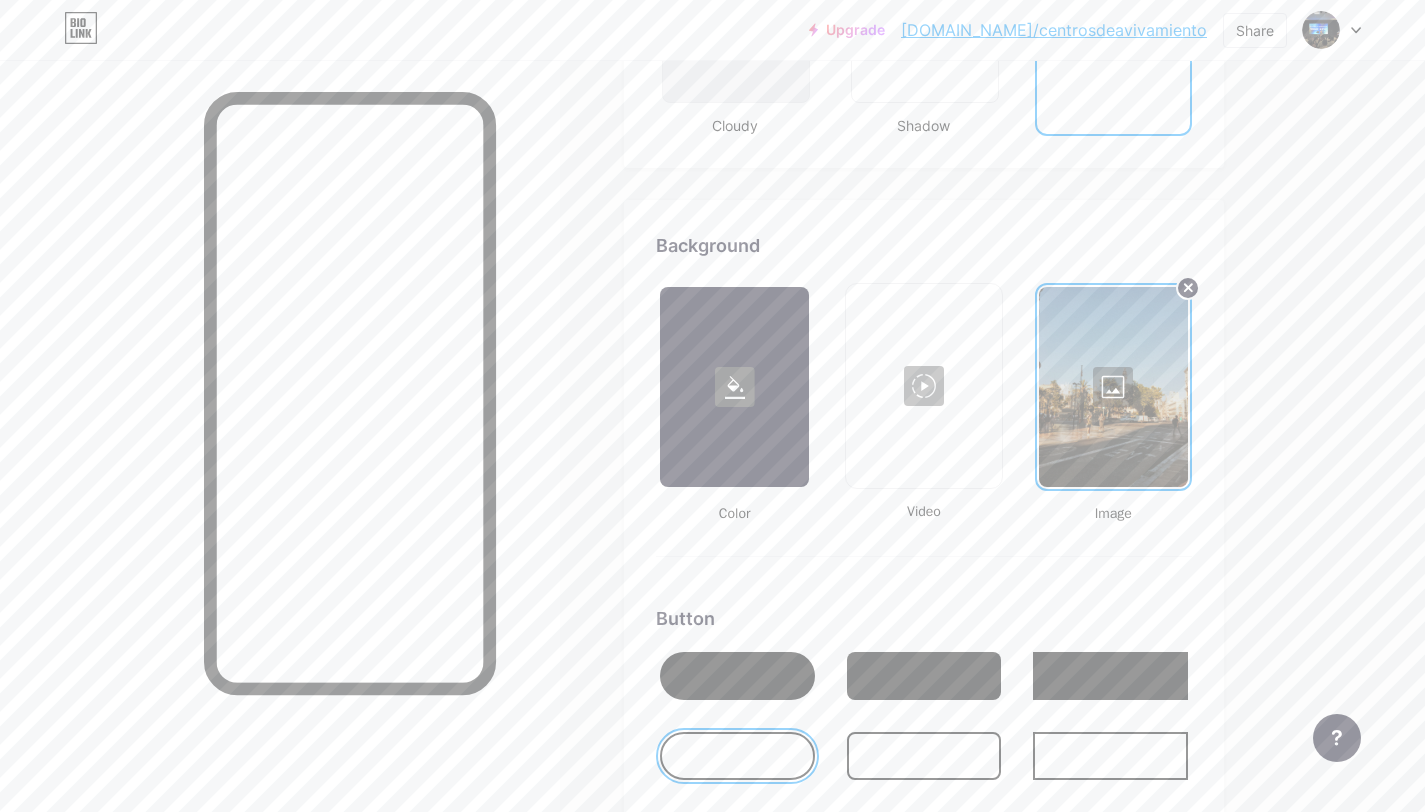 scroll, scrollTop: 2756, scrollLeft: 0, axis: vertical 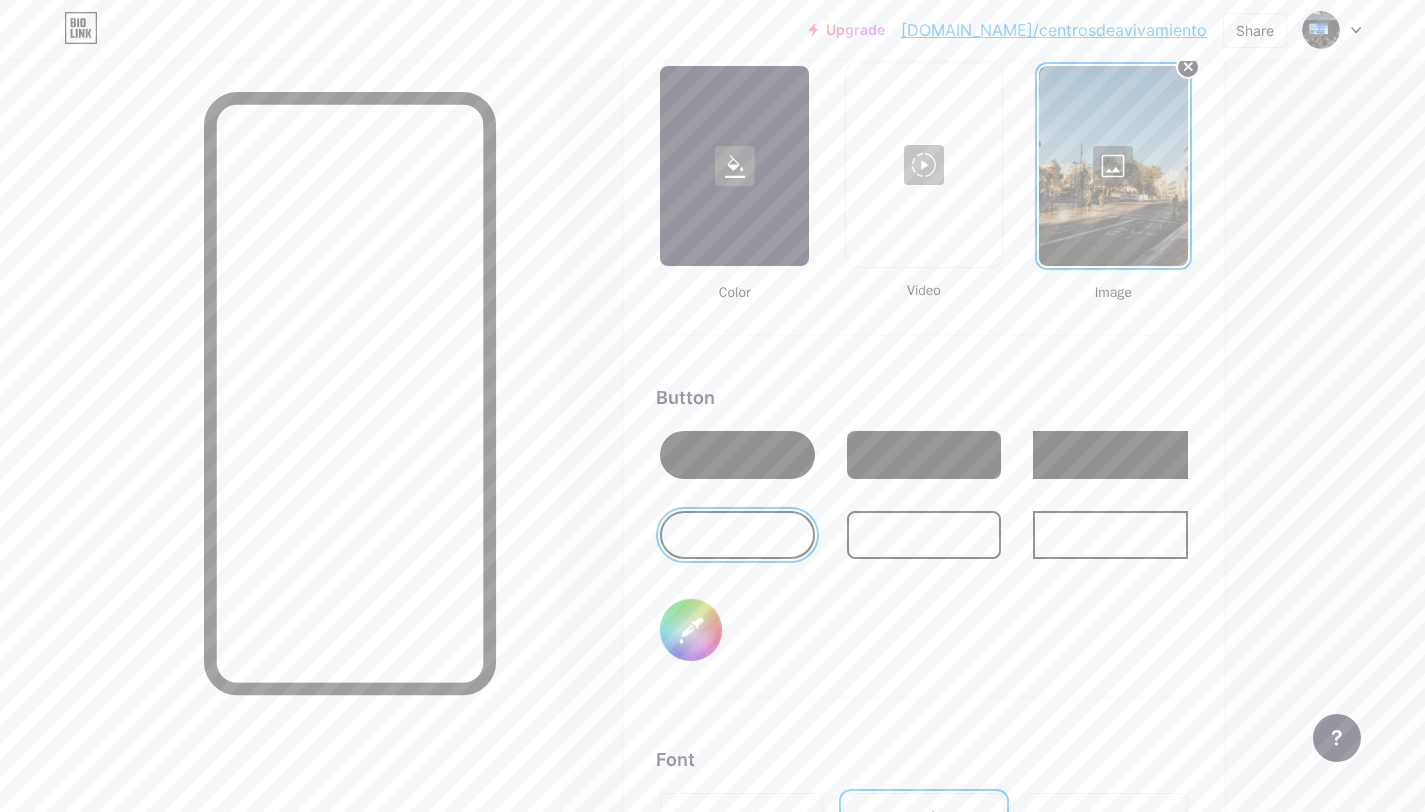 click at bounding box center [737, 455] 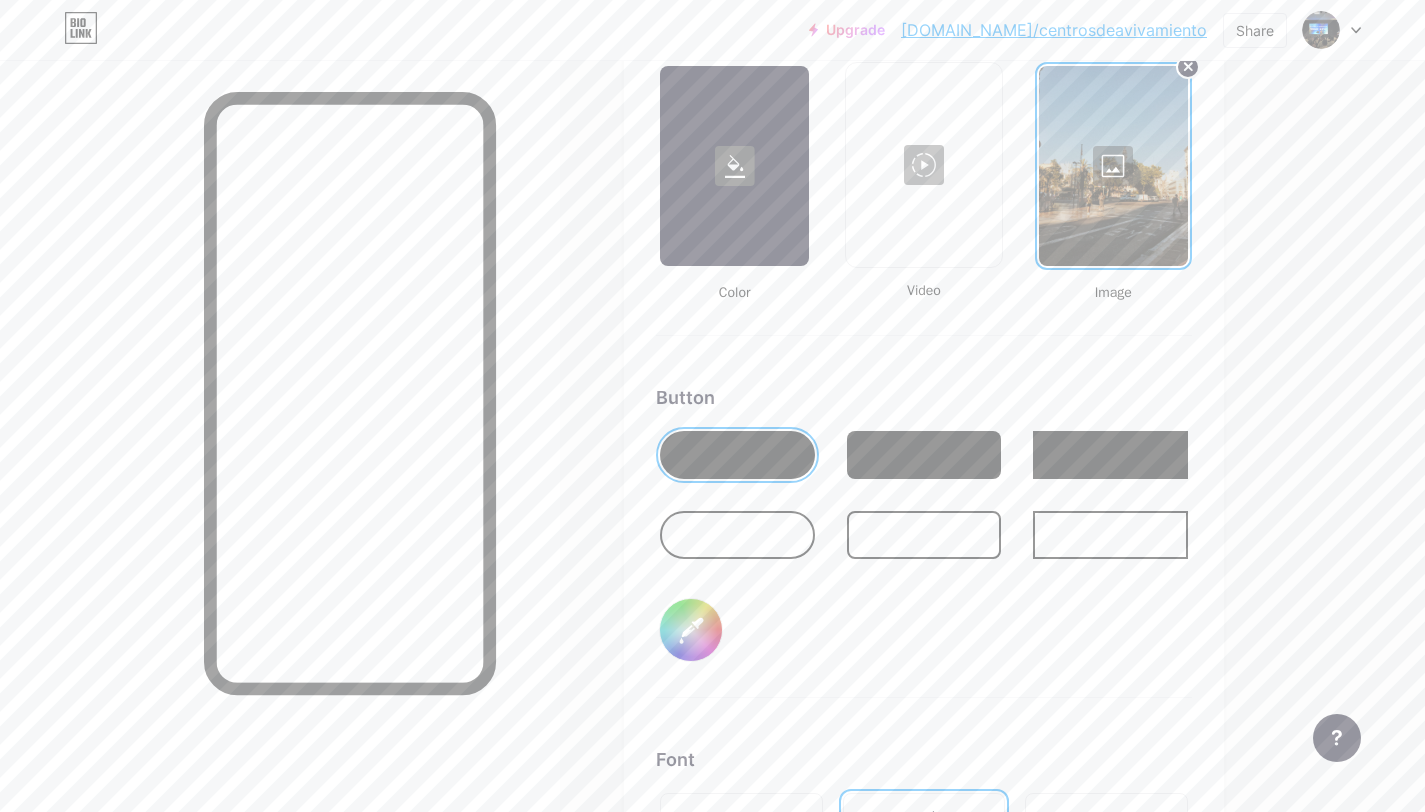 click on "#061c74" at bounding box center (691, 630) 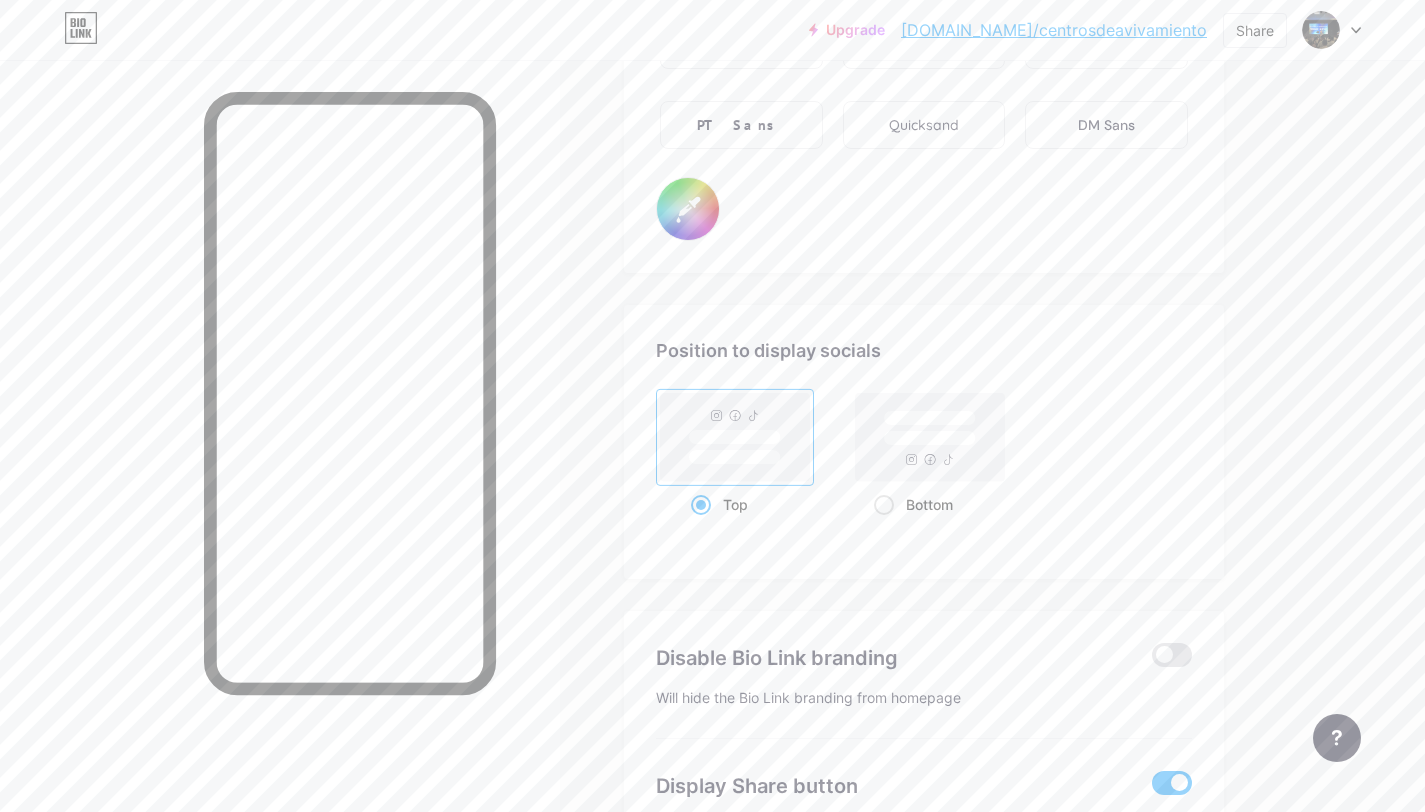 scroll, scrollTop: 3763, scrollLeft: 0, axis: vertical 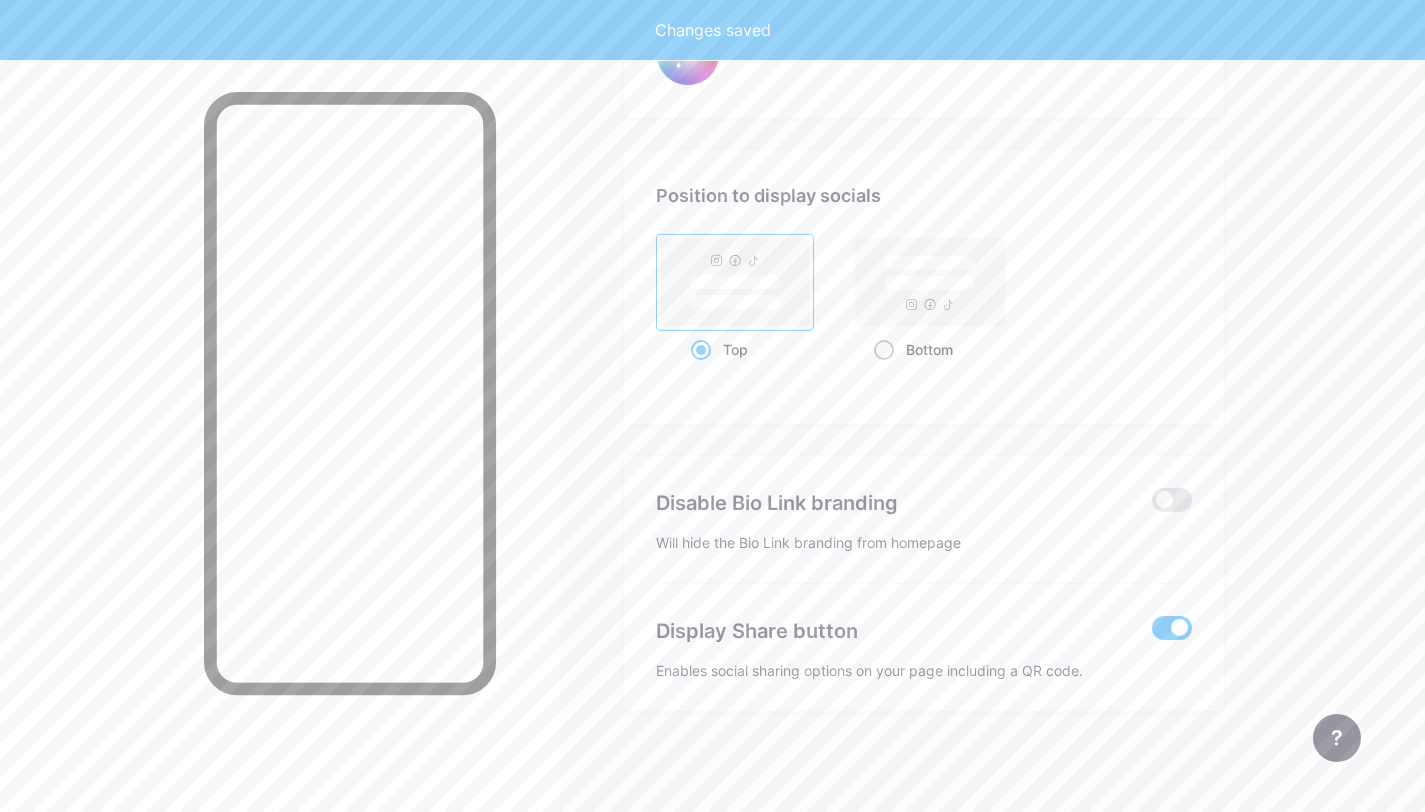 click 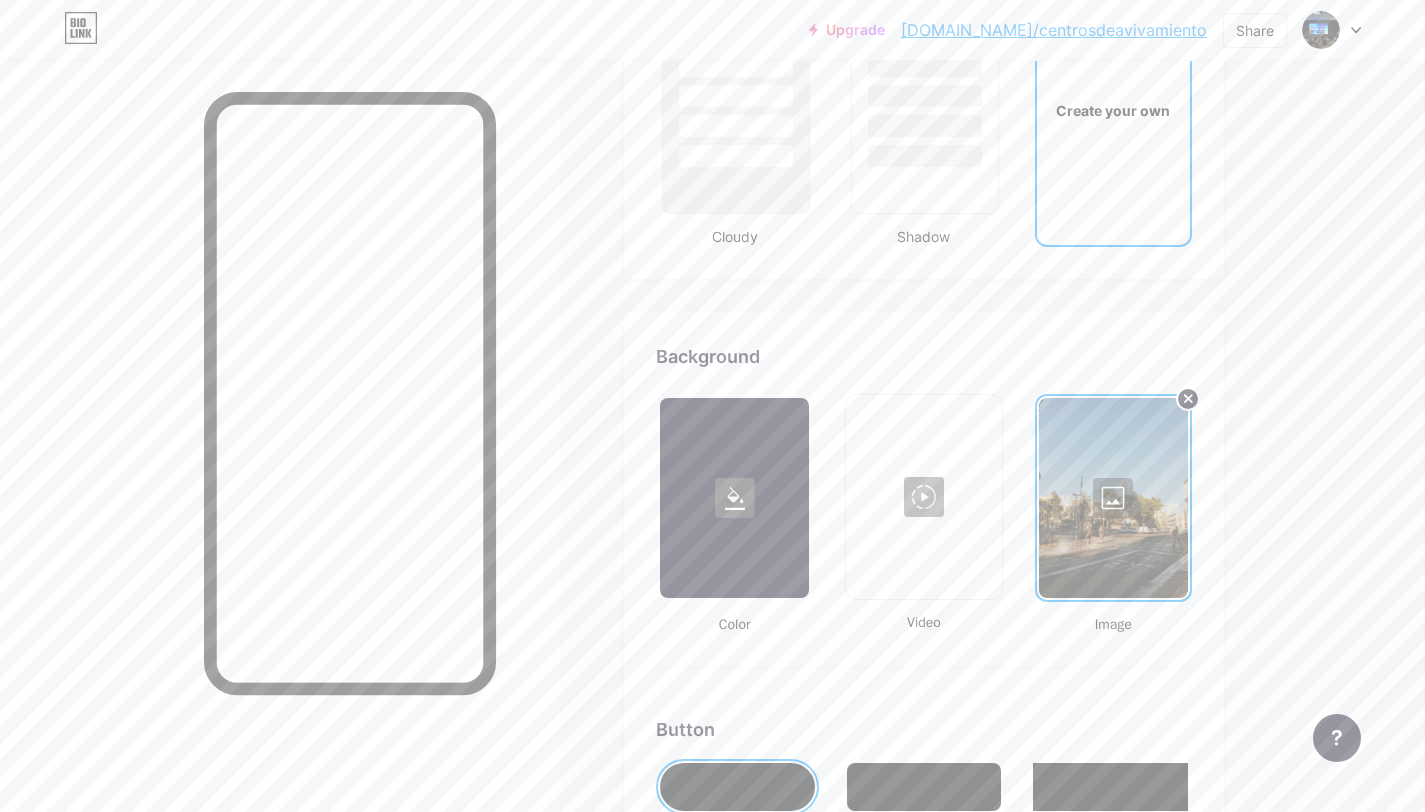scroll, scrollTop: 1359, scrollLeft: 0, axis: vertical 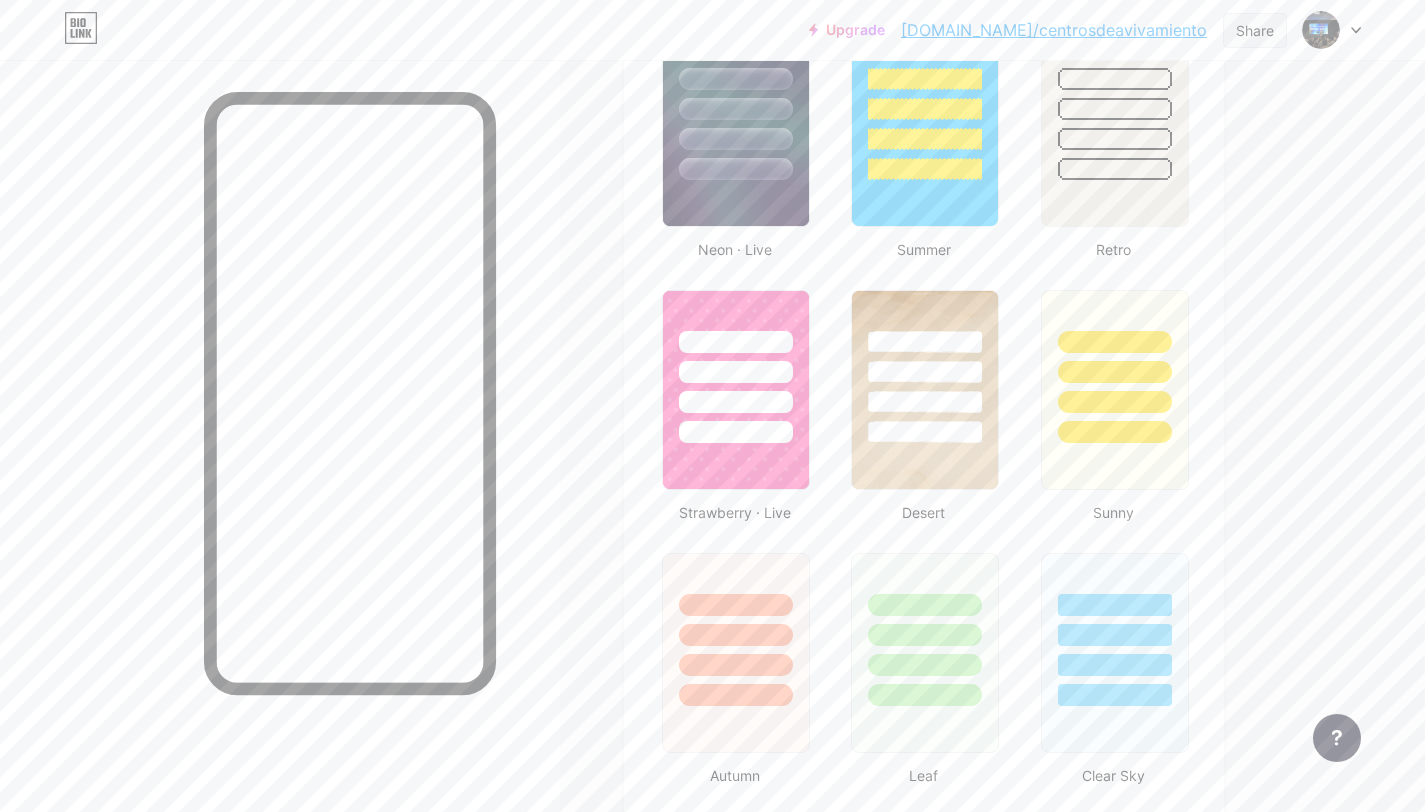 click on "Share" at bounding box center [1255, 30] 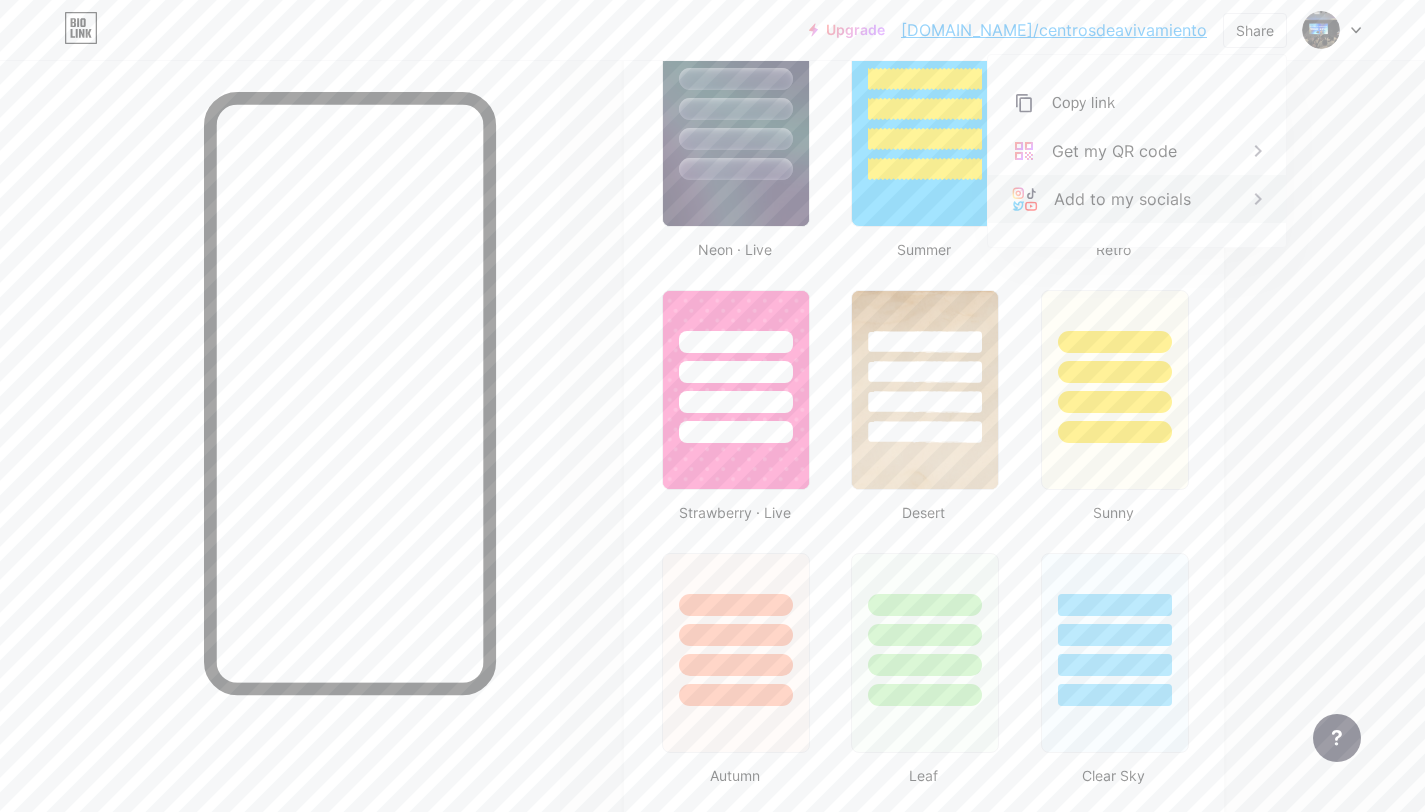 click on "Add to my socials" at bounding box center [1122, 199] 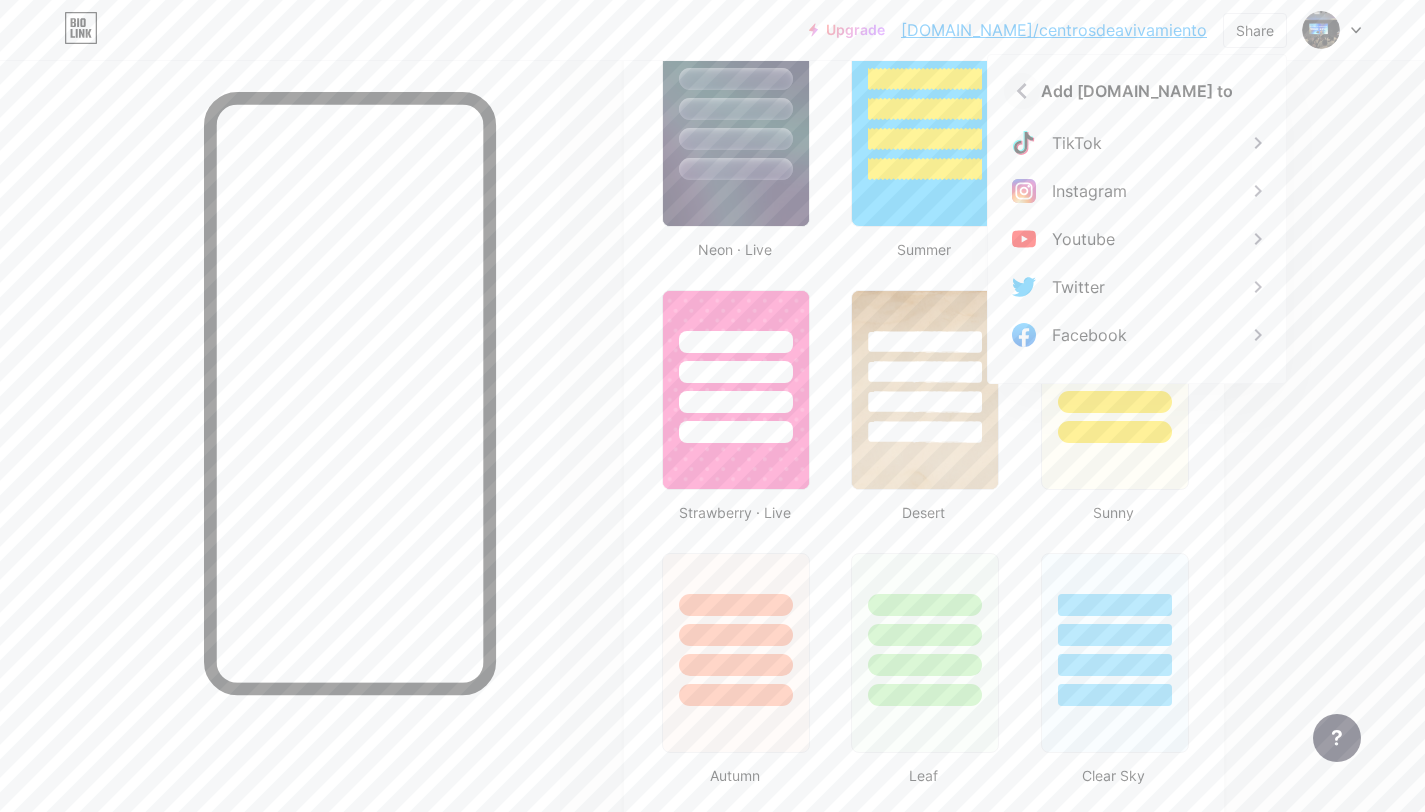 click 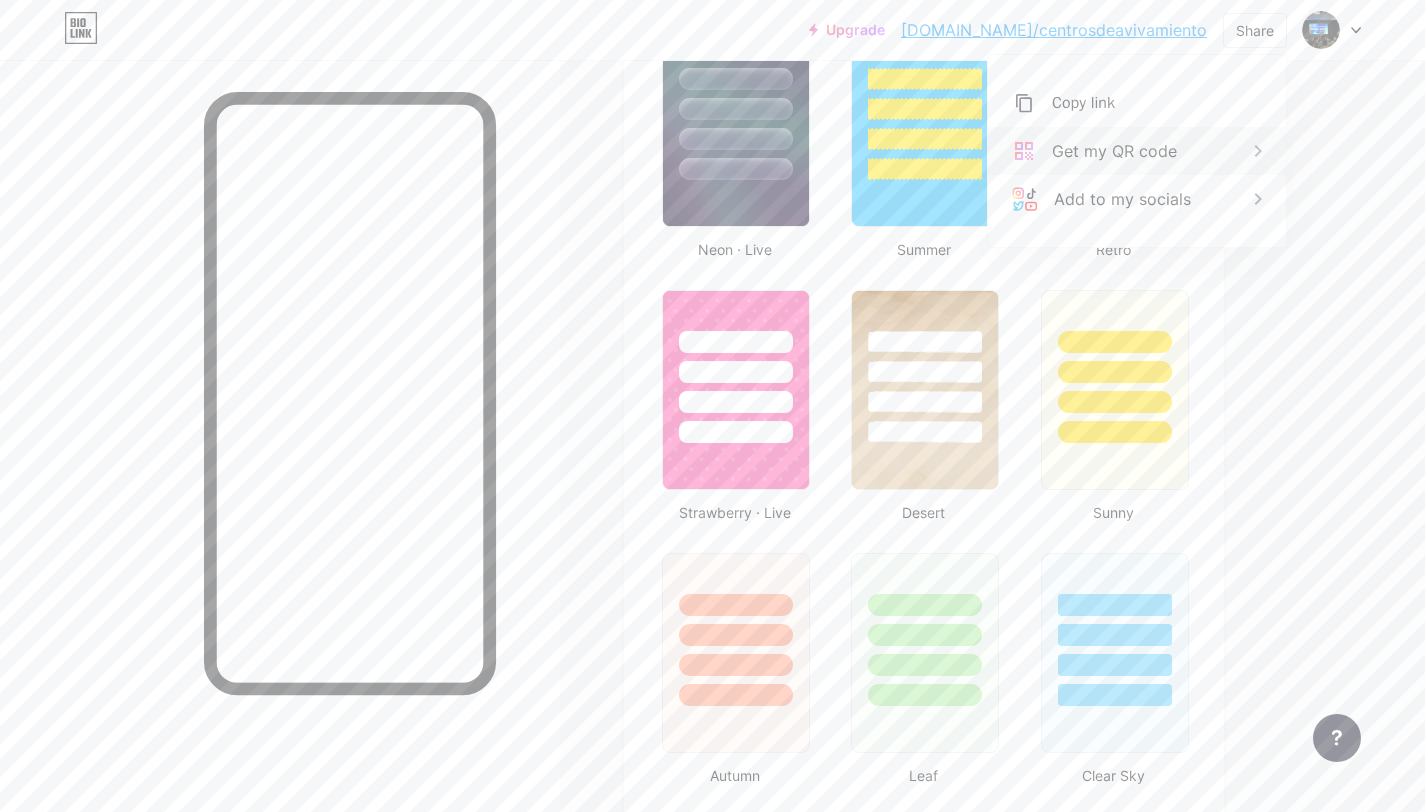 click on "Get my QR code" at bounding box center [1114, 151] 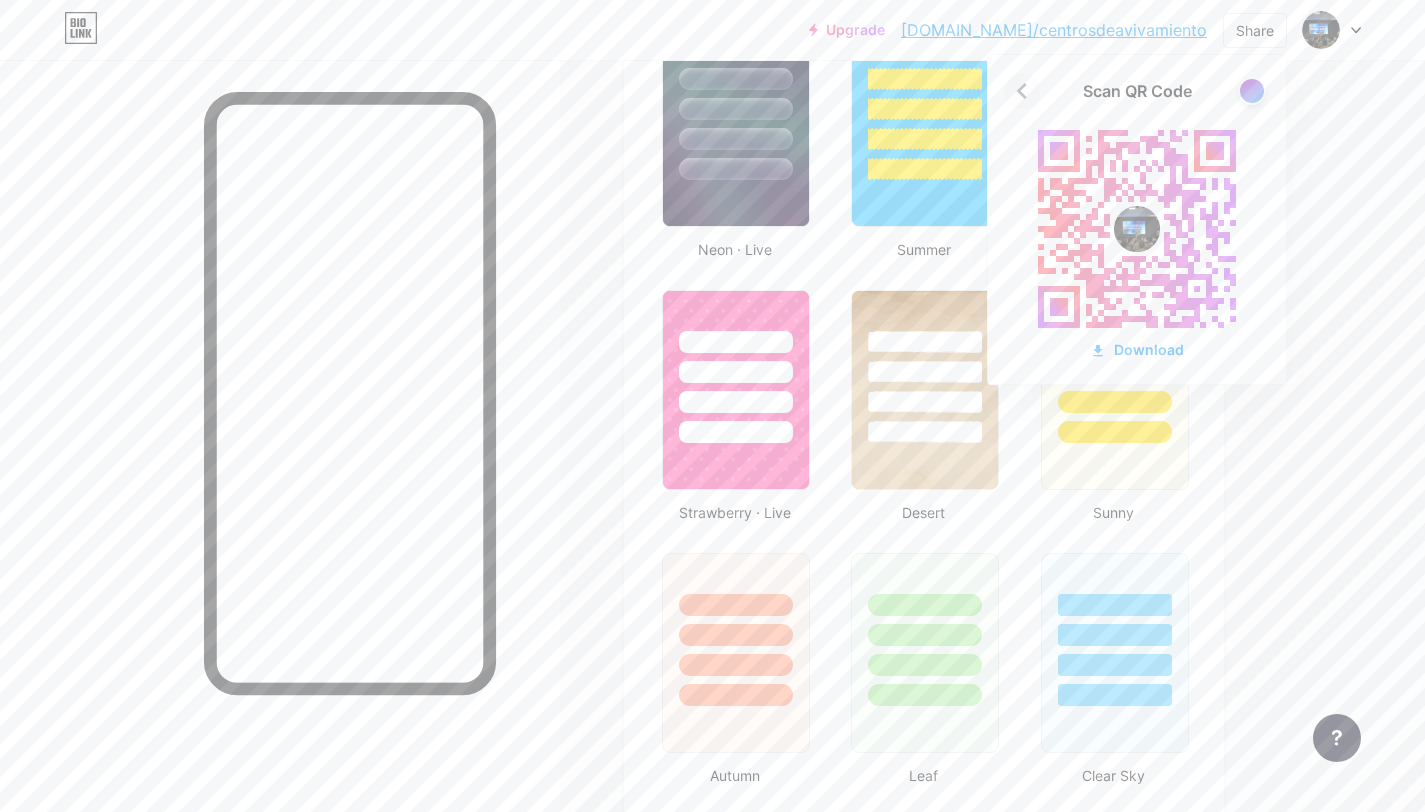 click 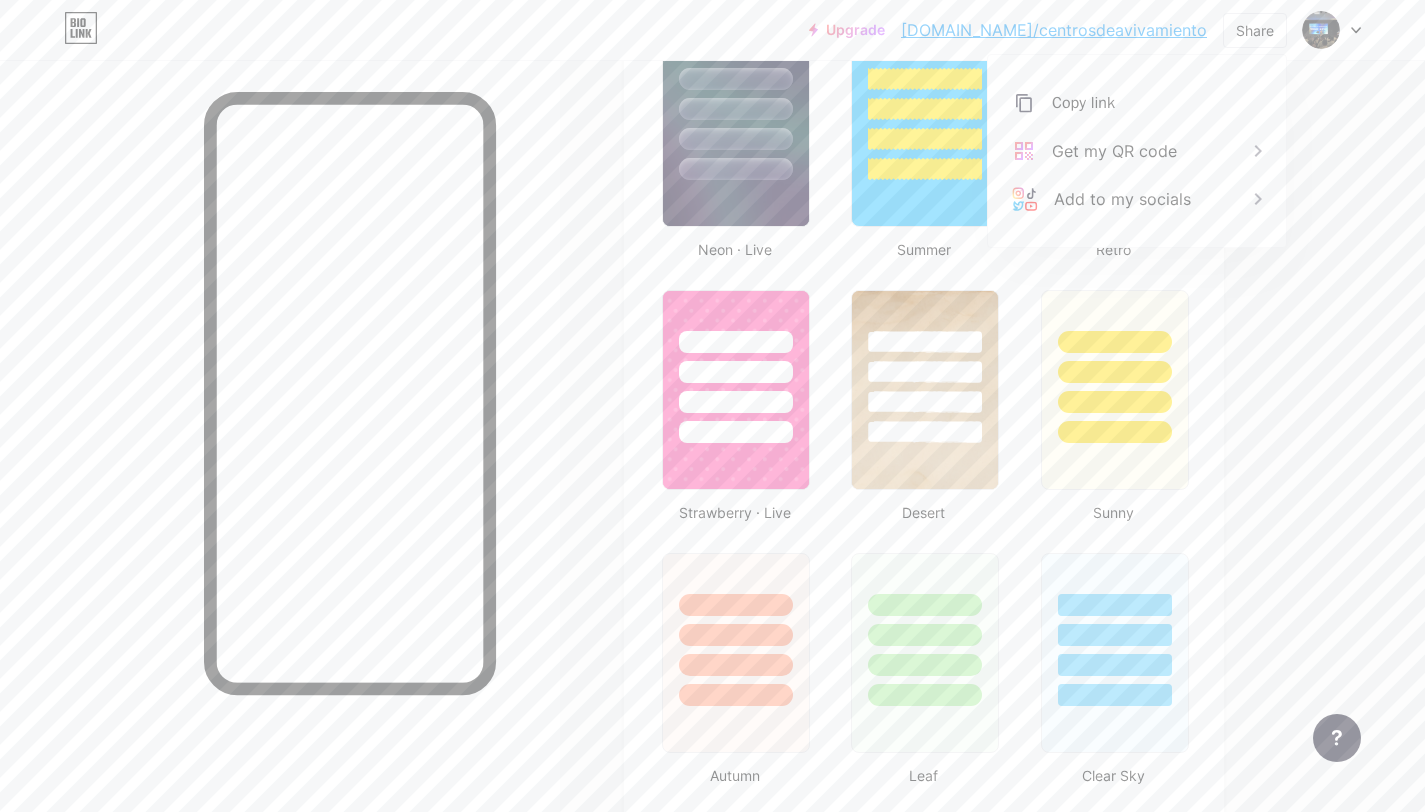 click on "Upgrade   [DOMAIN_NAME]/centro...   [DOMAIN_NAME]/centrosdeavivamiento   Share
Copy link   [URL][DOMAIN_NAME]
Get my QR code
Add to my socials                   Switch accounts     Centros de Avivamiento   [DOMAIN_NAME]/centrosdeavivamiento       + Add a new page        Account settings   Logout" at bounding box center [712, 30] 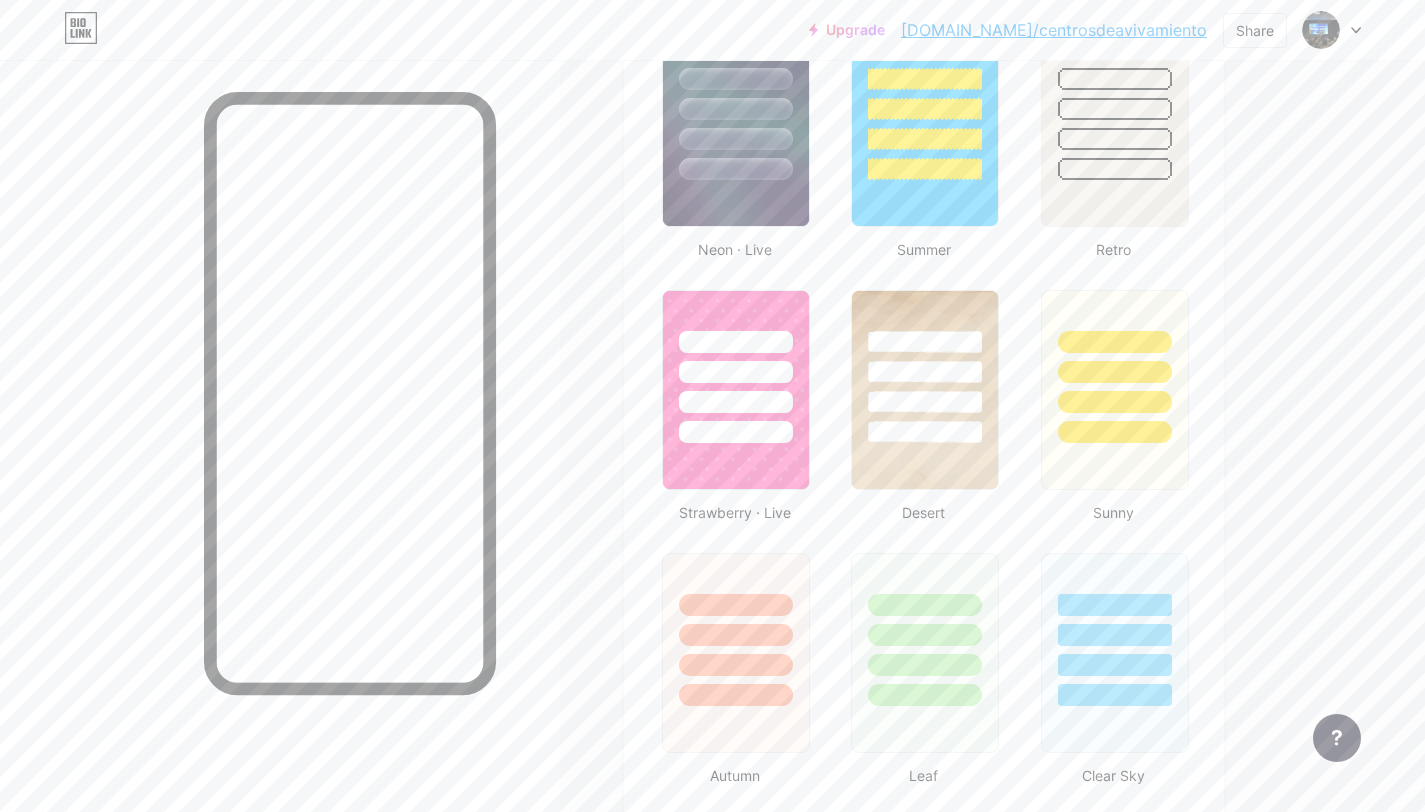 click on "[DOMAIN_NAME]/centrosdeavivamiento" at bounding box center [1054, 30] 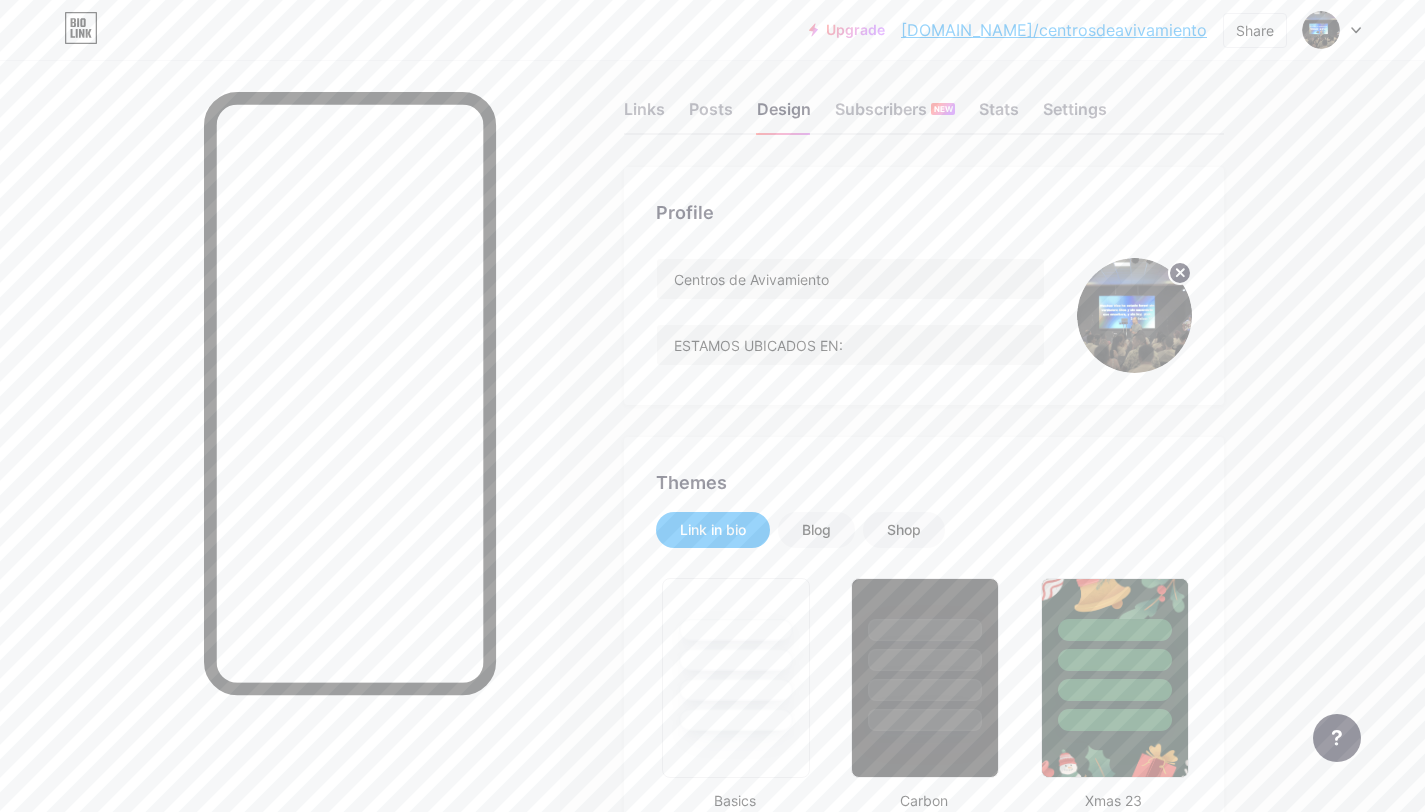 scroll, scrollTop: 0, scrollLeft: 0, axis: both 